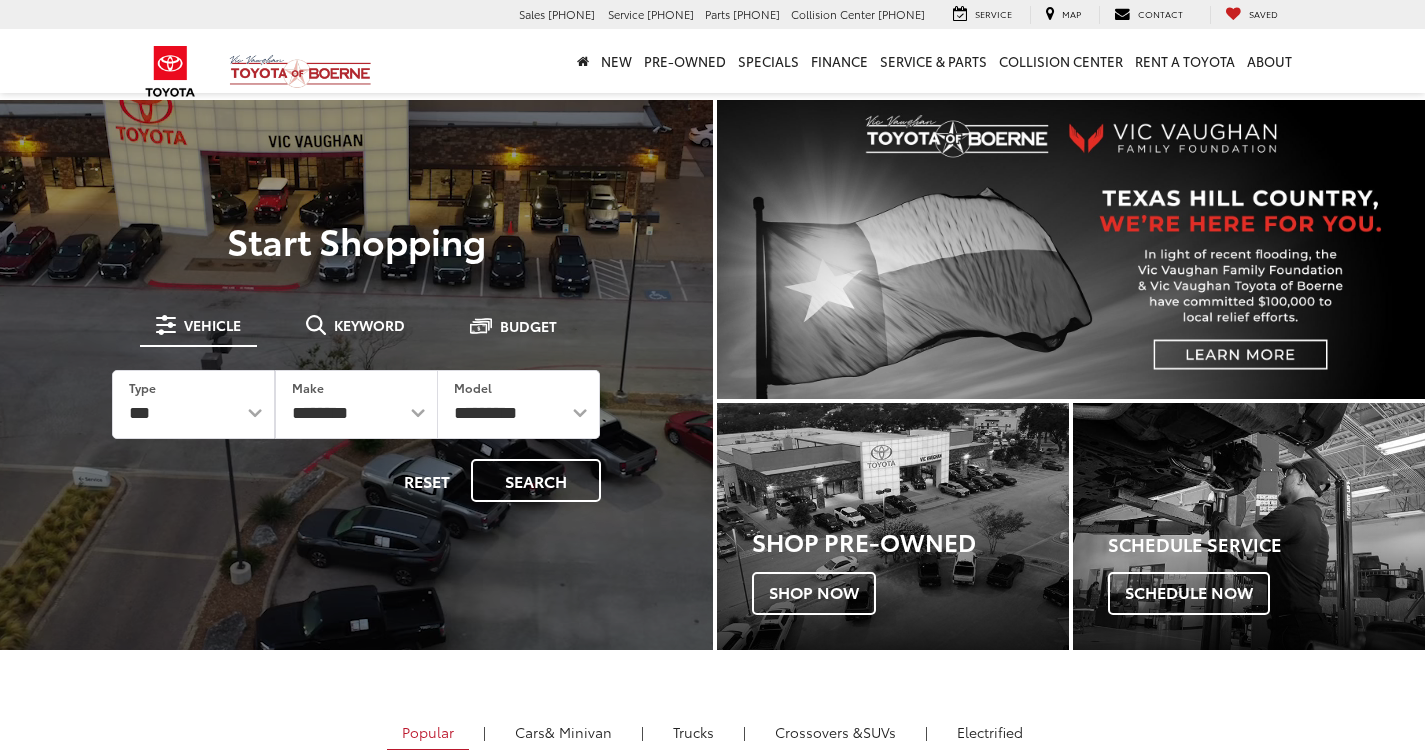 scroll, scrollTop: 0, scrollLeft: 0, axis: both 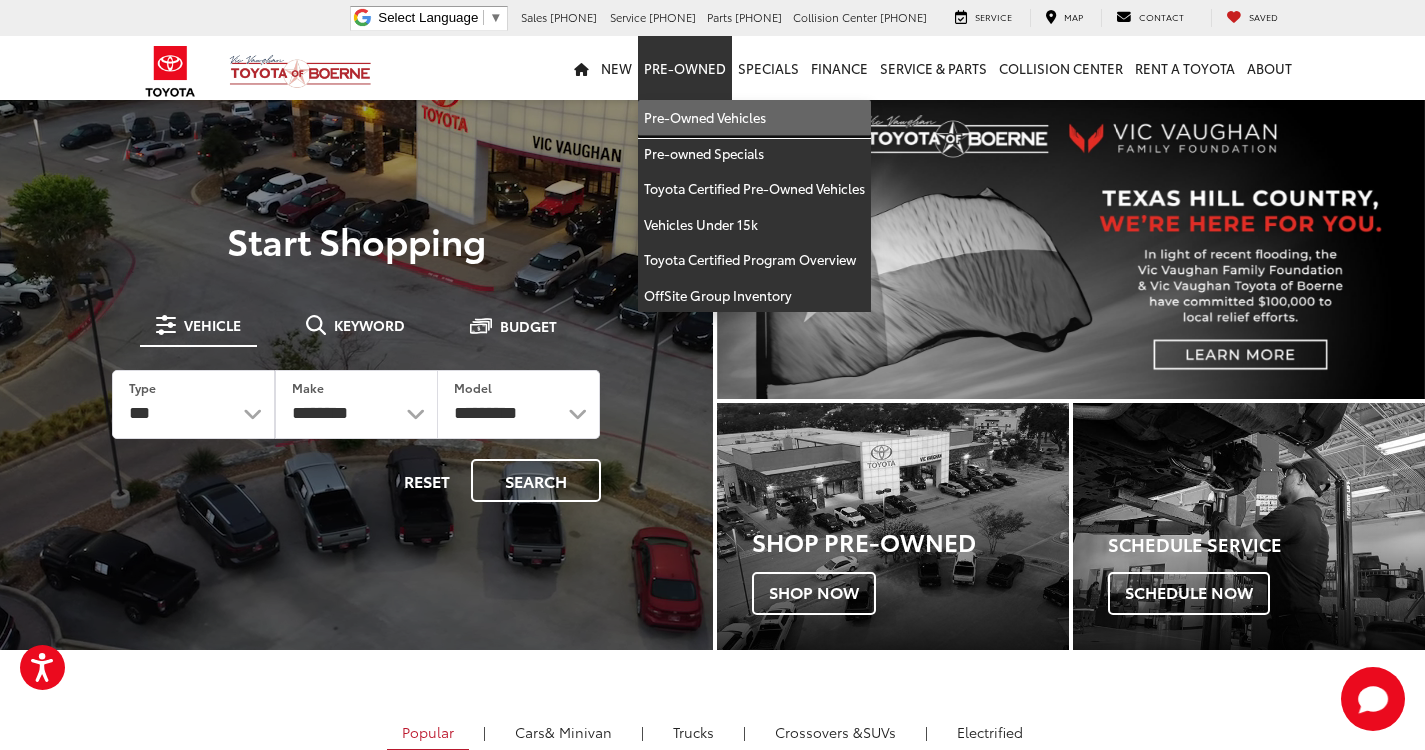 click on "Pre-Owned Vehicles" at bounding box center (754, 118) 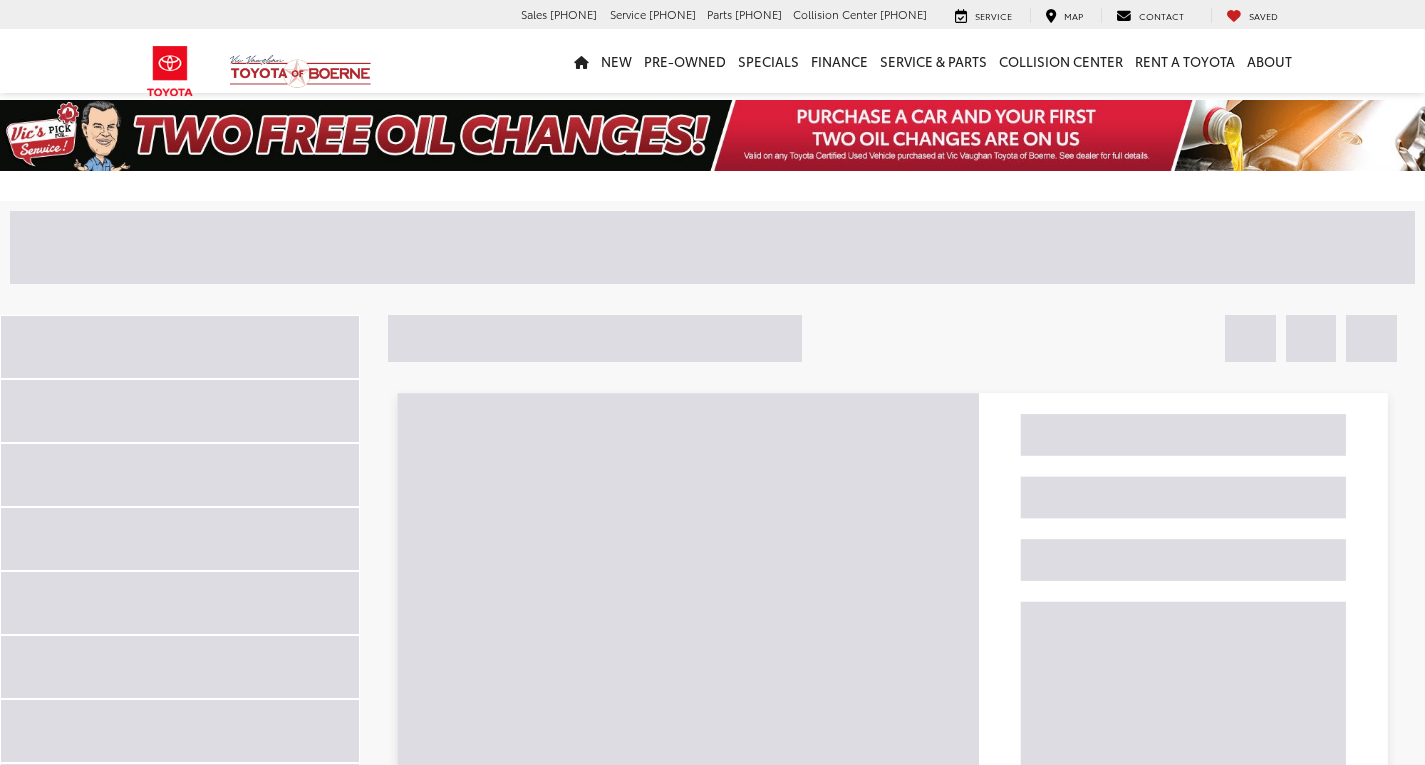 scroll, scrollTop: 0, scrollLeft: 0, axis: both 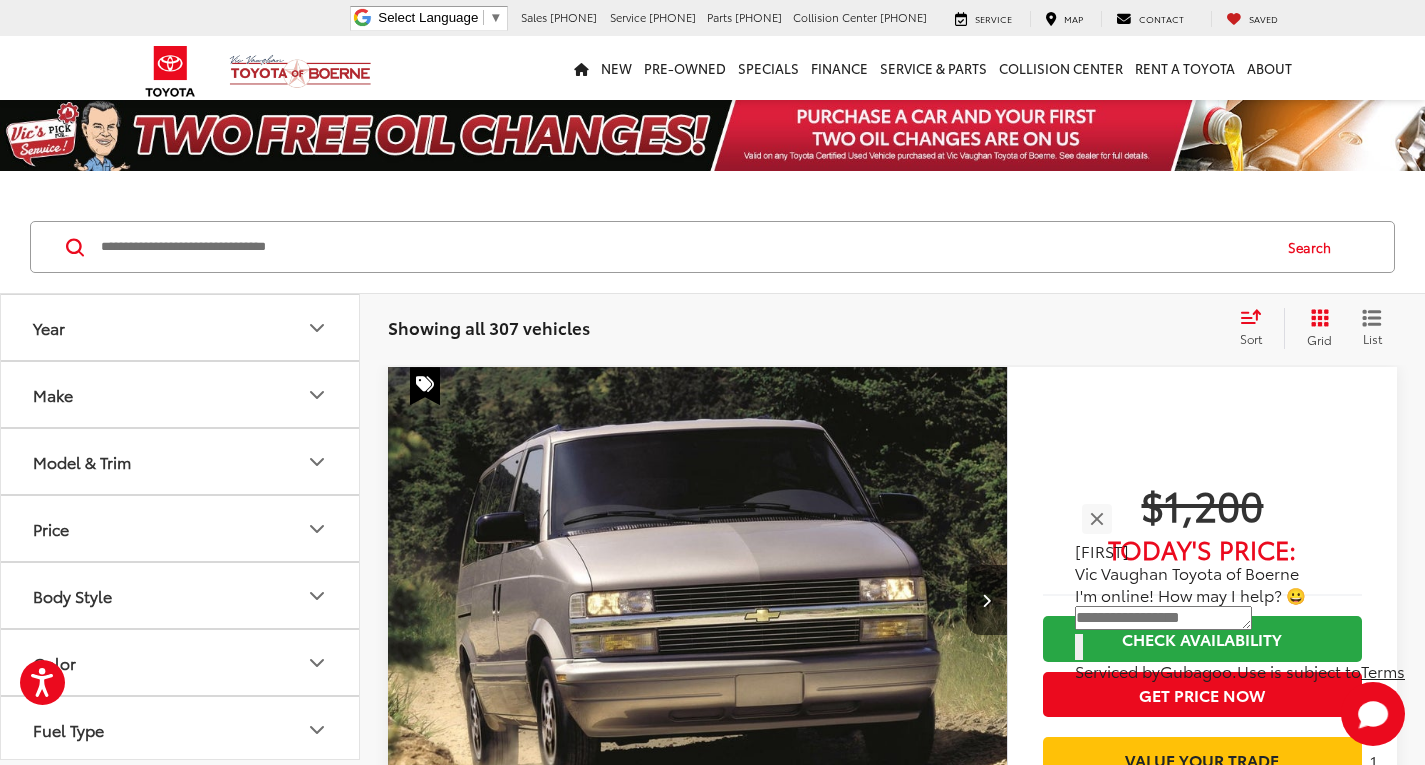 click at bounding box center [684, 247] 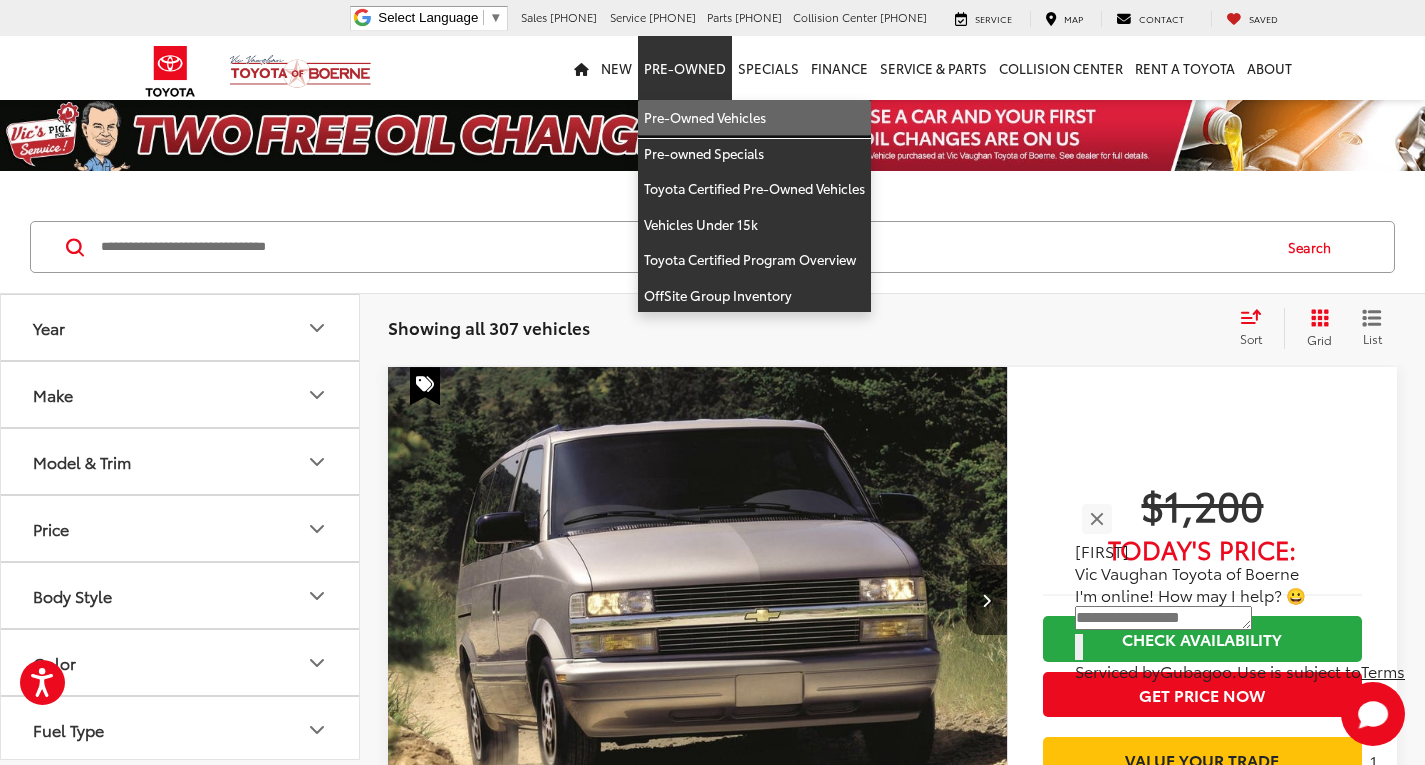 click on "Pre-Owned Vehicles" at bounding box center (754, 118) 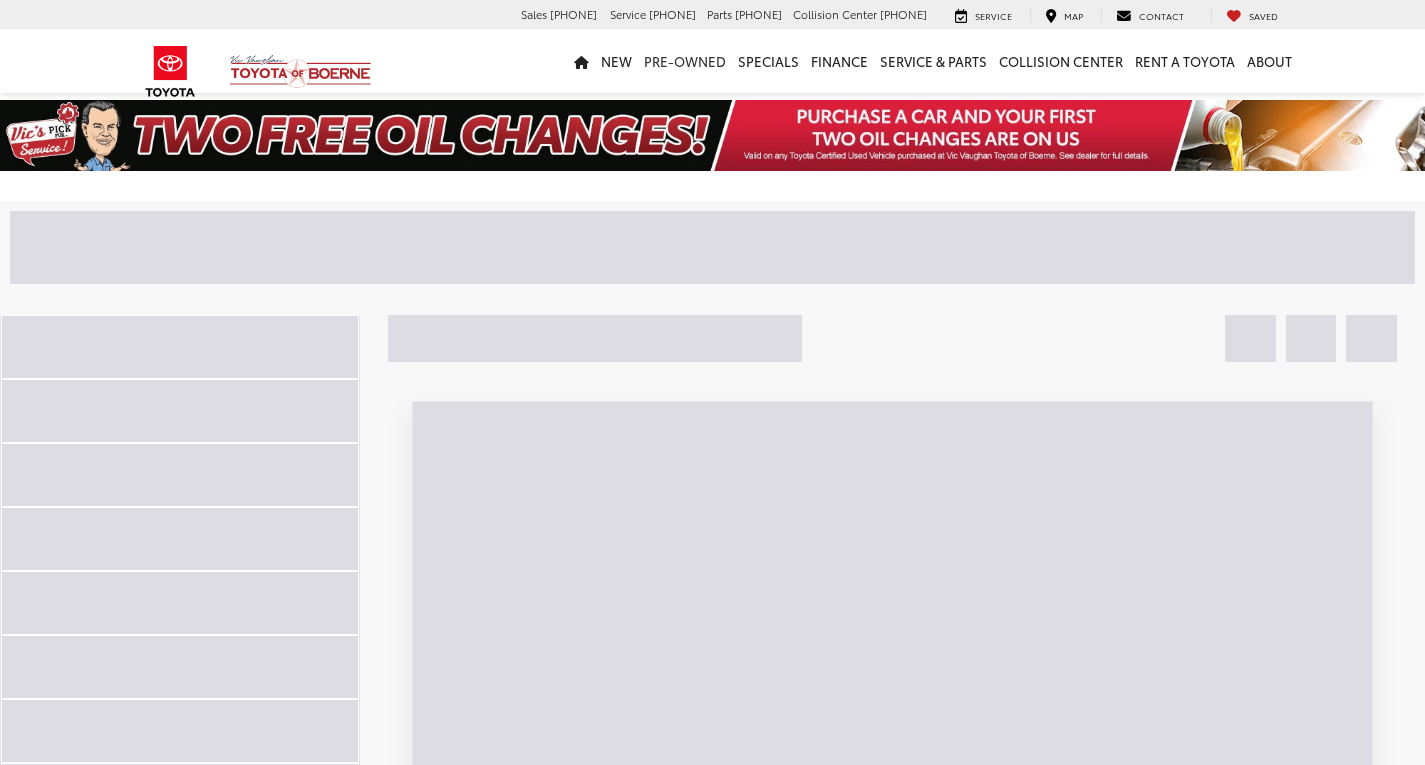 scroll, scrollTop: 0, scrollLeft: 0, axis: both 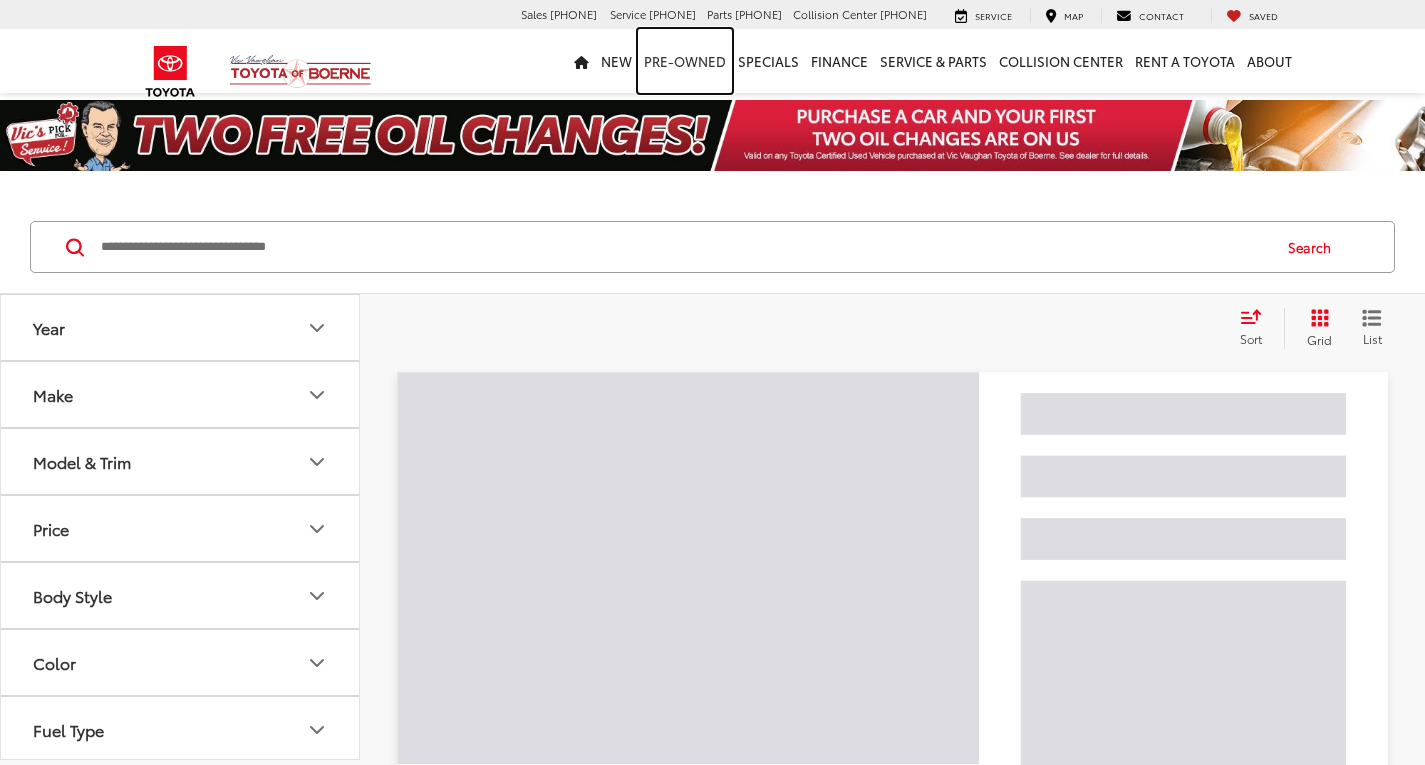 click on "Pre-Owned" at bounding box center (685, 61) 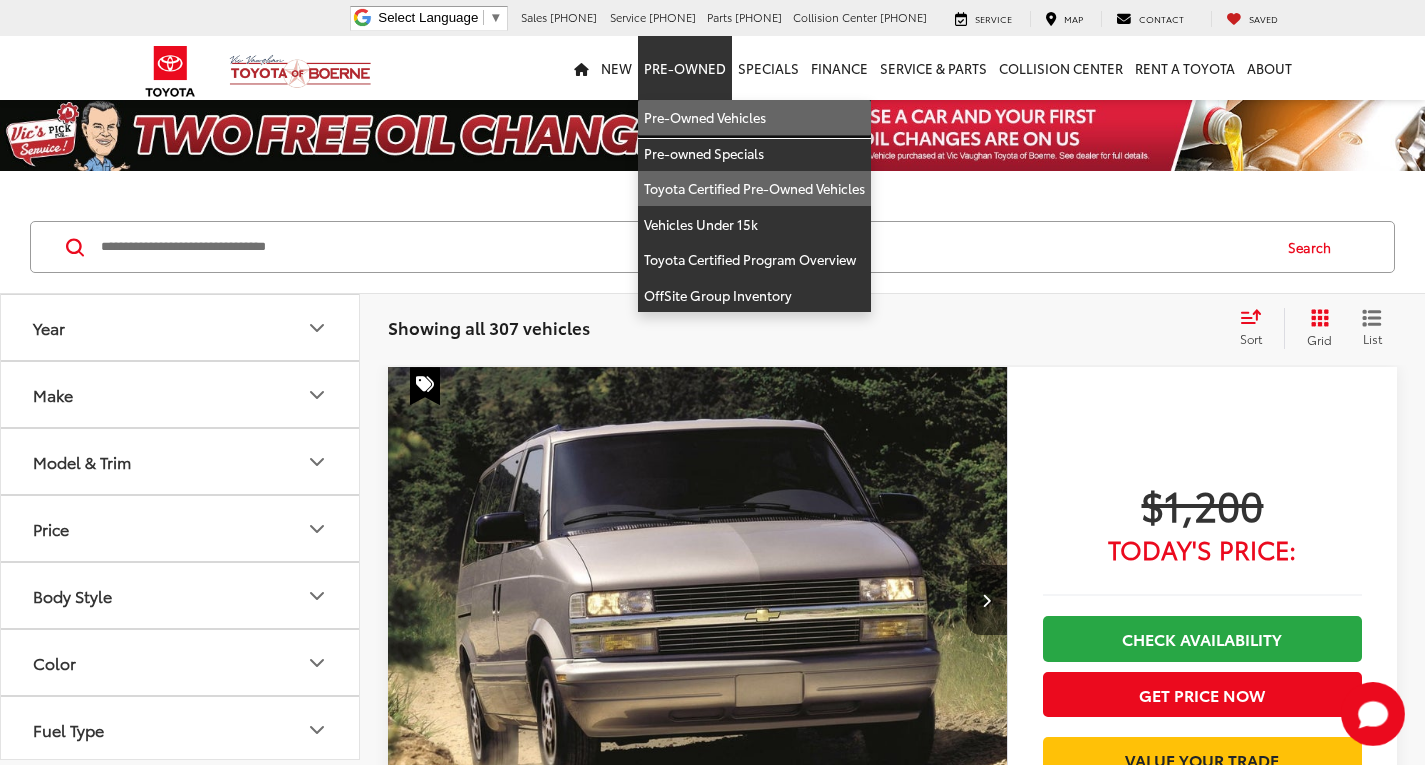 scroll, scrollTop: 0, scrollLeft: 0, axis: both 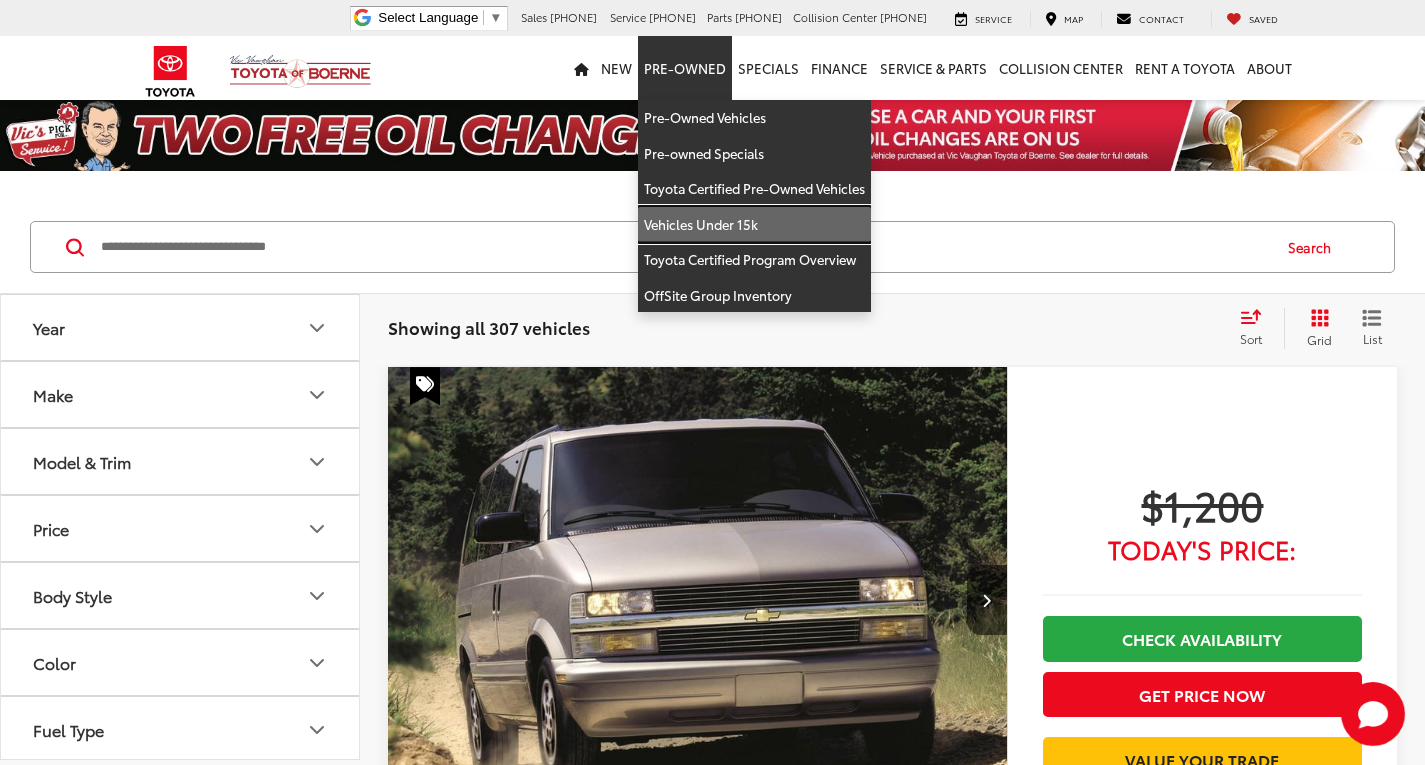 click on "Vehicles Under 15k" at bounding box center (754, 225) 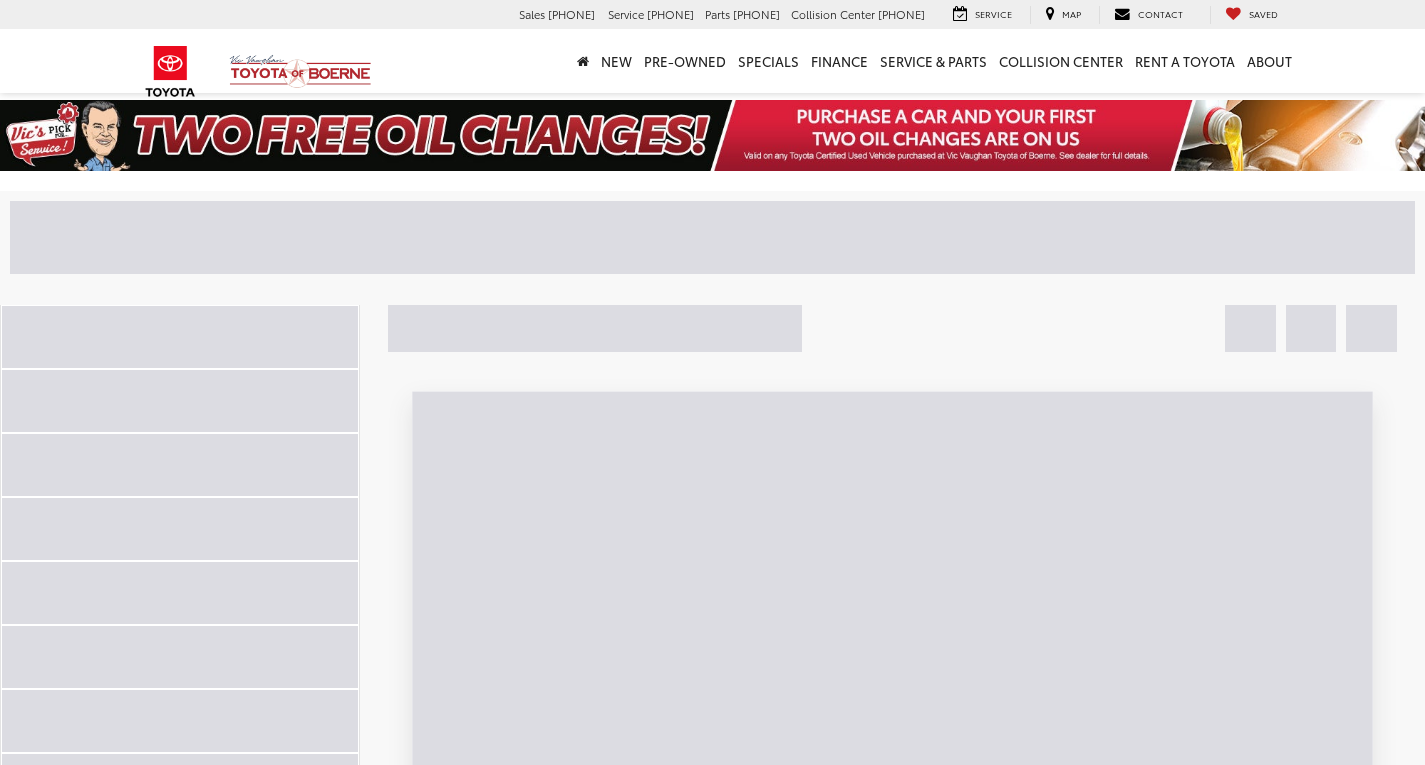 scroll, scrollTop: 0, scrollLeft: 0, axis: both 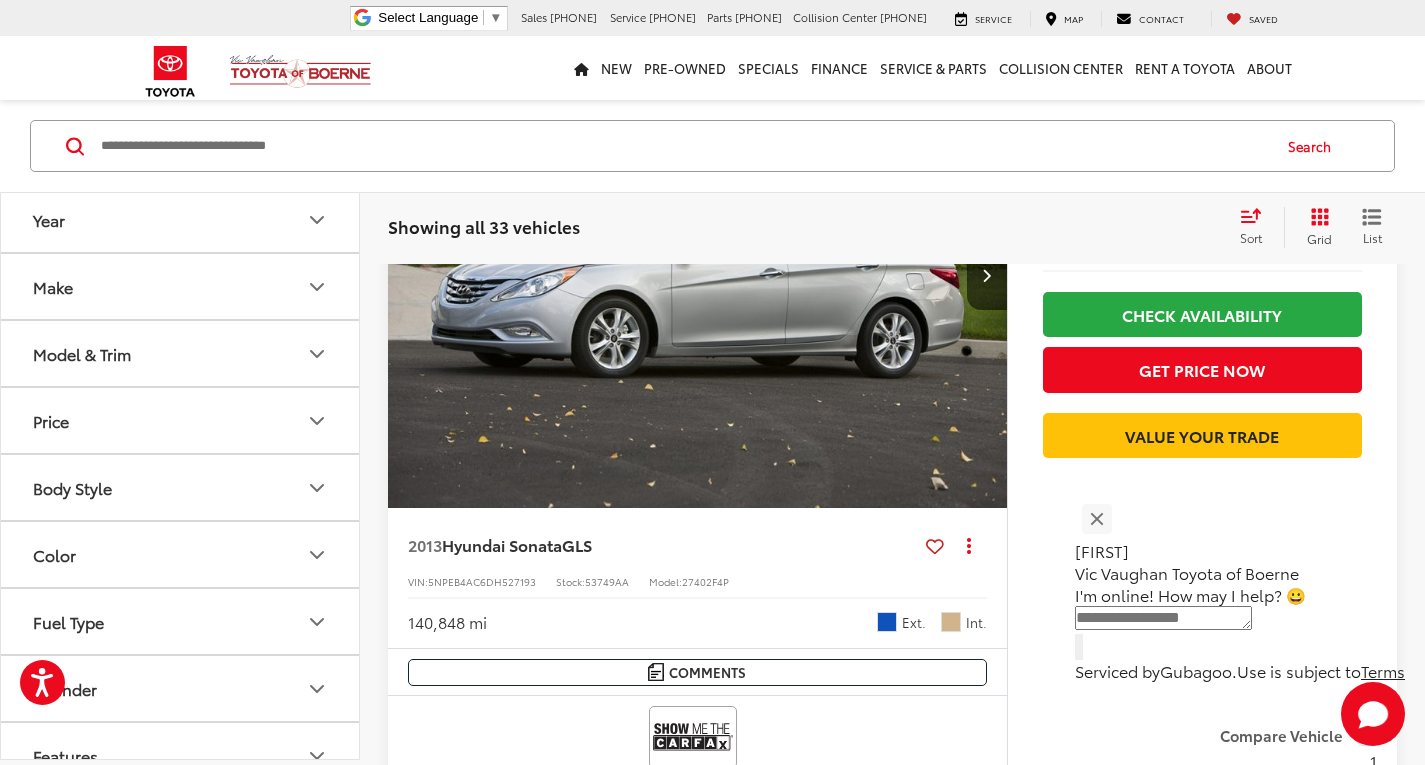 click on "$2,200
Today's Price:
Check Availability
Get Price Now
Value Your Trade" at bounding box center (1202, 377) 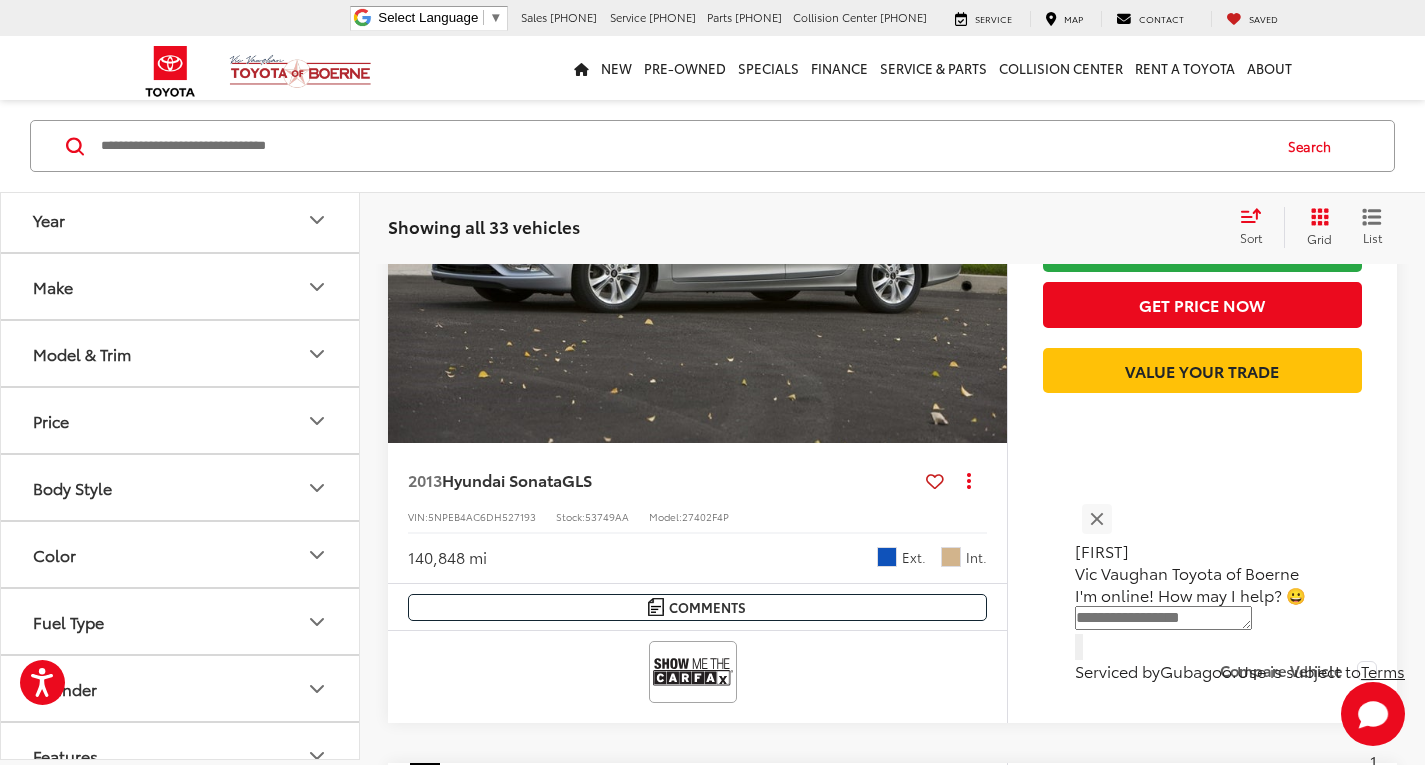 scroll, scrollTop: 1199, scrollLeft: 0, axis: vertical 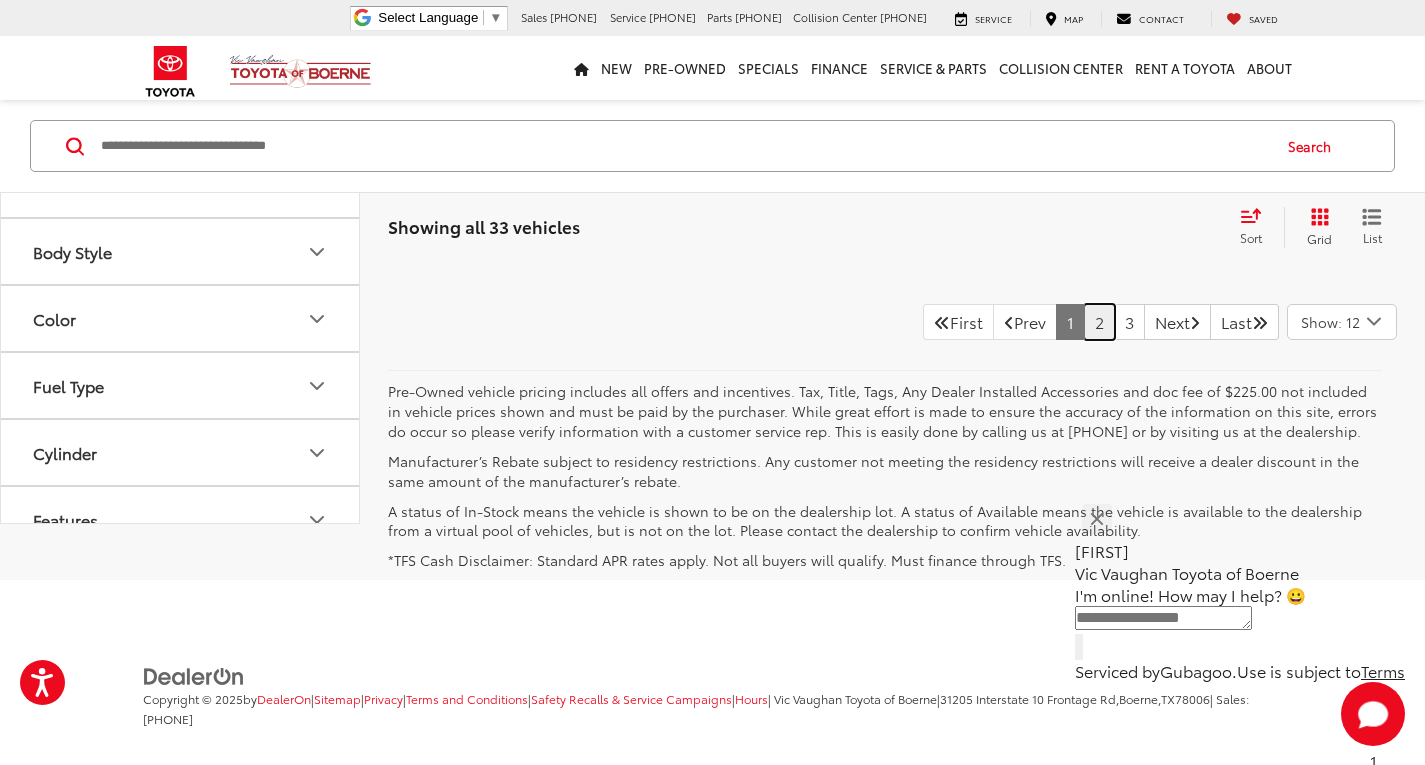 click on "2" at bounding box center (1099, 322) 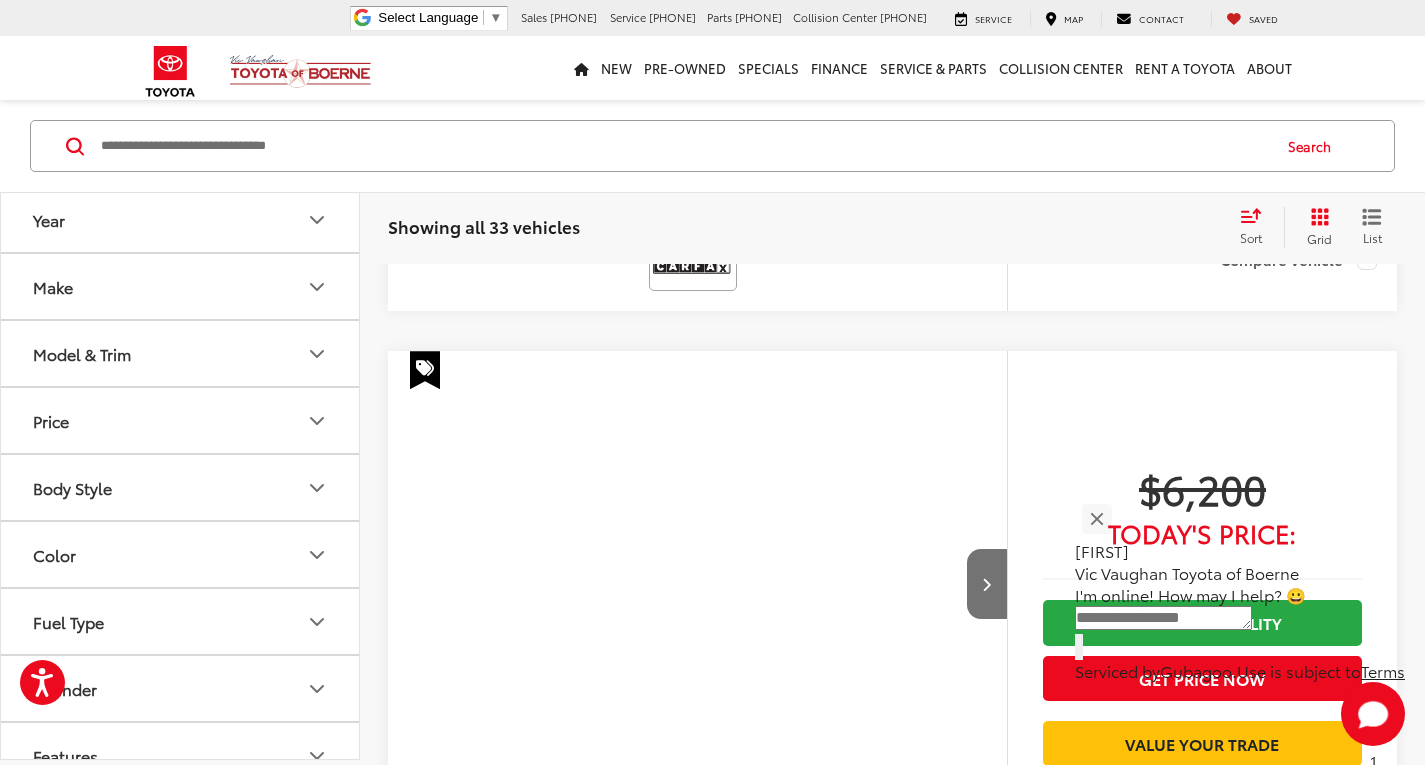 scroll, scrollTop: 91, scrollLeft: 0, axis: vertical 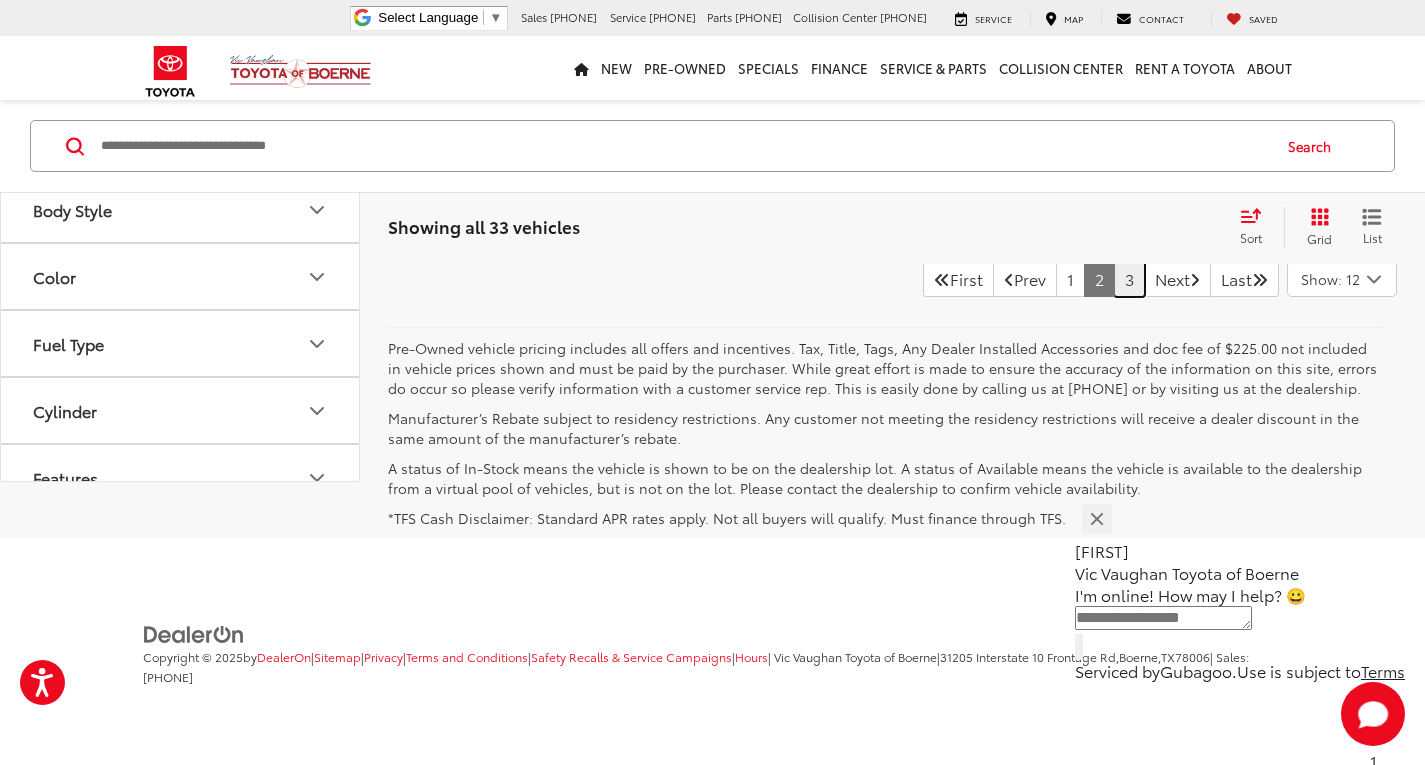 click on "3" at bounding box center [1129, 279] 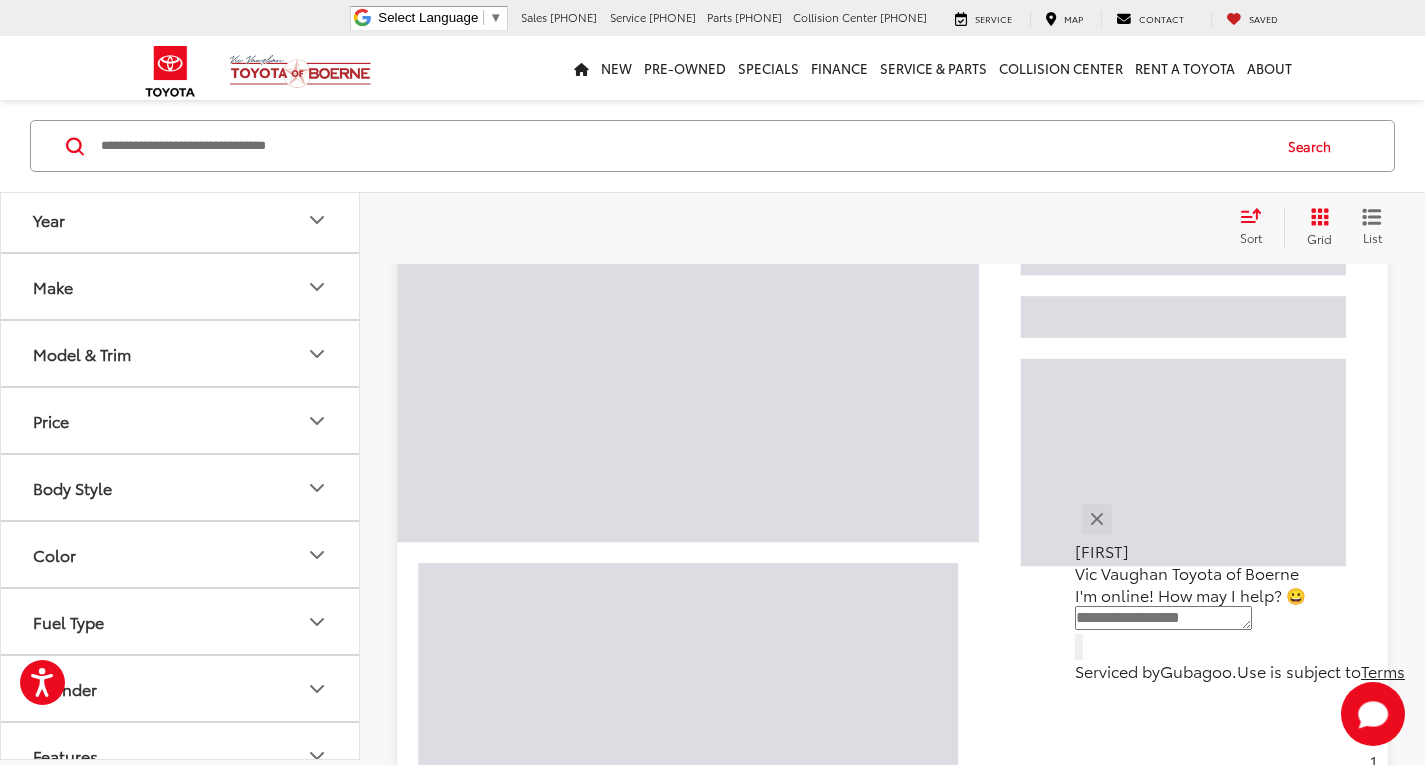 scroll, scrollTop: 91, scrollLeft: 0, axis: vertical 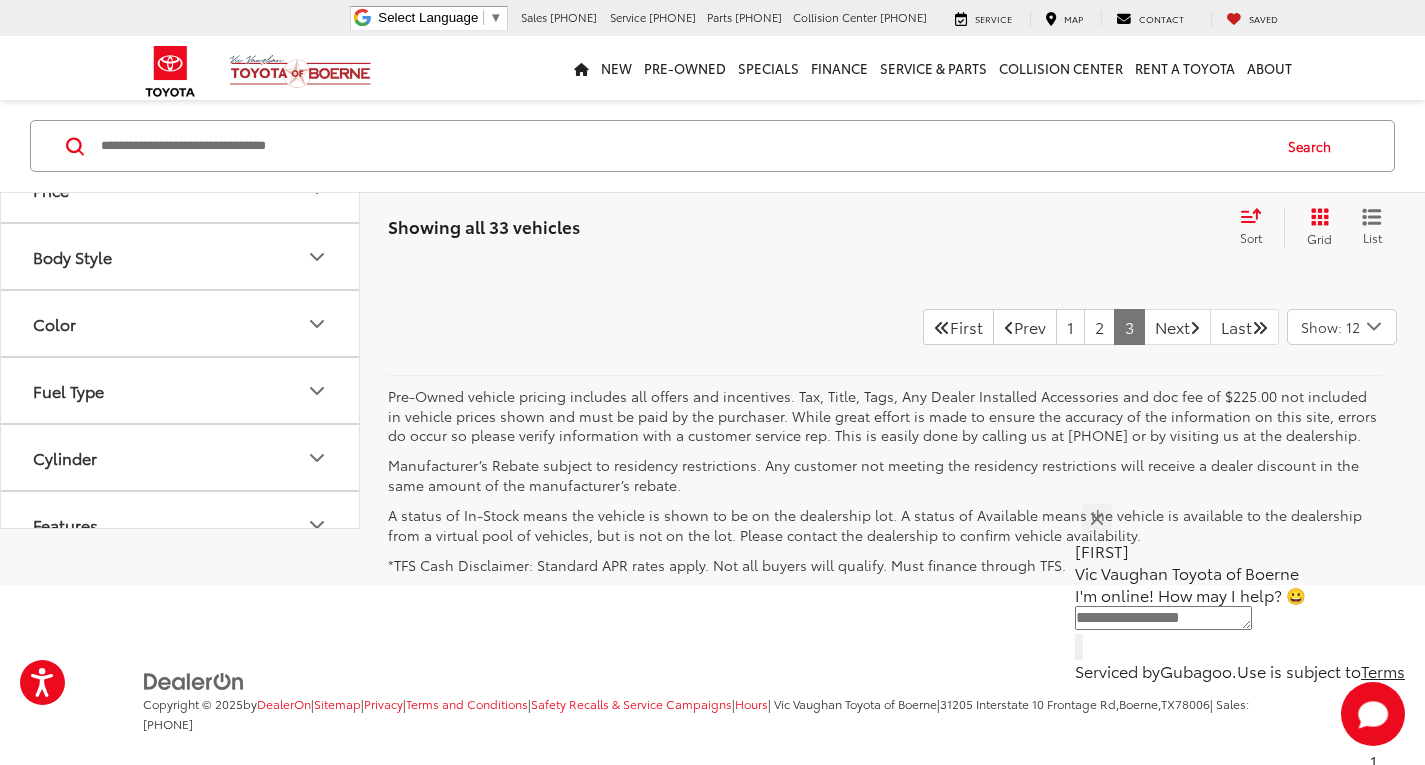 click on "2020  Kia Optima  LX
Copy Link Share Print View Details VIN:  5XXGT4L35LG432329 Stock:  53600AA Model:  53222 132,209 mi Ext. Int. More Details Comments Dealer Comments Clean CARFAX. 2020 Kia Optima LX Sparkling Silver Inspected, Bluetooth®, Clean Carfax, Black Cloth. Recent Arrival! 24/32 City/Highway MPG More...
$9,200
Today's Price:
Check Availability
Get Price Now
Value Your Trade
Compare Vehicle 2017  Hyundai Elantra  SE
Copy Link Share Print View Details VIN:  5NPD84LF4HH040243 Stock:  53632A Model:  47402F45 92,625 mi Ext. Int. More Details Comments Dealer Comments 2017 Hyundai Elantra SE Mineral / Beige Inspected, Bluetooth®. Awards:   * 2017 KBB.com 10 Most Awarded Brands" 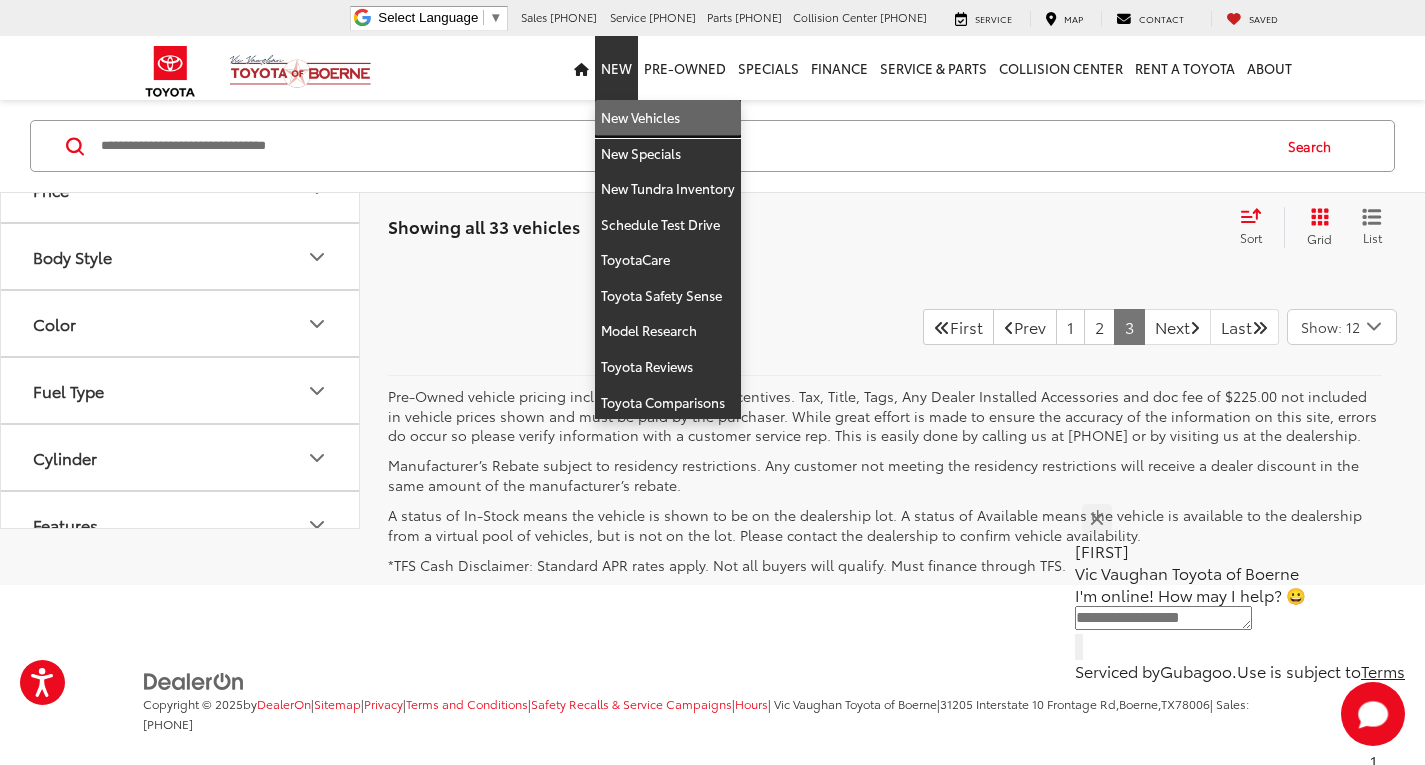 click on "New Vehicles" at bounding box center (668, 118) 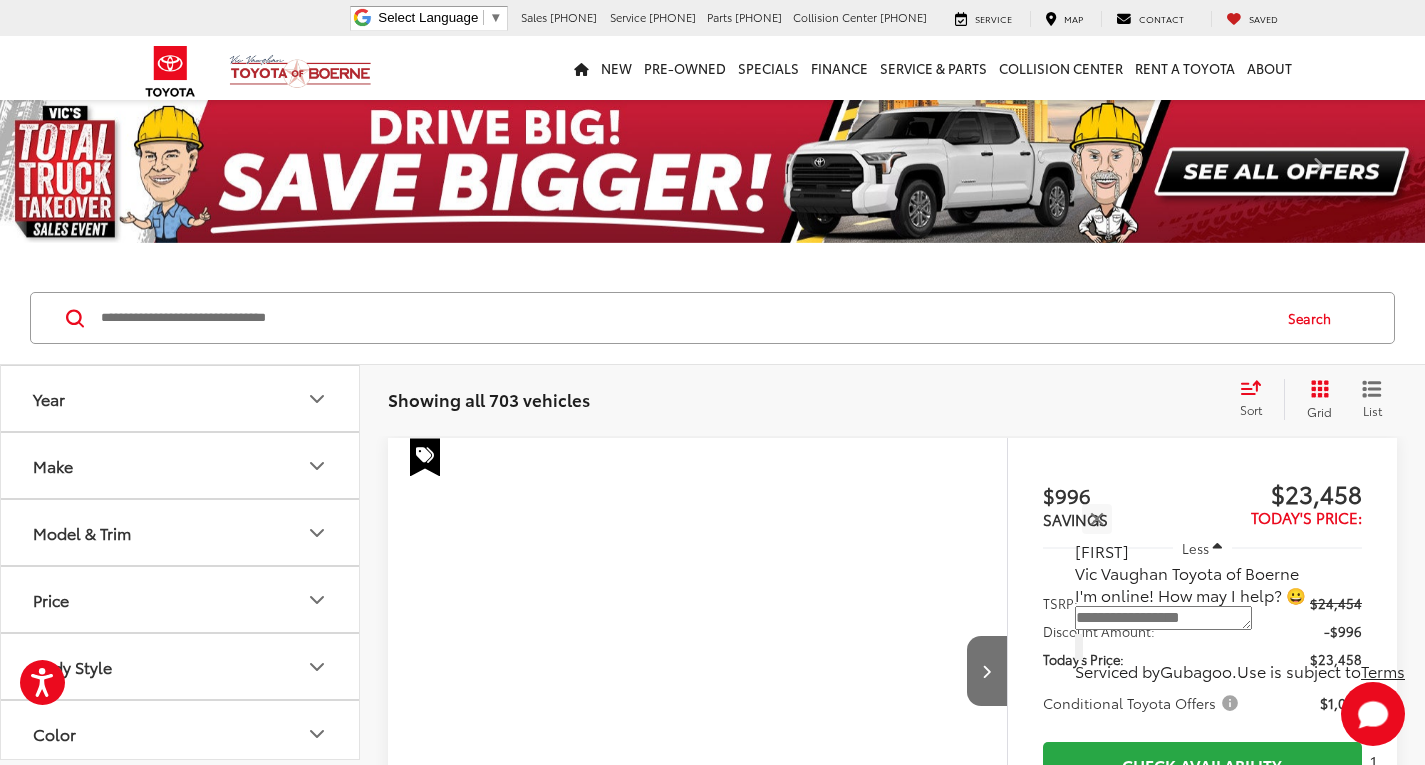 scroll, scrollTop: 0, scrollLeft: 0, axis: both 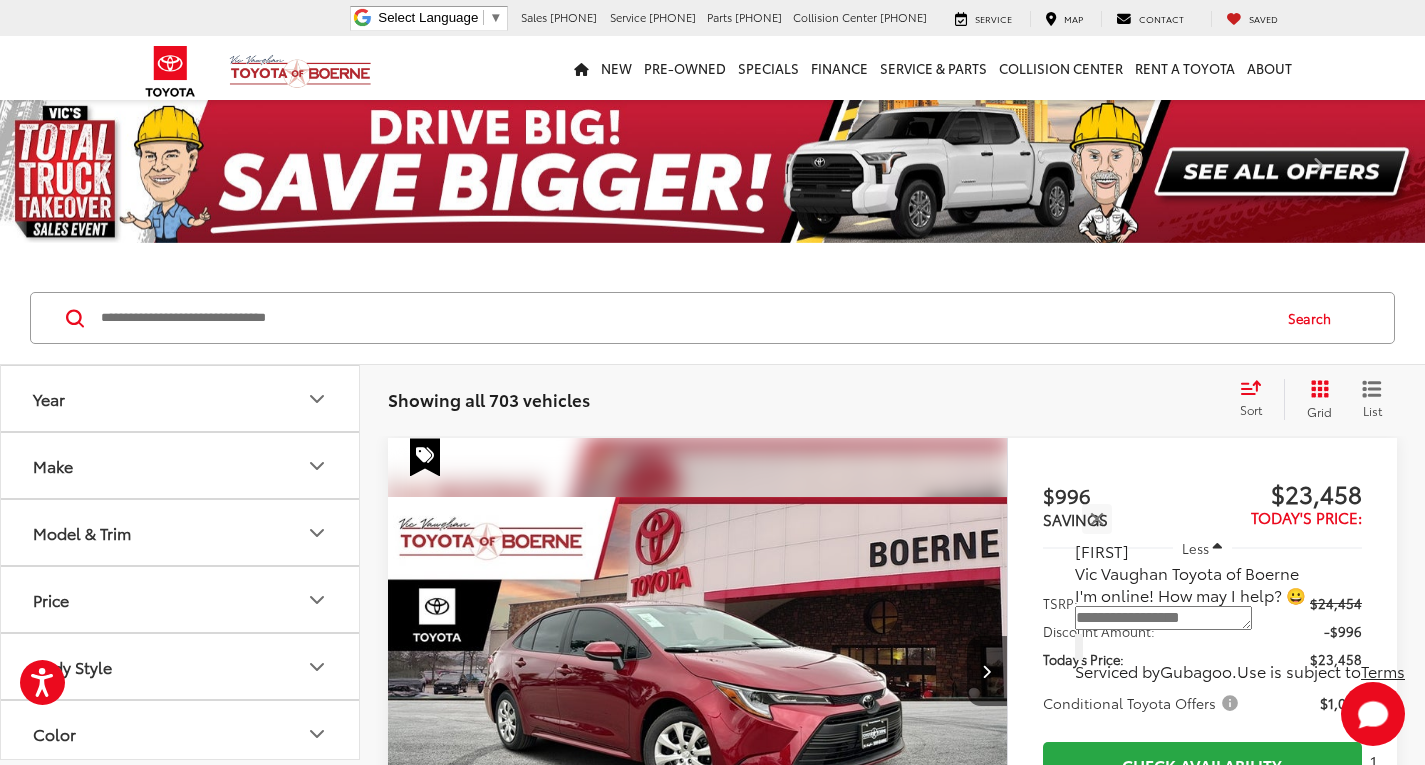 click on "Showing all 703 vehicles Clear All + 0 test Sort Price:  High to Low Price:  Low to High Year:  High to Low Year:  Low to High Distance:  Near to Far Distance:  Far to Near Featured Vehicles Grid List" at bounding box center (892, 399) 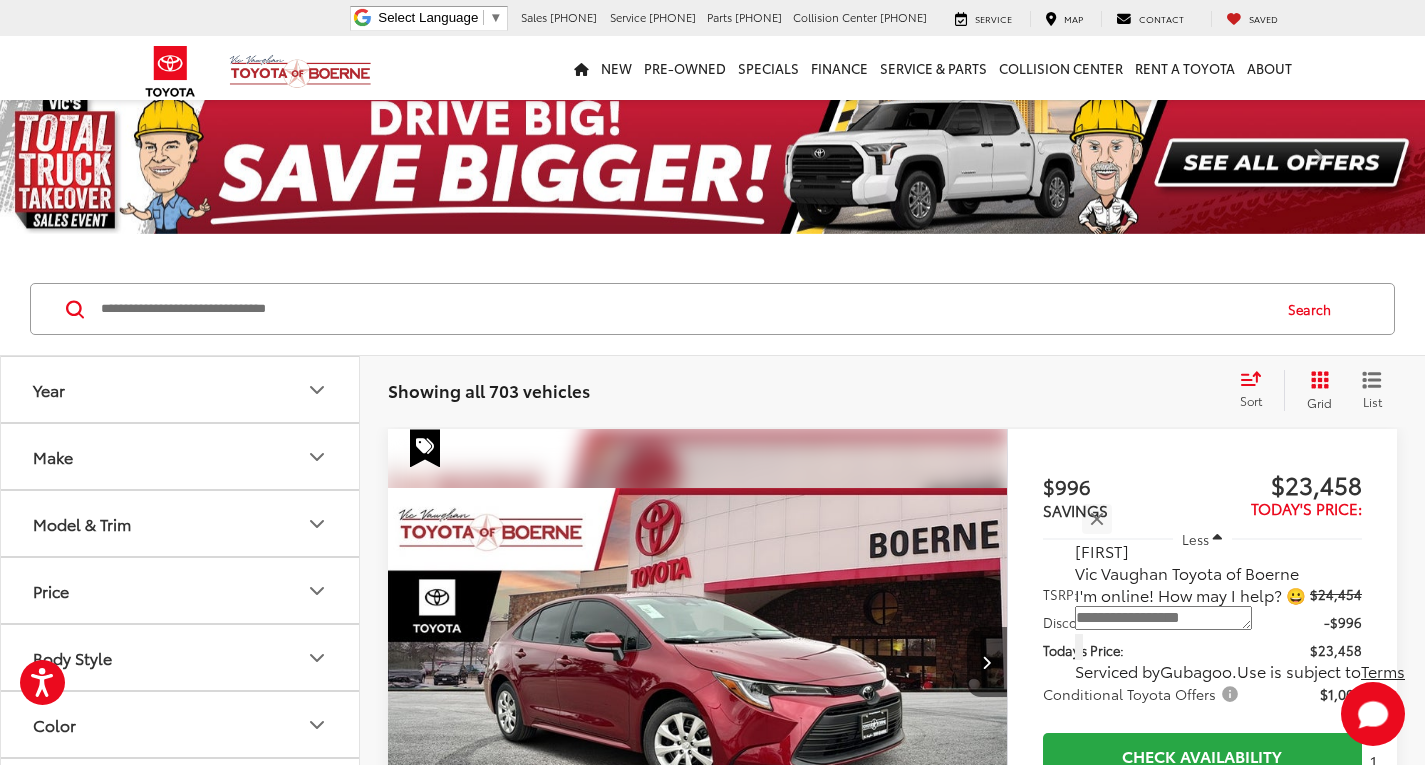 scroll, scrollTop: 0, scrollLeft: 0, axis: both 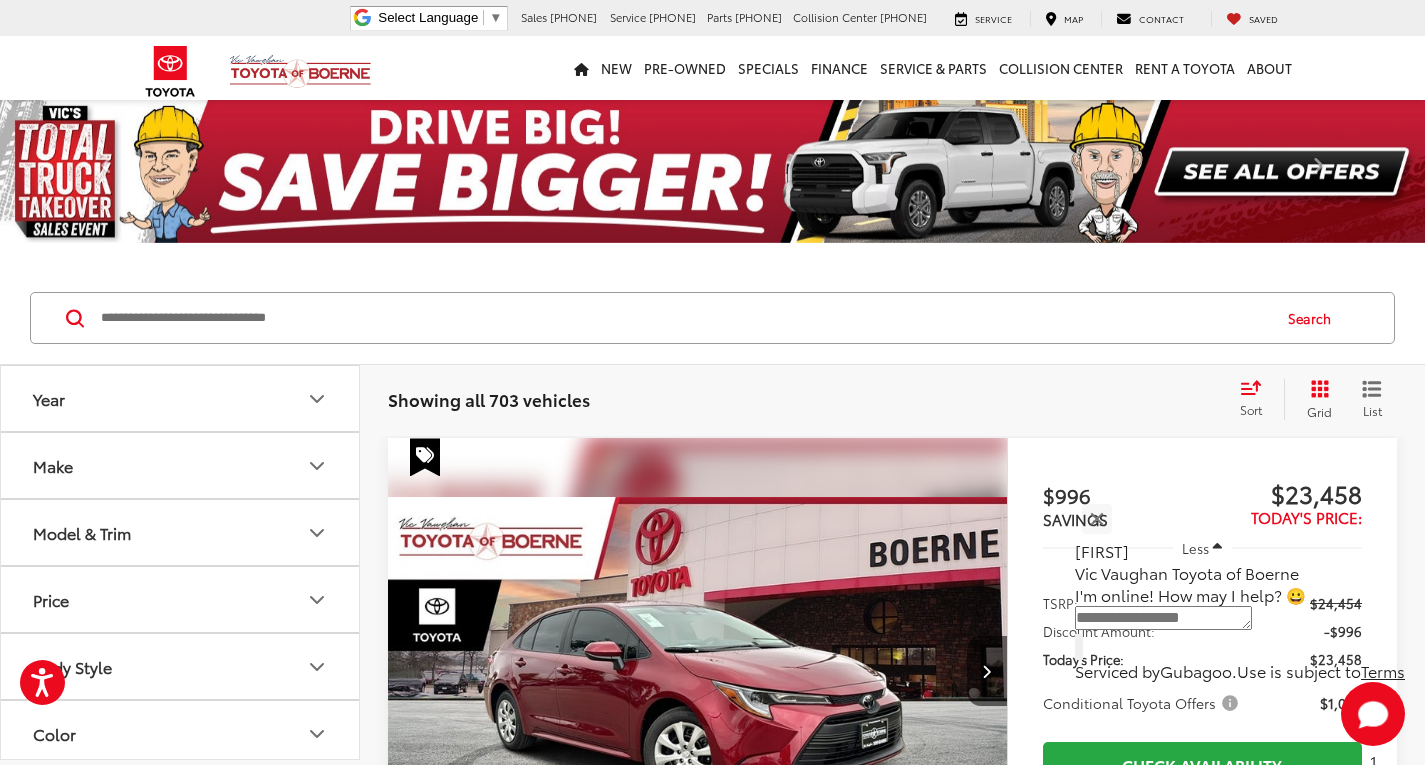 click at bounding box center (712, 253) 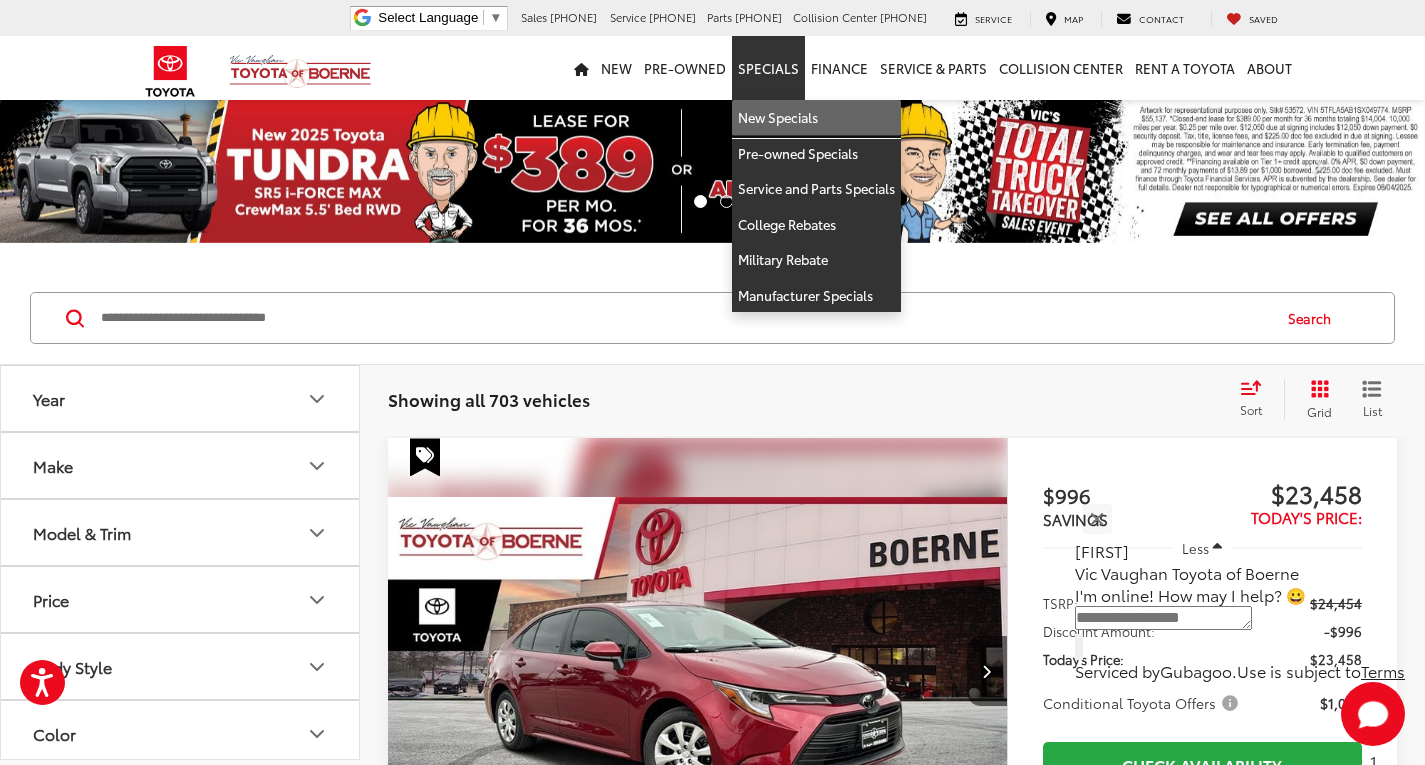 click on "New Specials" at bounding box center (816, 118) 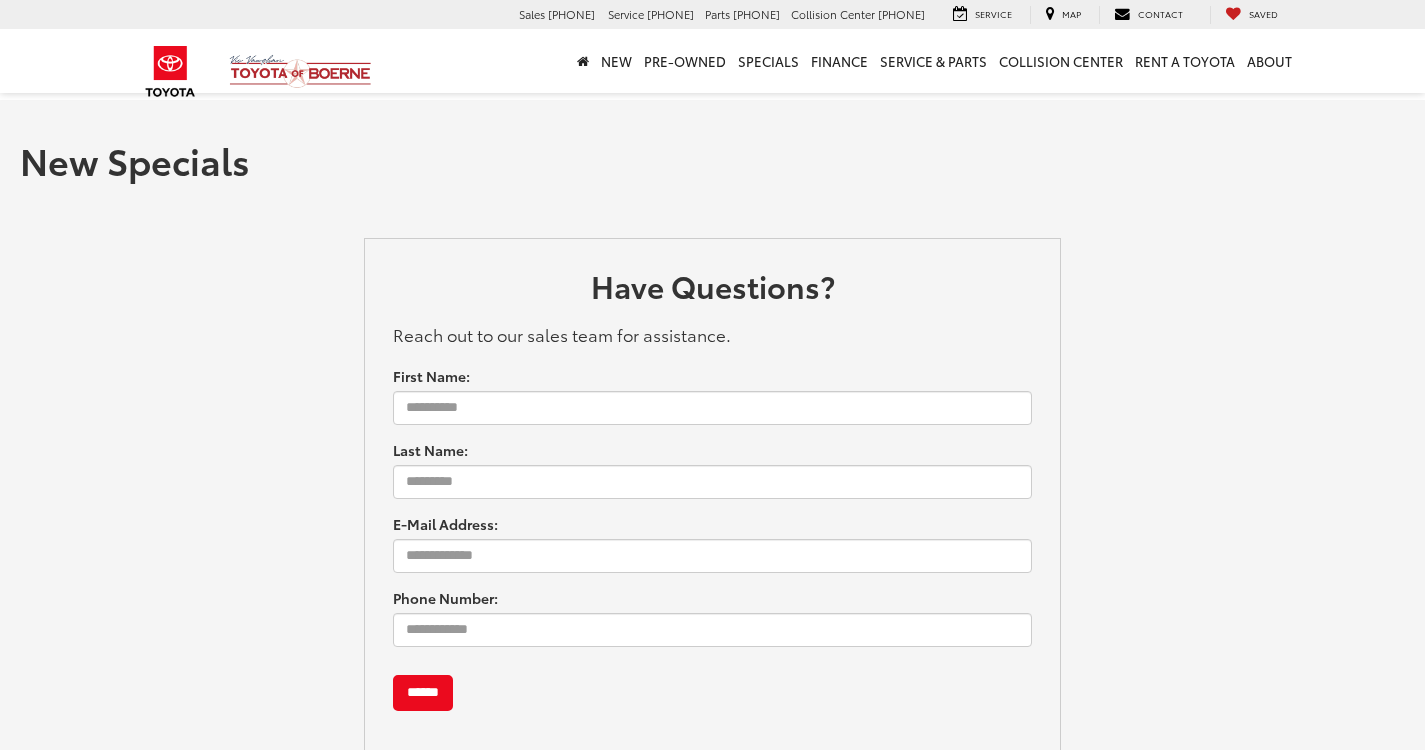 scroll, scrollTop: 0, scrollLeft: 0, axis: both 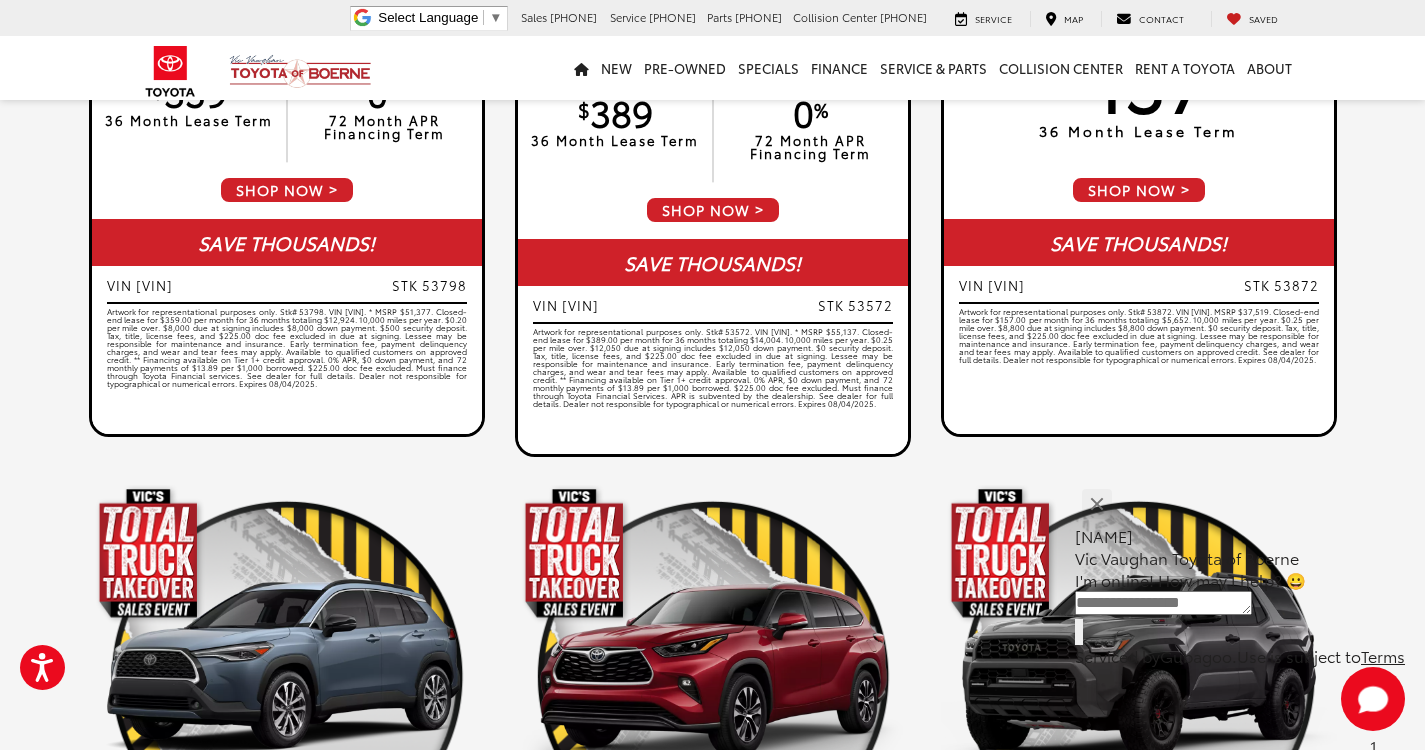 click on "[NAME]" at bounding box center [1240, 536] 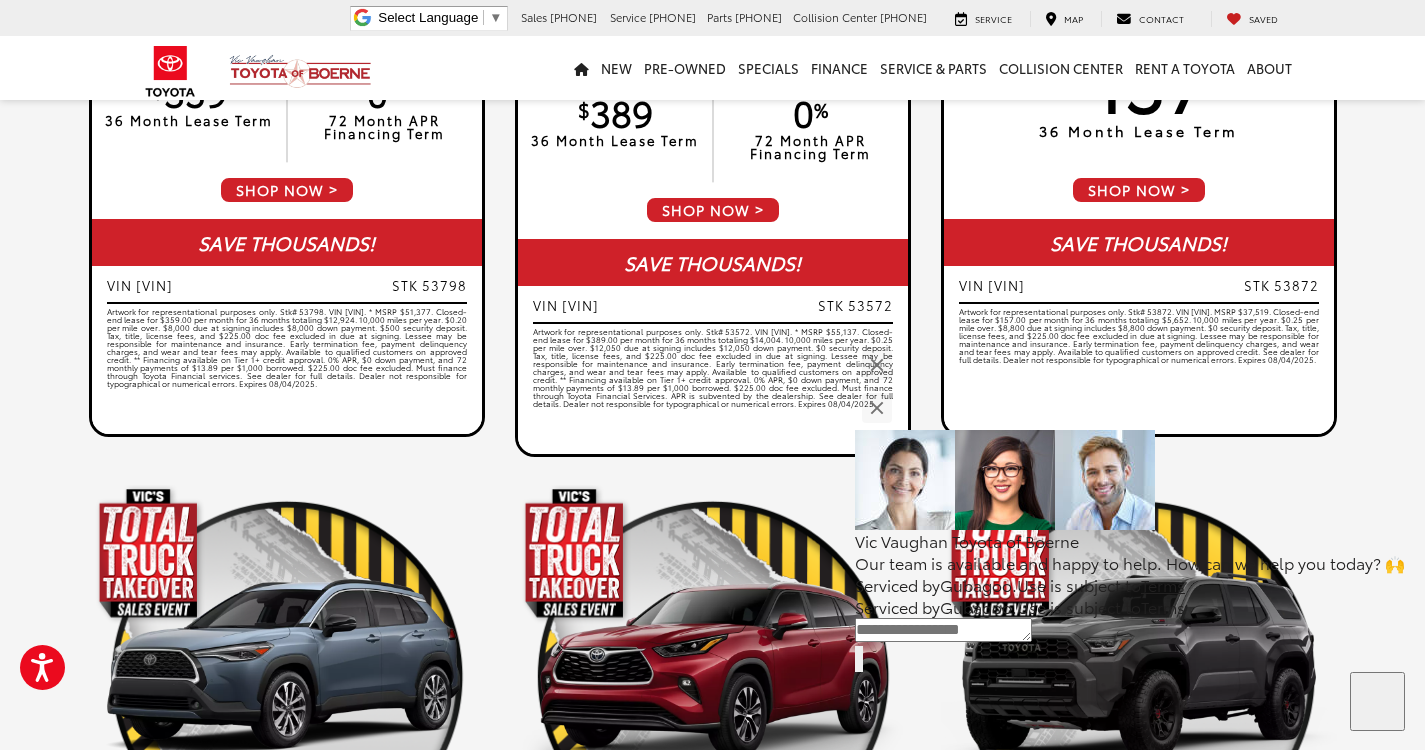 click at bounding box center (1130, 480) 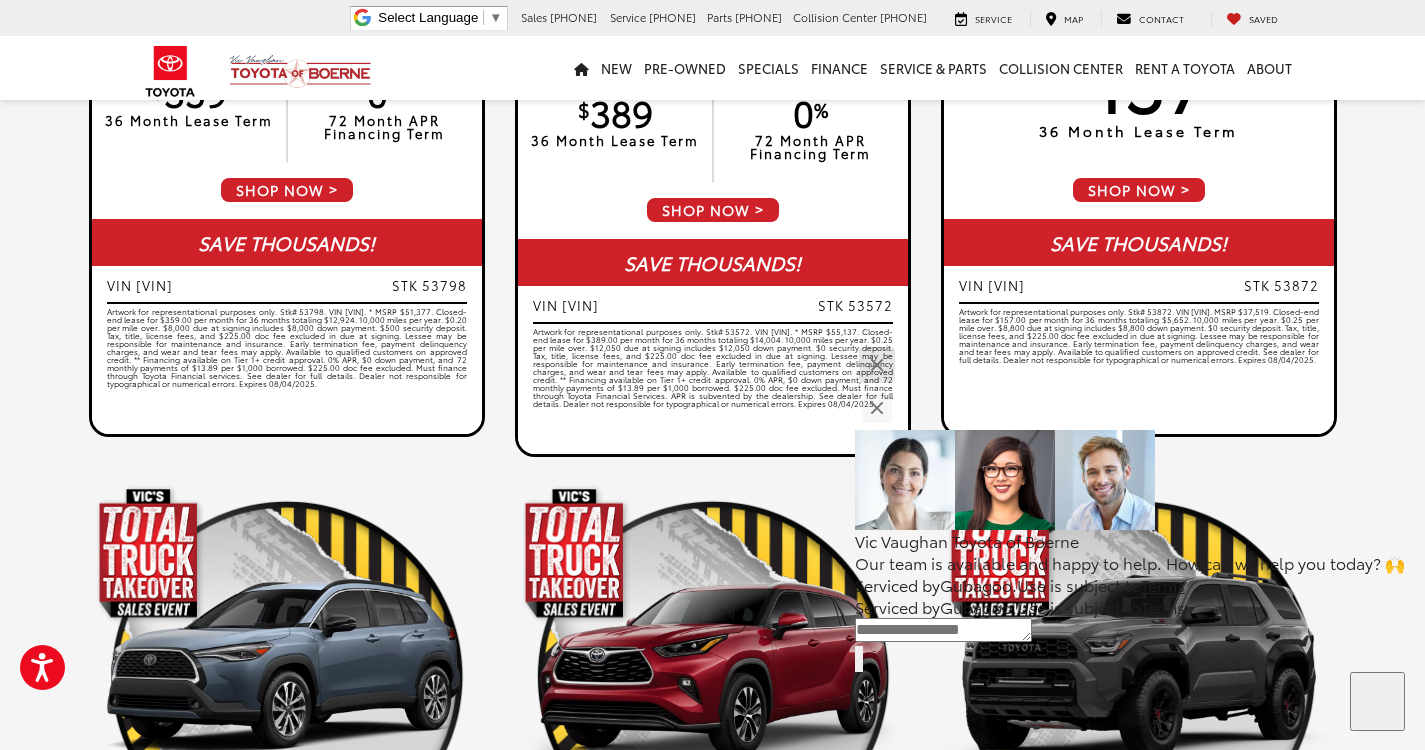 click at bounding box center [876, 365] 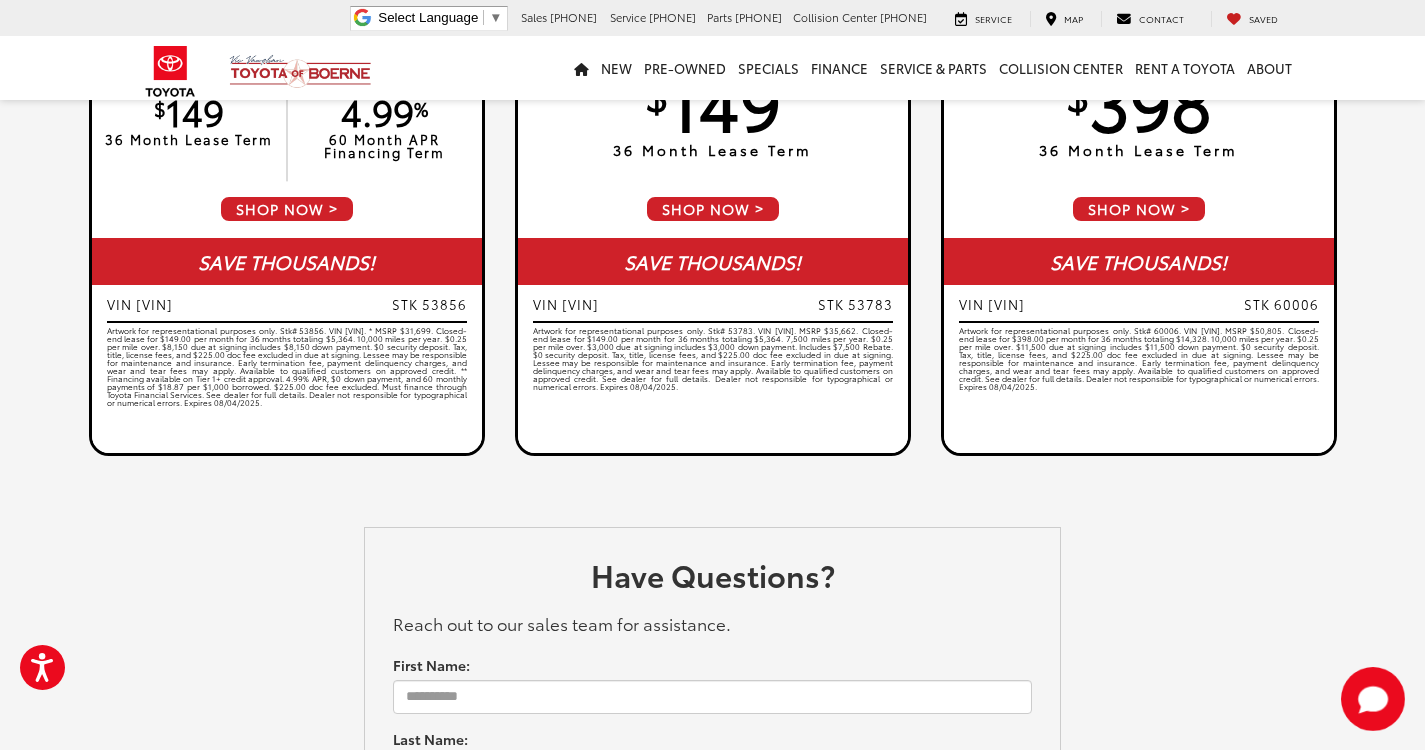 scroll, scrollTop: 2900, scrollLeft: 0, axis: vertical 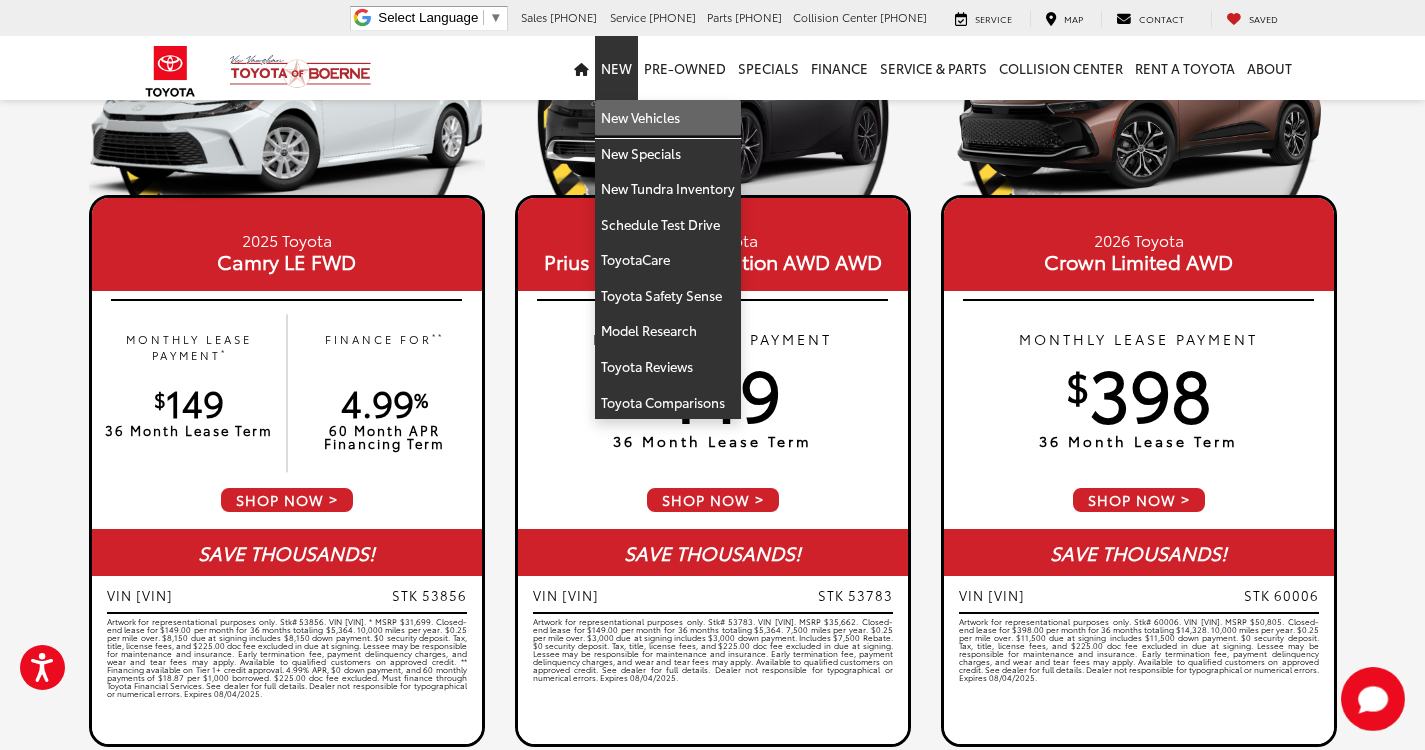 click on "New Vehicles" at bounding box center [668, 118] 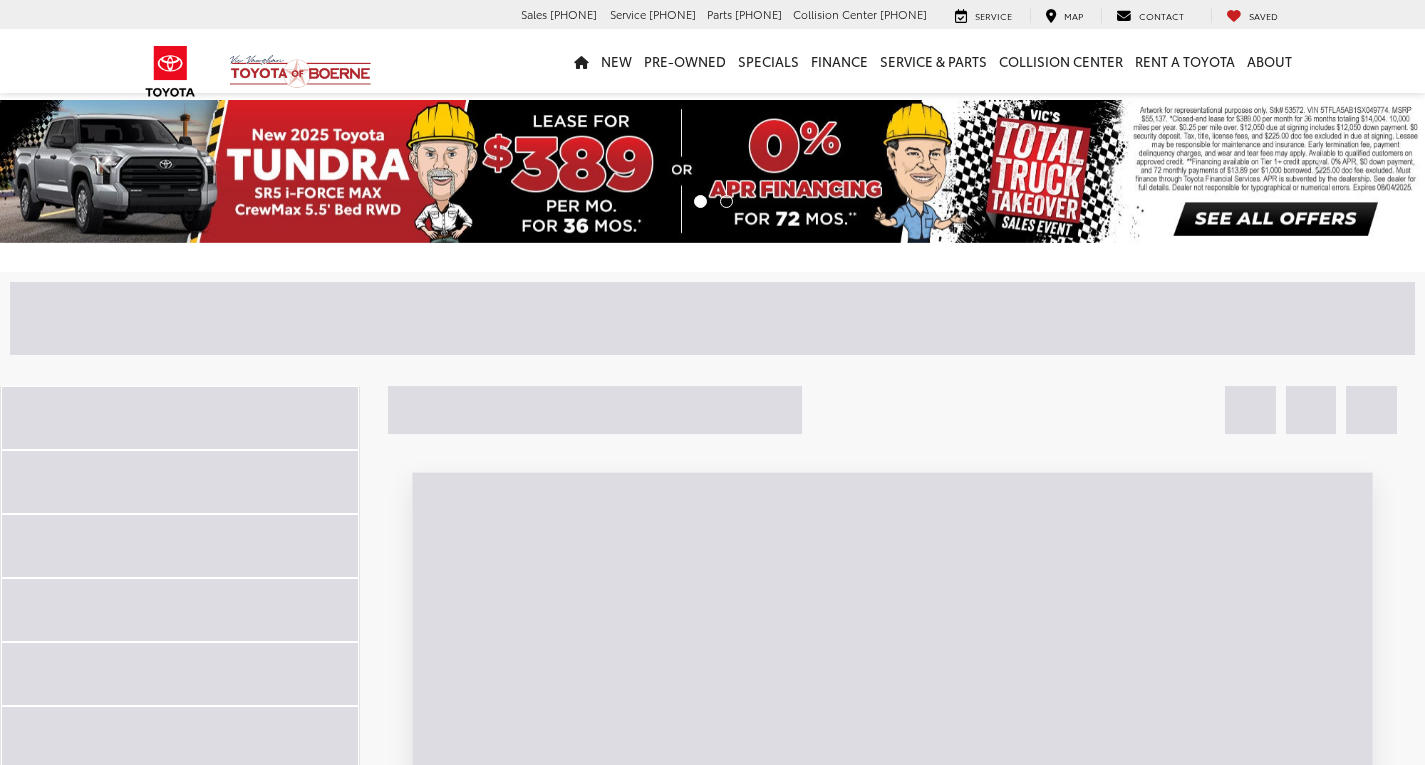 scroll, scrollTop: 0, scrollLeft: 0, axis: both 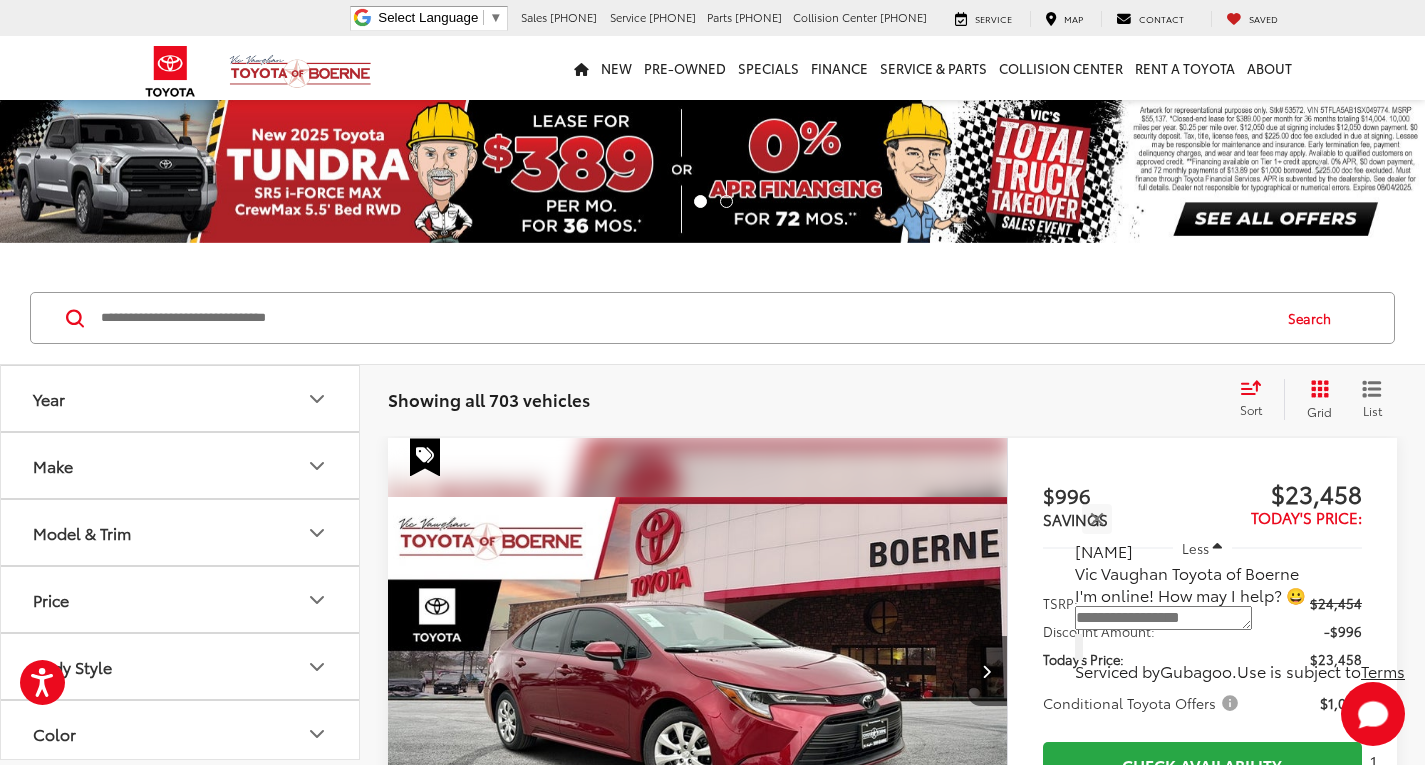 click at bounding box center (684, 318) 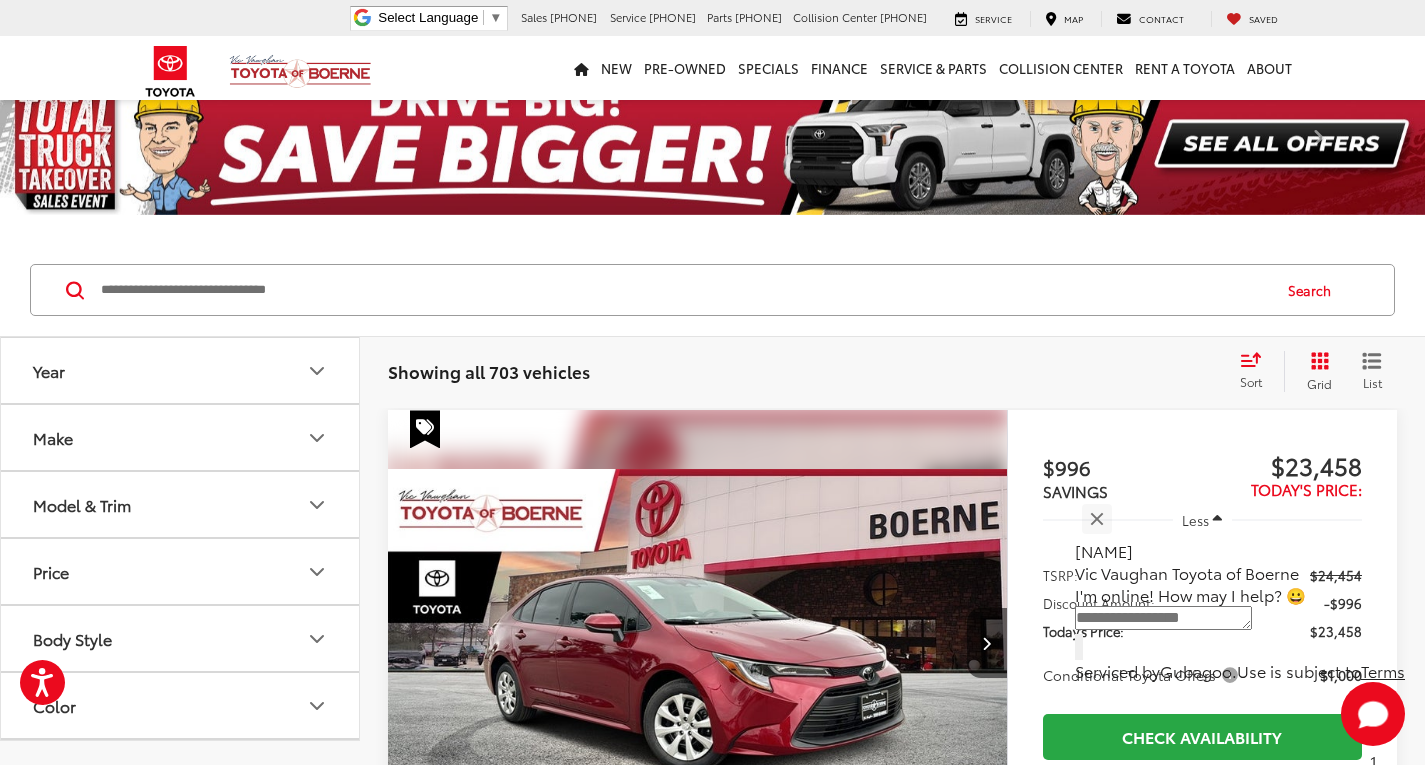 scroll, scrollTop: 0, scrollLeft: 0, axis: both 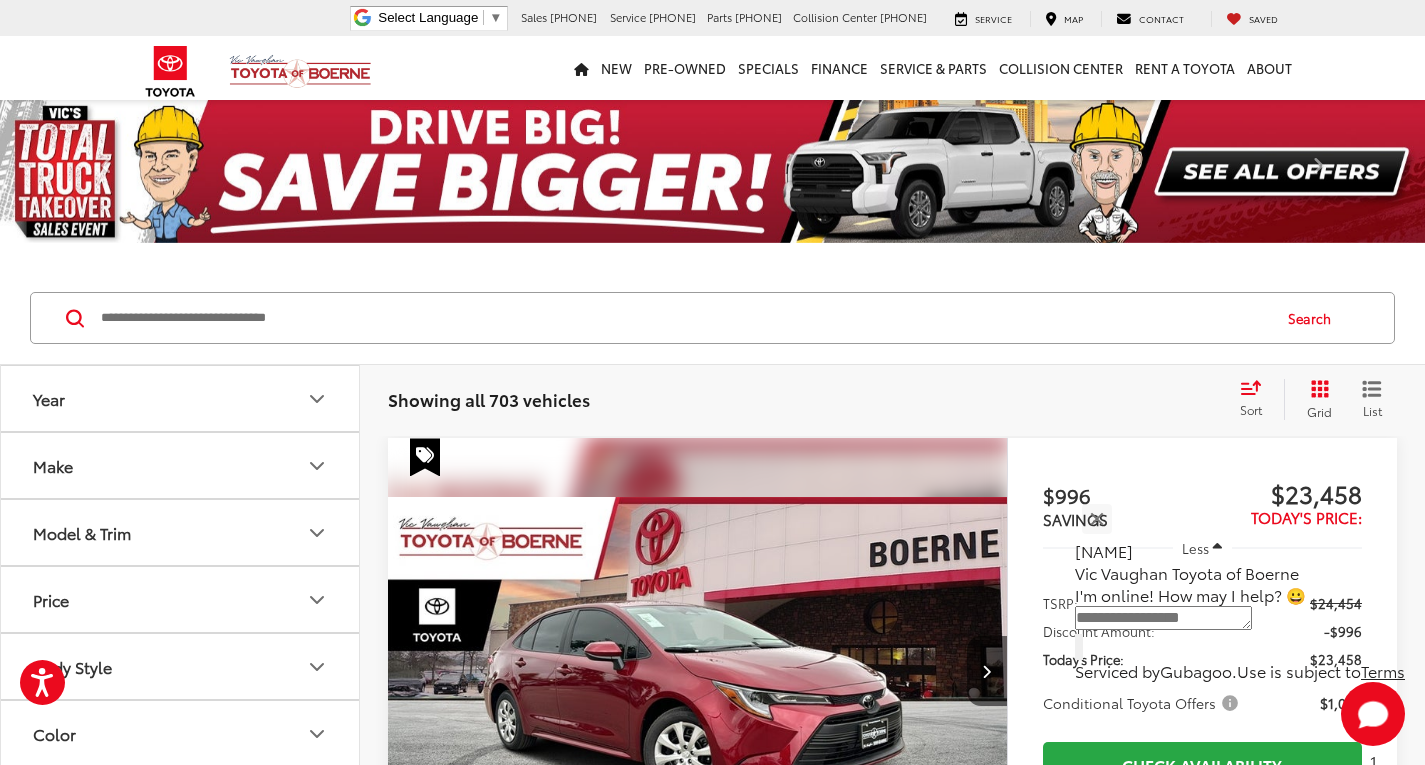 click at bounding box center (684, 318) 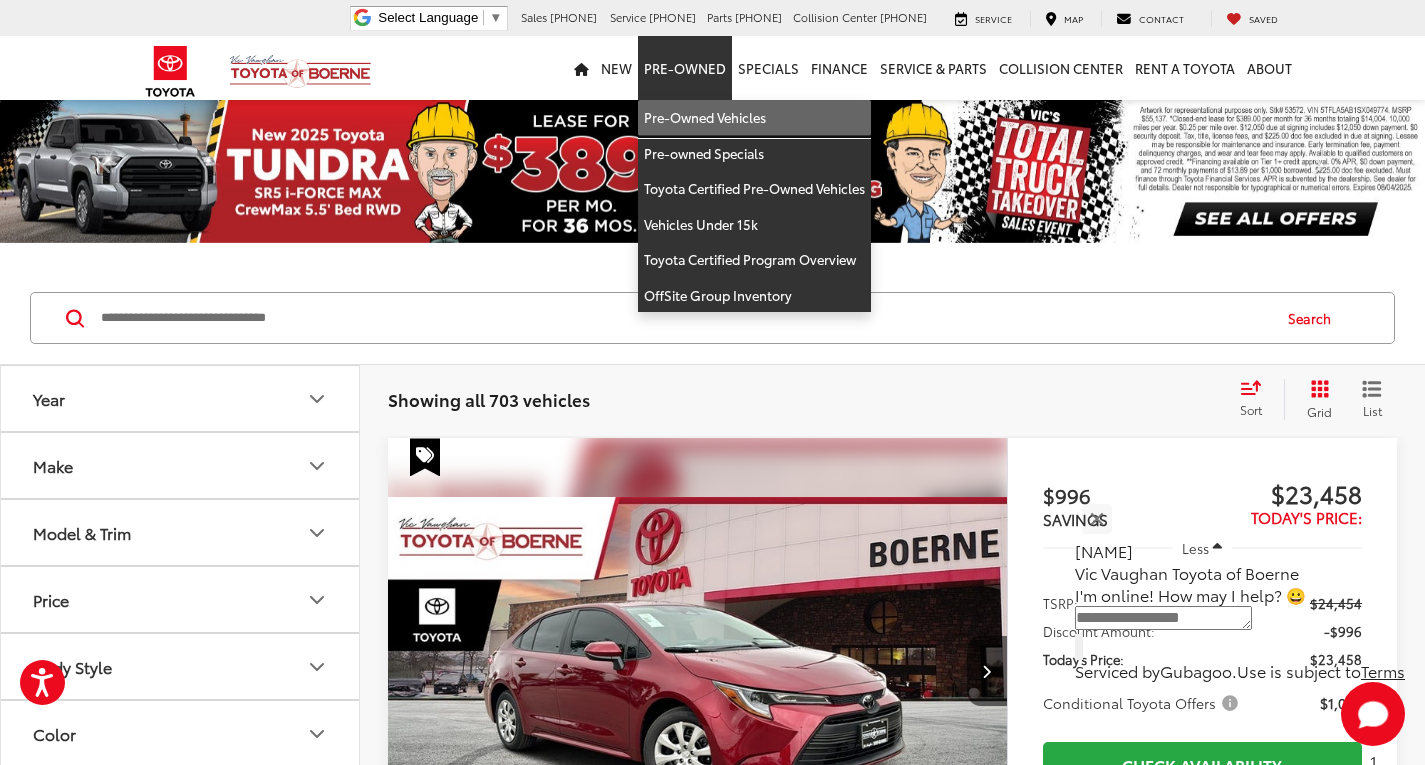 click on "Pre-Owned Vehicles" at bounding box center (754, 118) 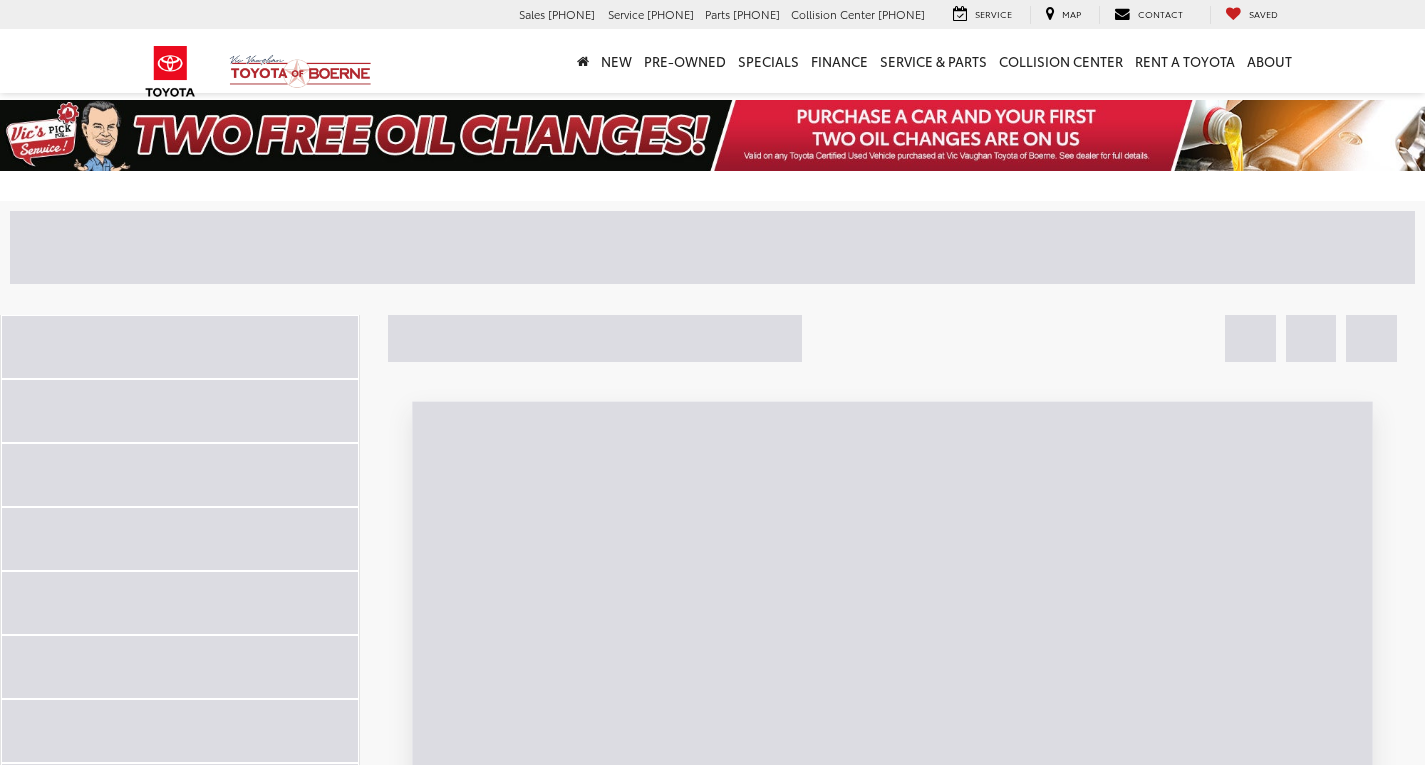 scroll, scrollTop: 0, scrollLeft: 0, axis: both 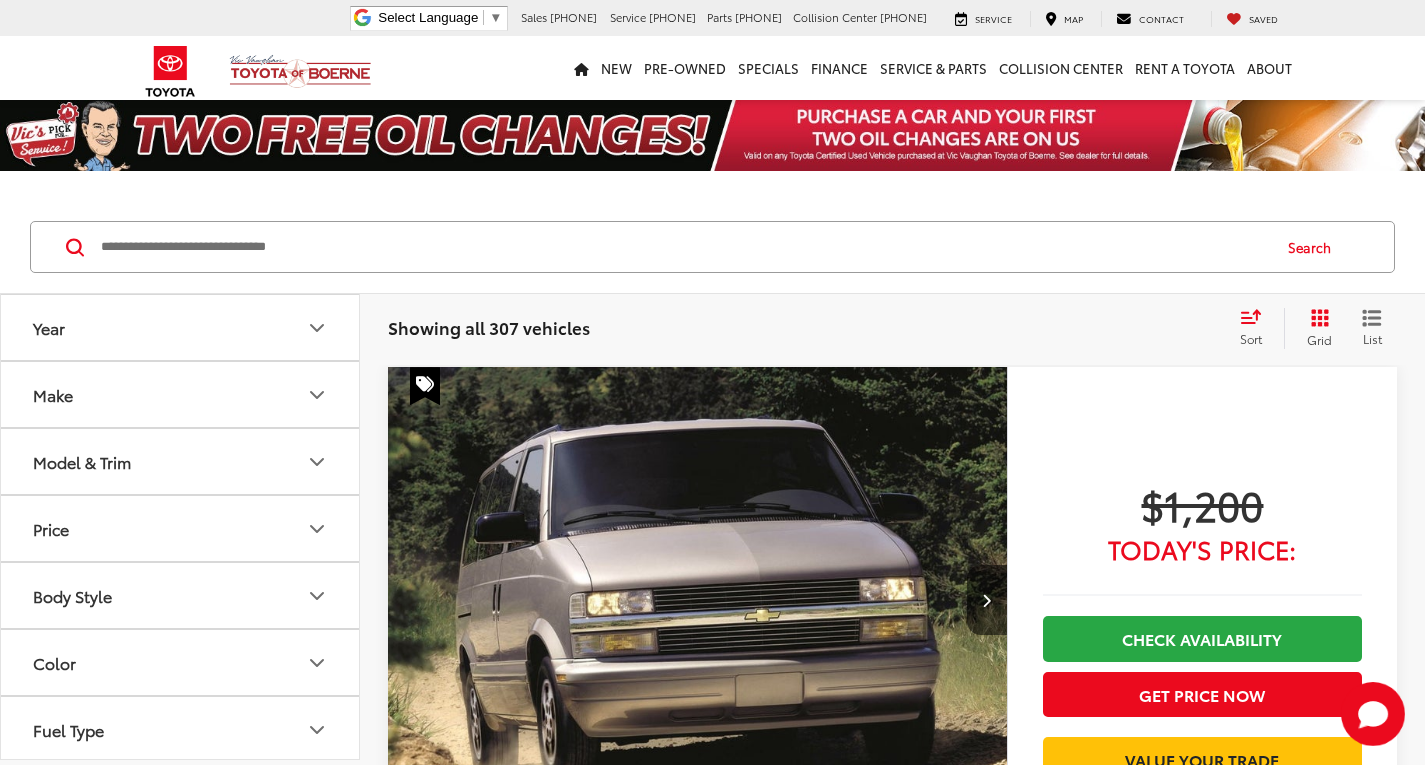 click at bounding box center (684, 247) 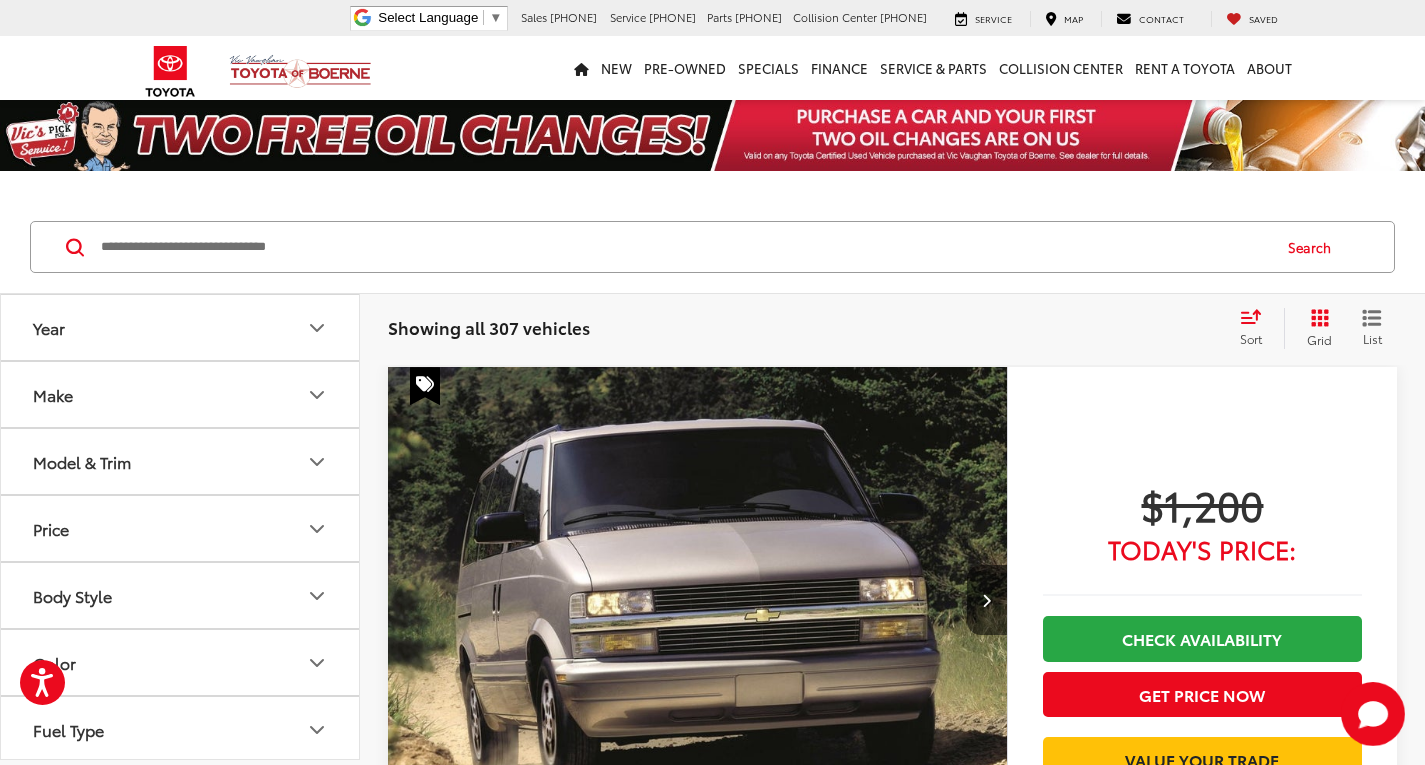scroll, scrollTop: 0, scrollLeft: 0, axis: both 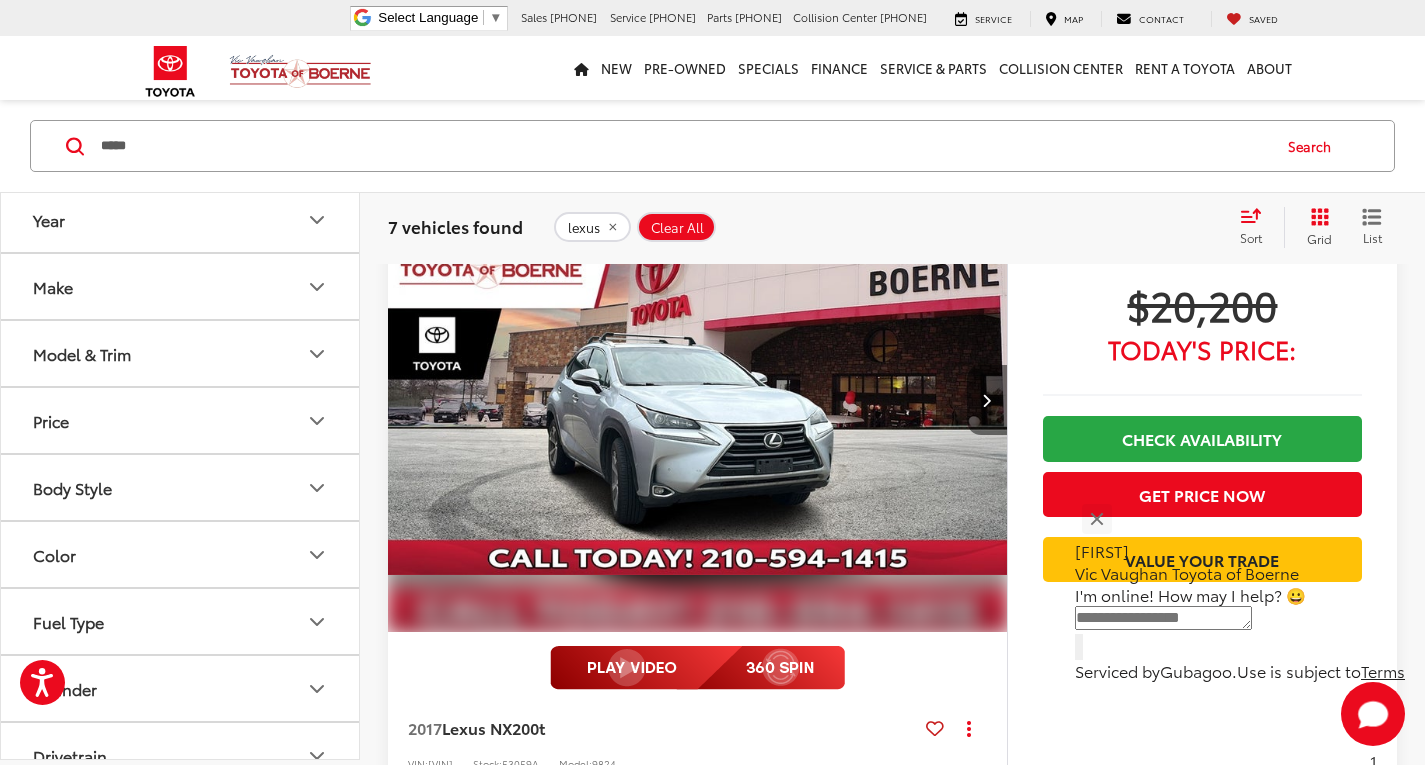 click at bounding box center [986, 400] 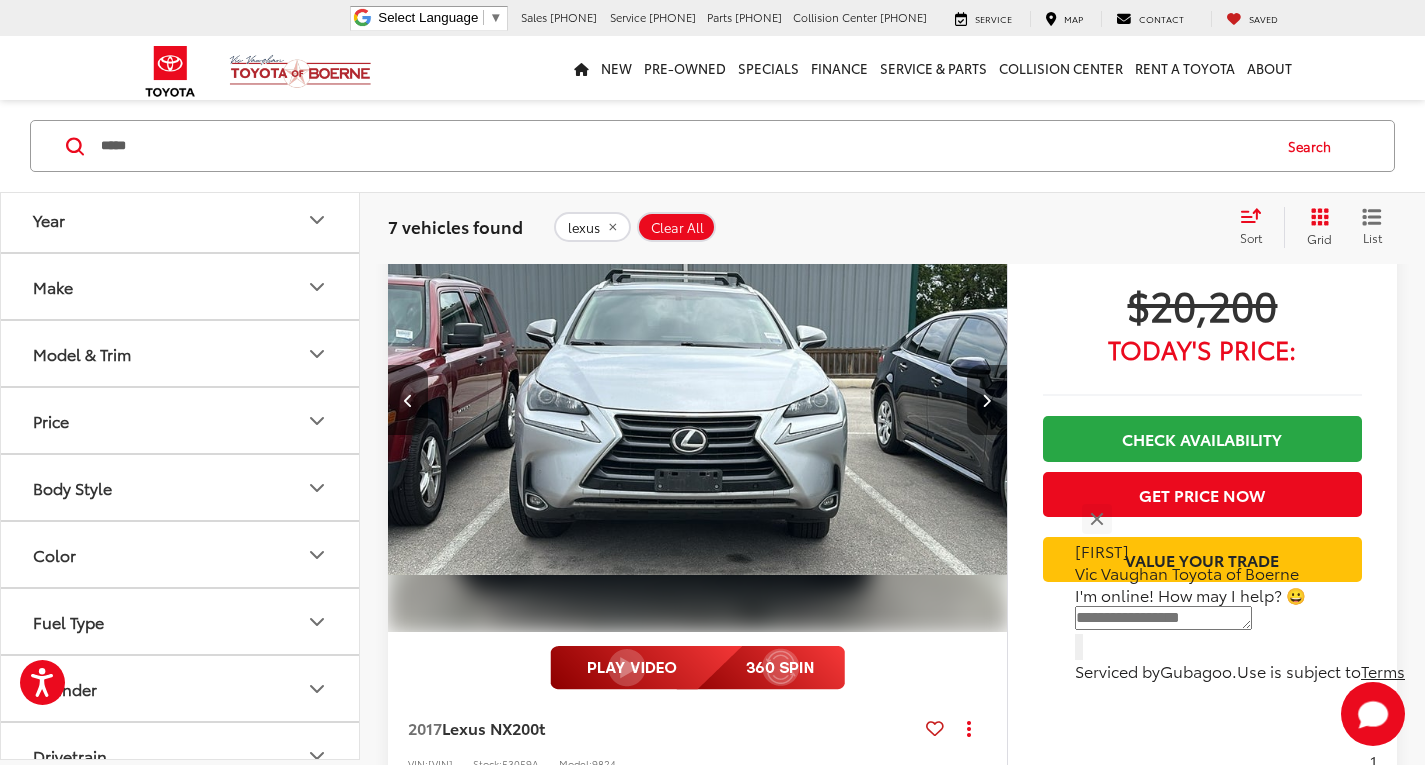 click at bounding box center [986, 400] 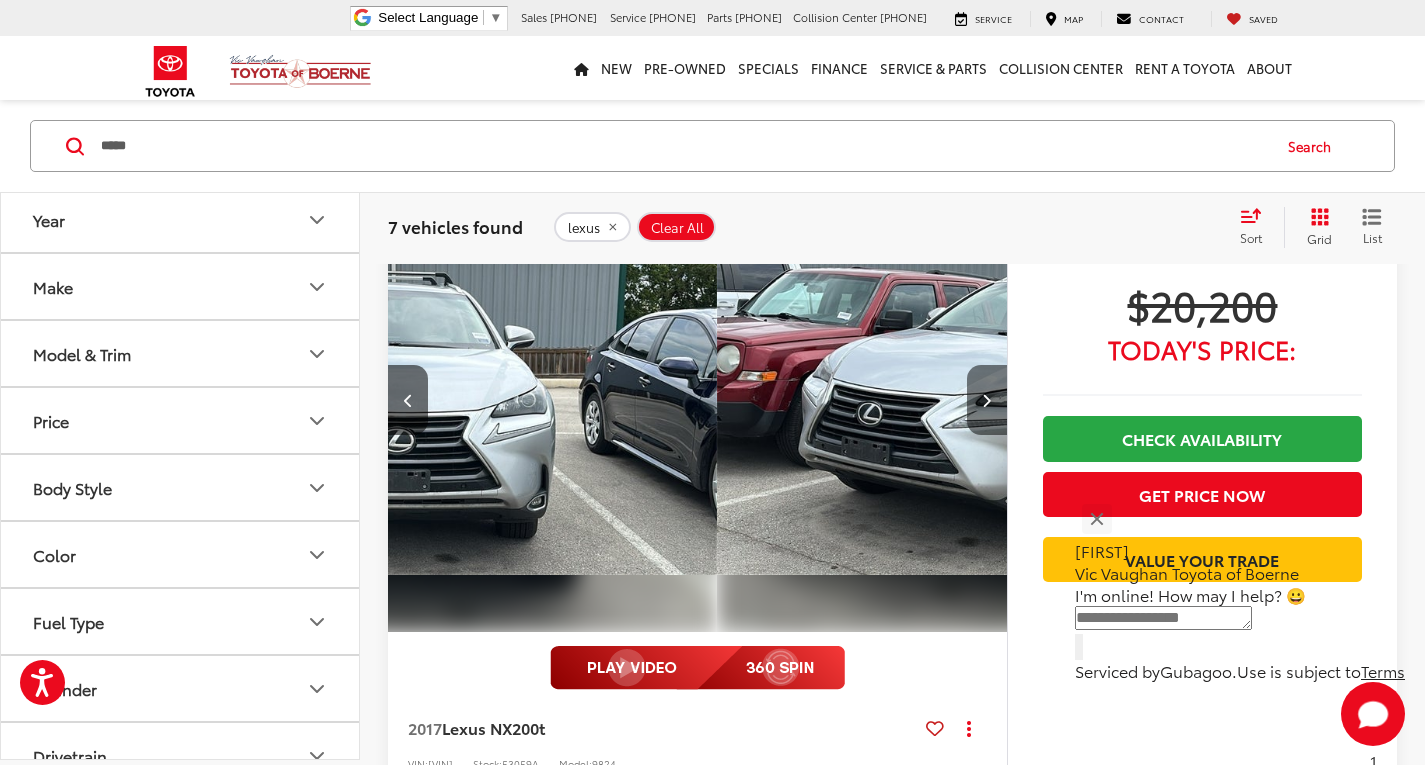 scroll, scrollTop: 0, scrollLeft: 1244, axis: horizontal 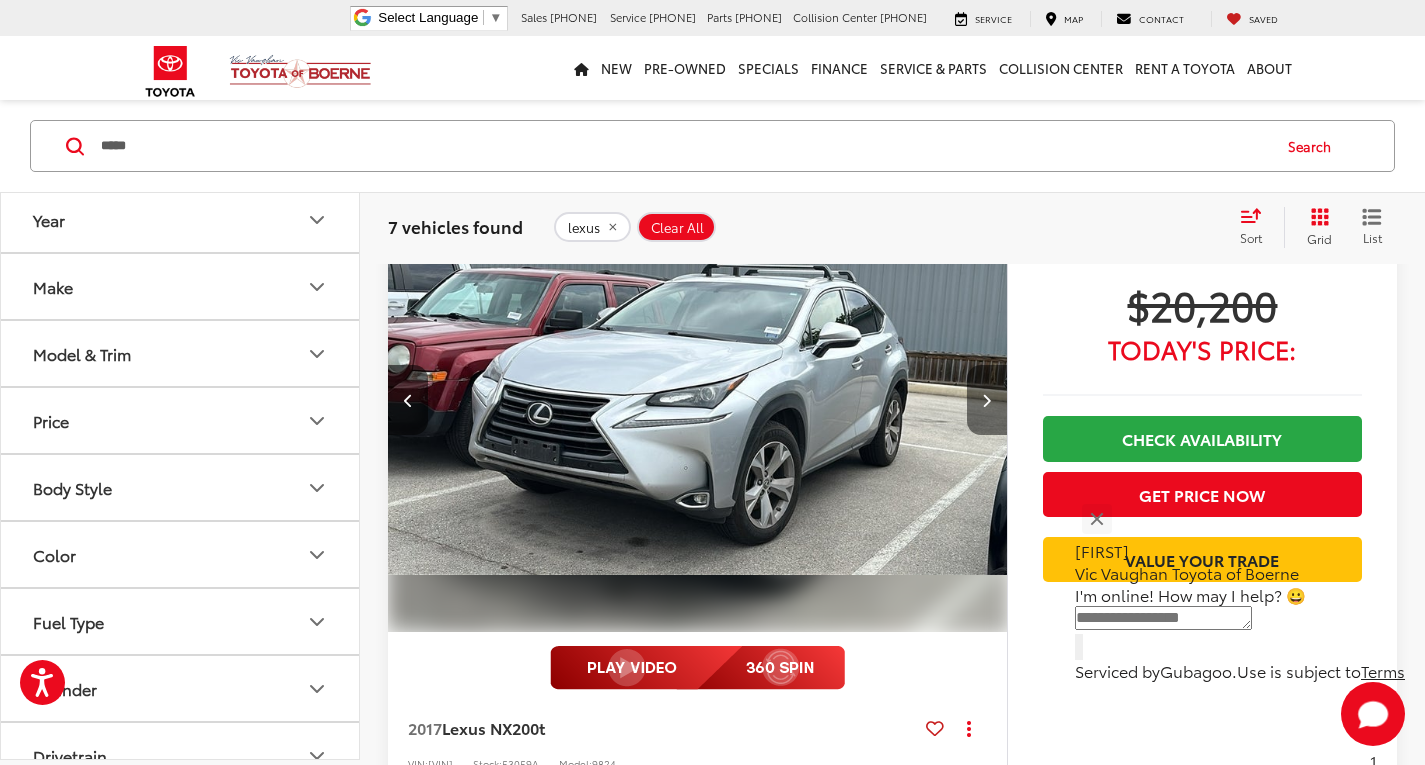 click at bounding box center [986, 400] 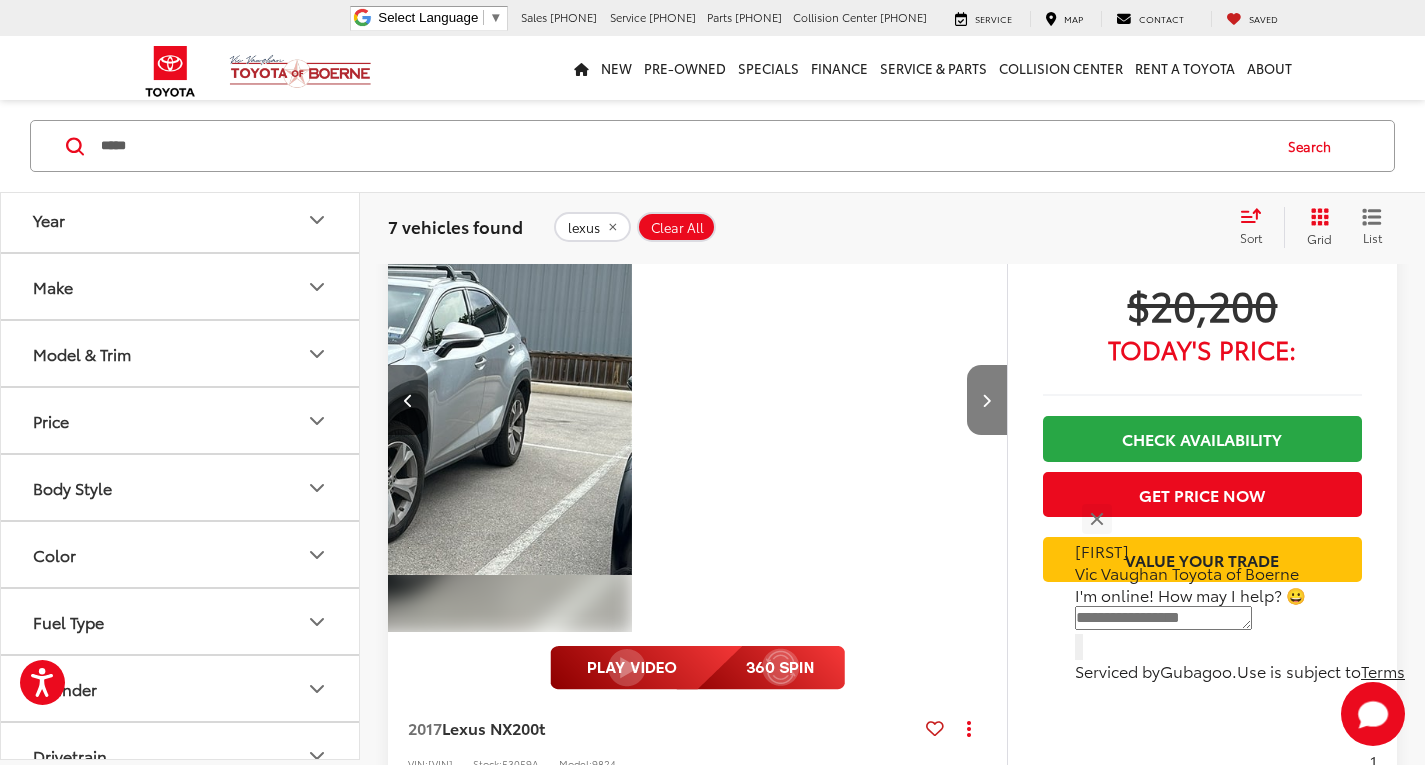scroll, scrollTop: 0, scrollLeft: 1866, axis: horizontal 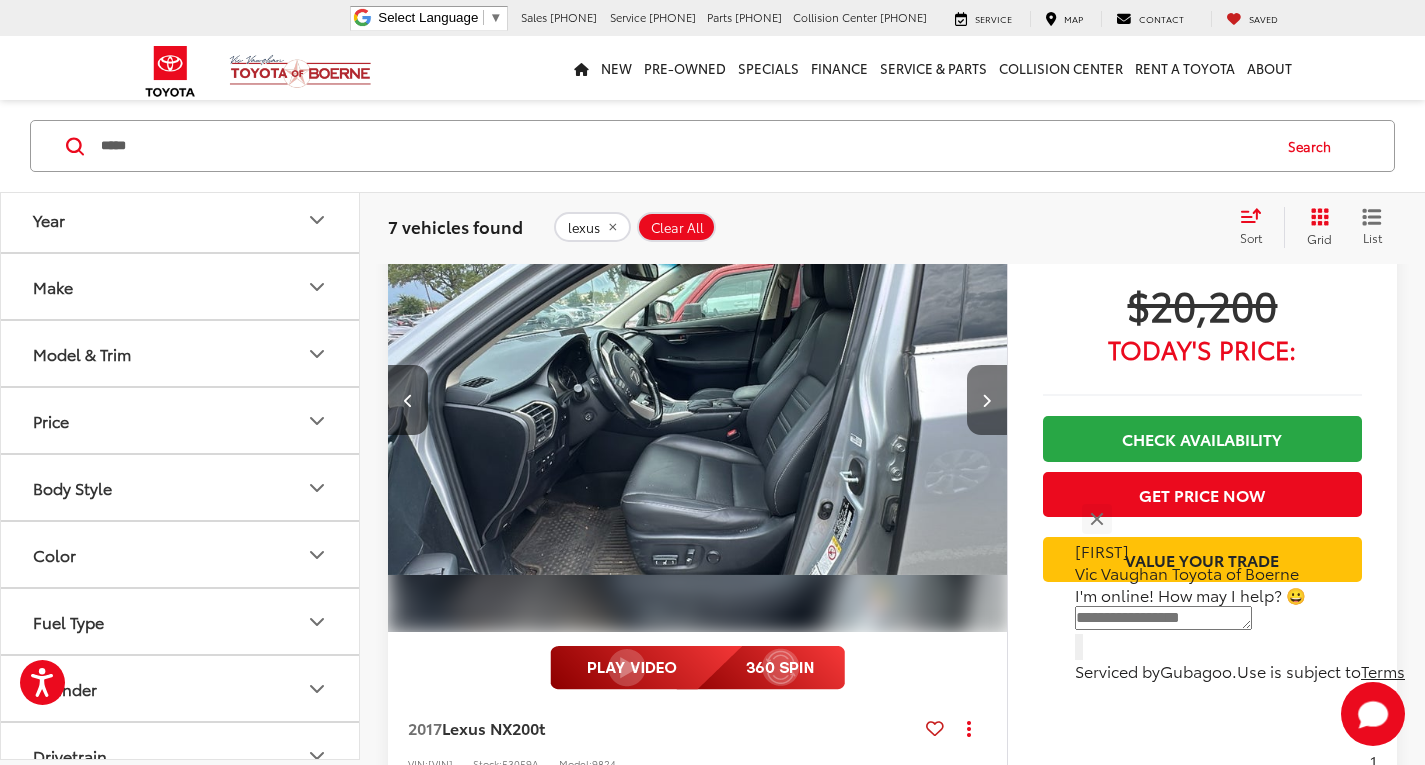 click at bounding box center (986, 400) 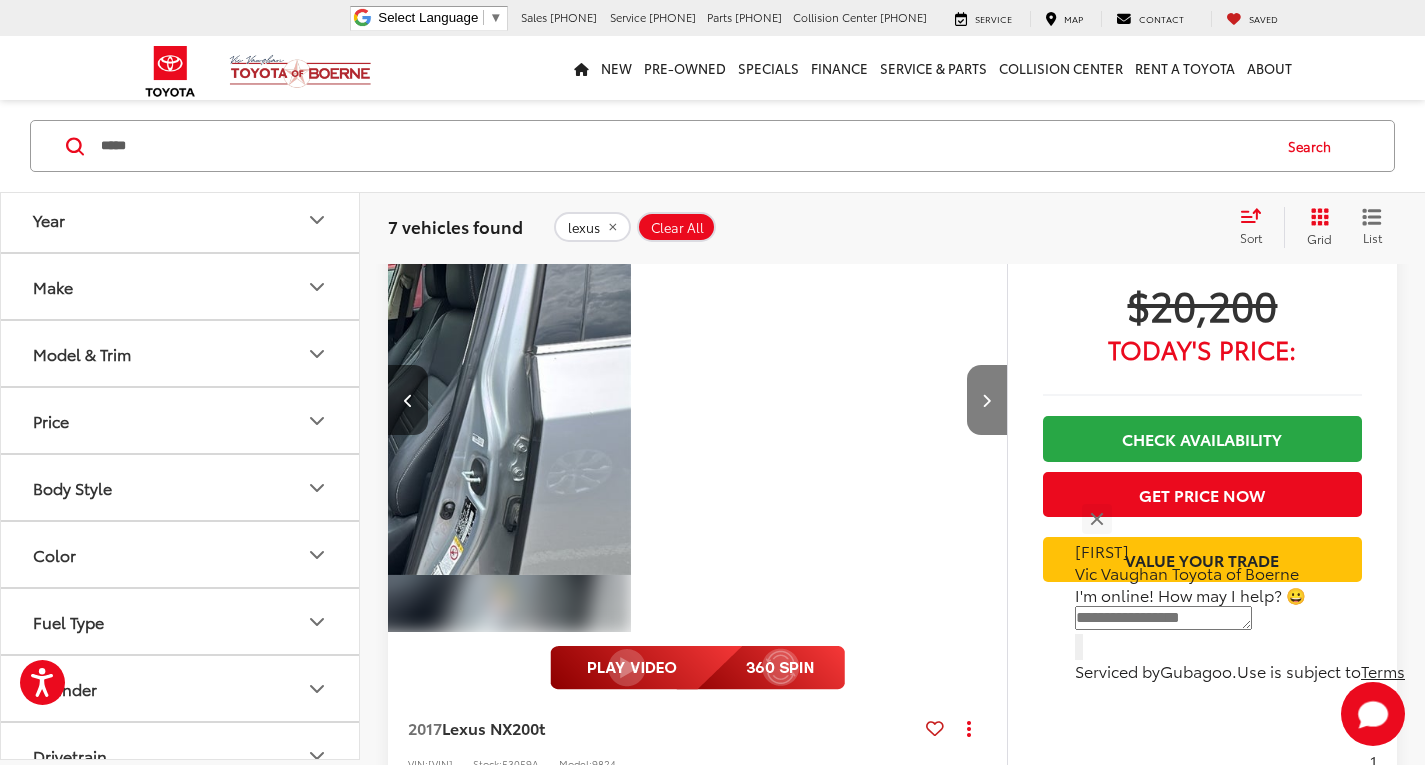 scroll, scrollTop: 0, scrollLeft: 2488, axis: horizontal 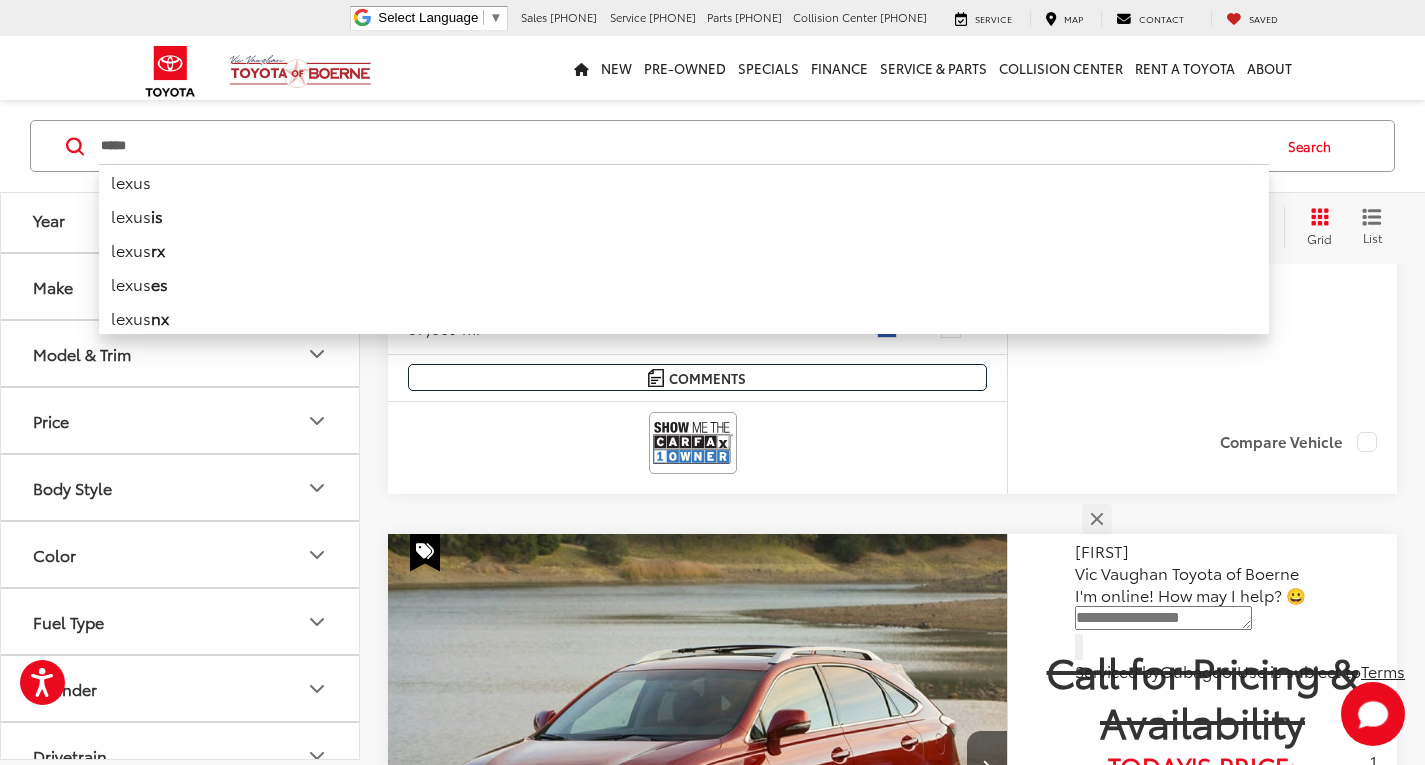 click on "*****" at bounding box center (684, 146) 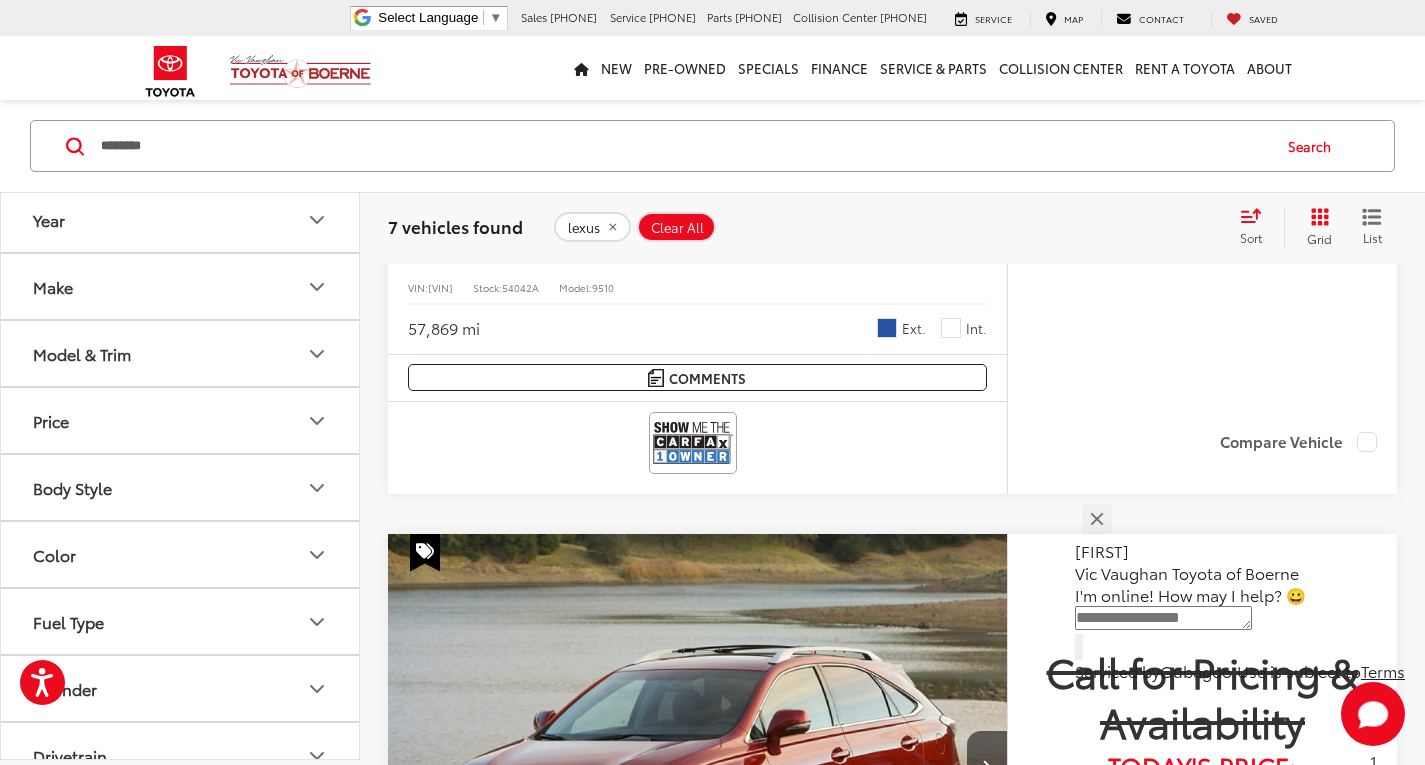 type on "********" 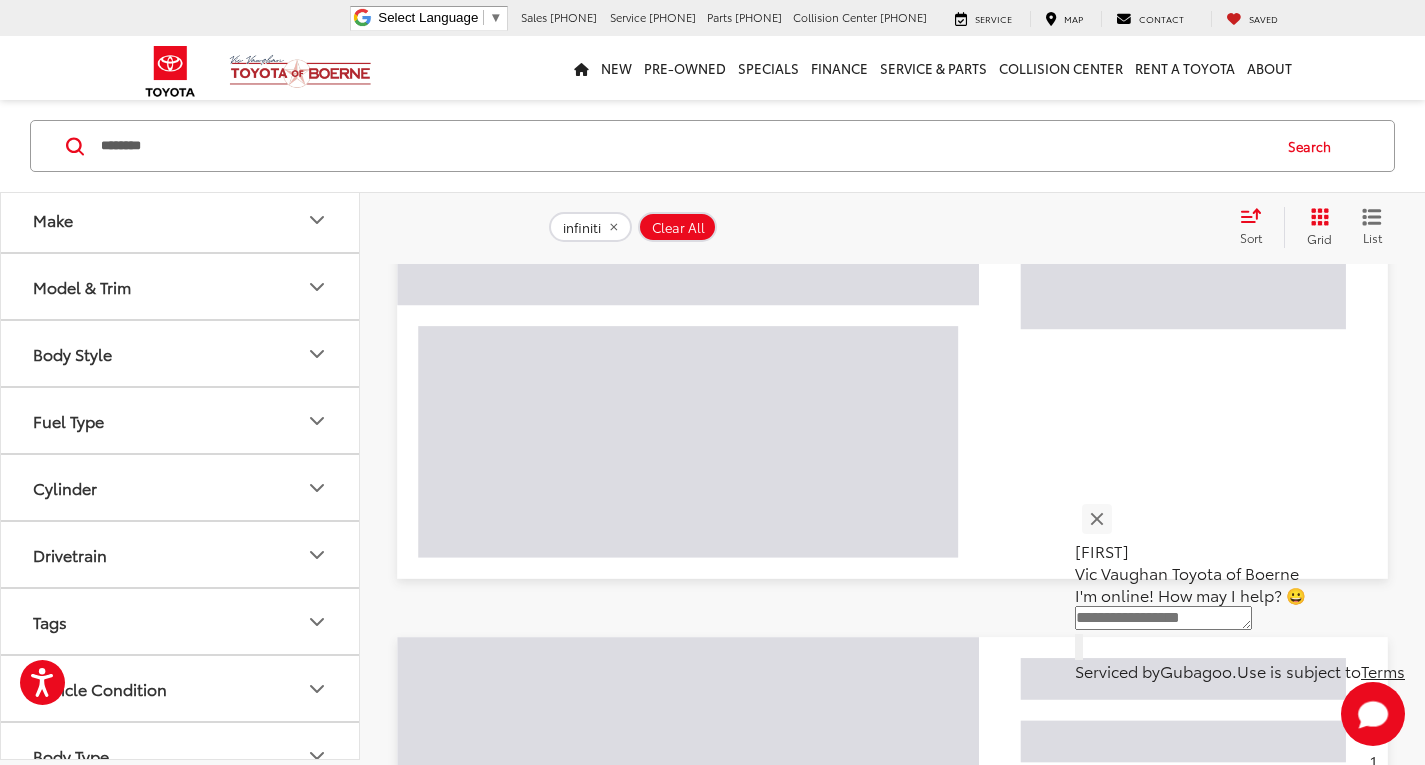scroll, scrollTop: 30, scrollLeft: 0, axis: vertical 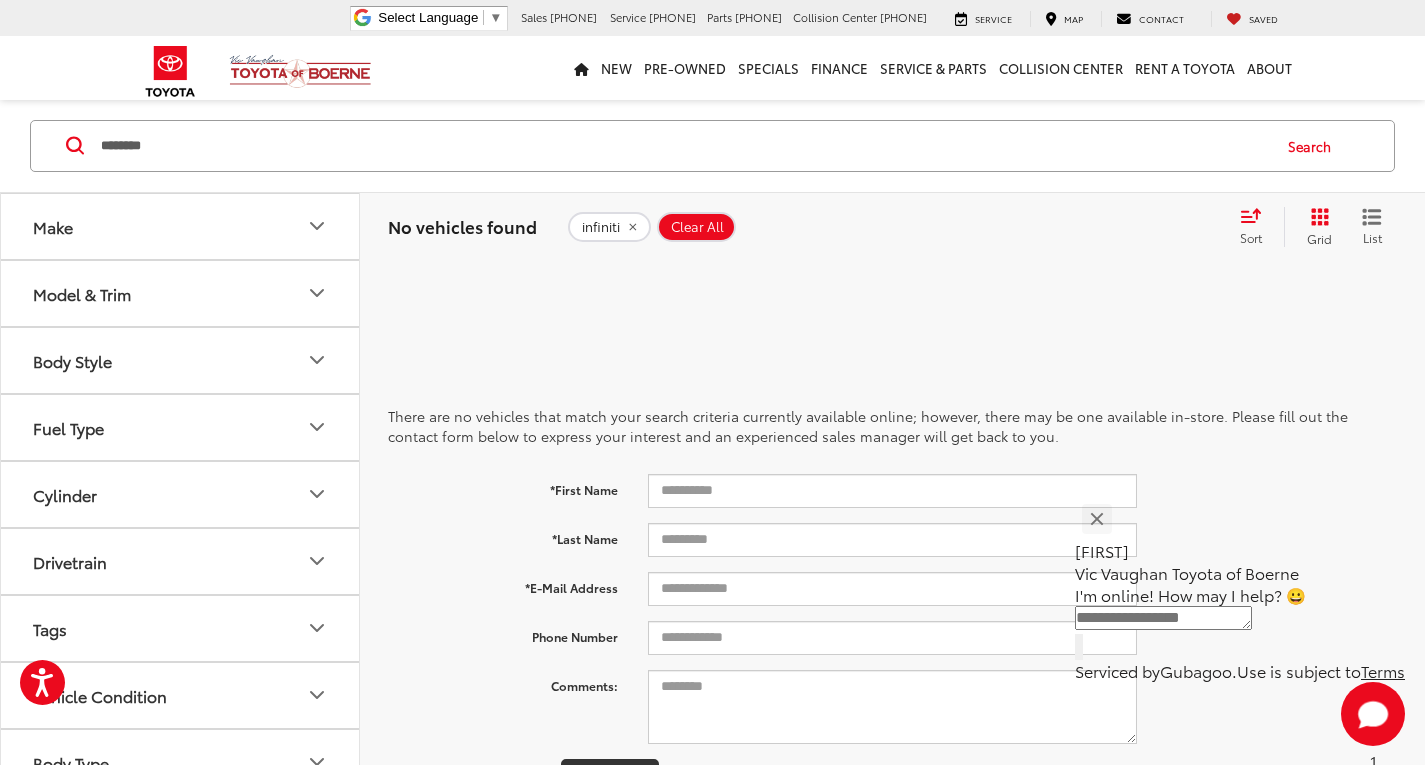 drag, startPoint x: 171, startPoint y: 156, endPoint x: 94, endPoint y: 155, distance: 77.00649 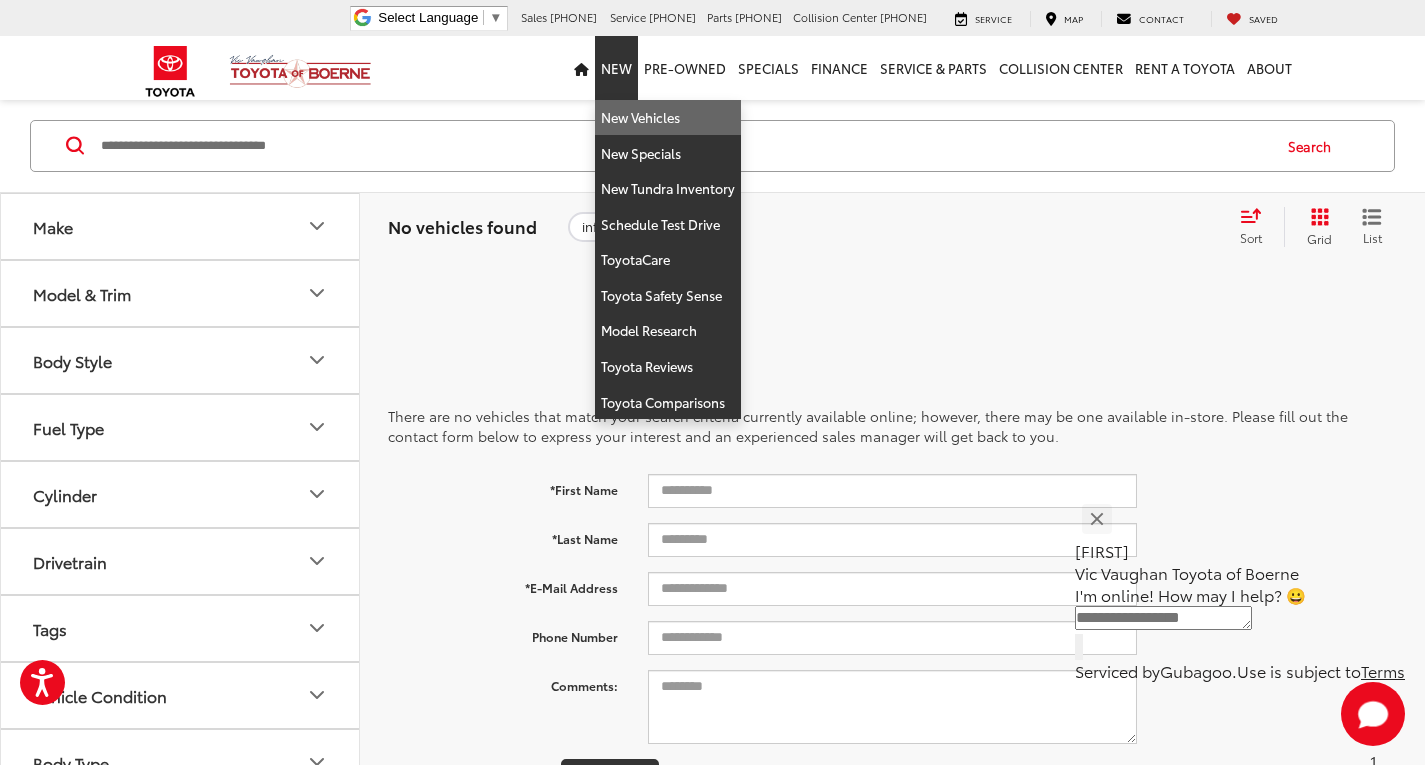 type 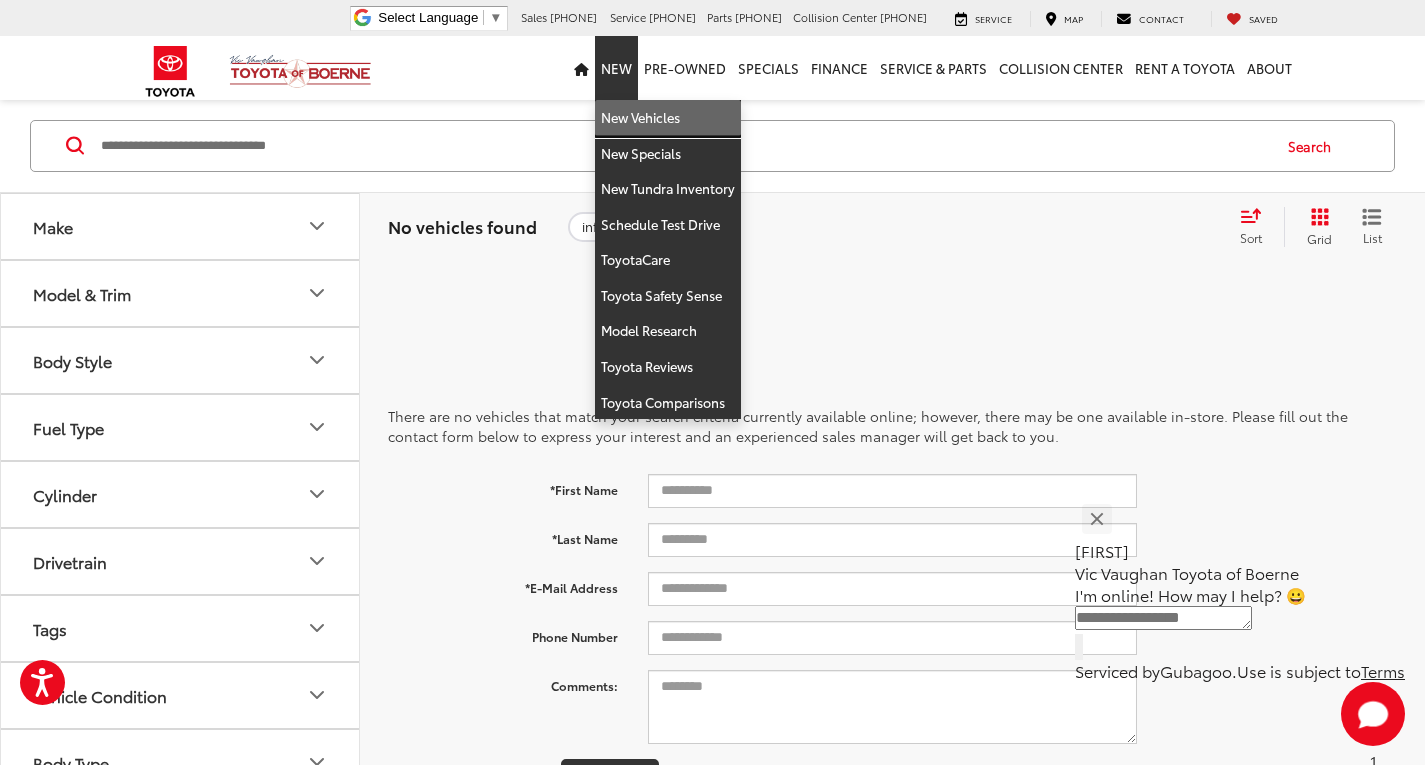 click on "New Vehicles" at bounding box center (668, 118) 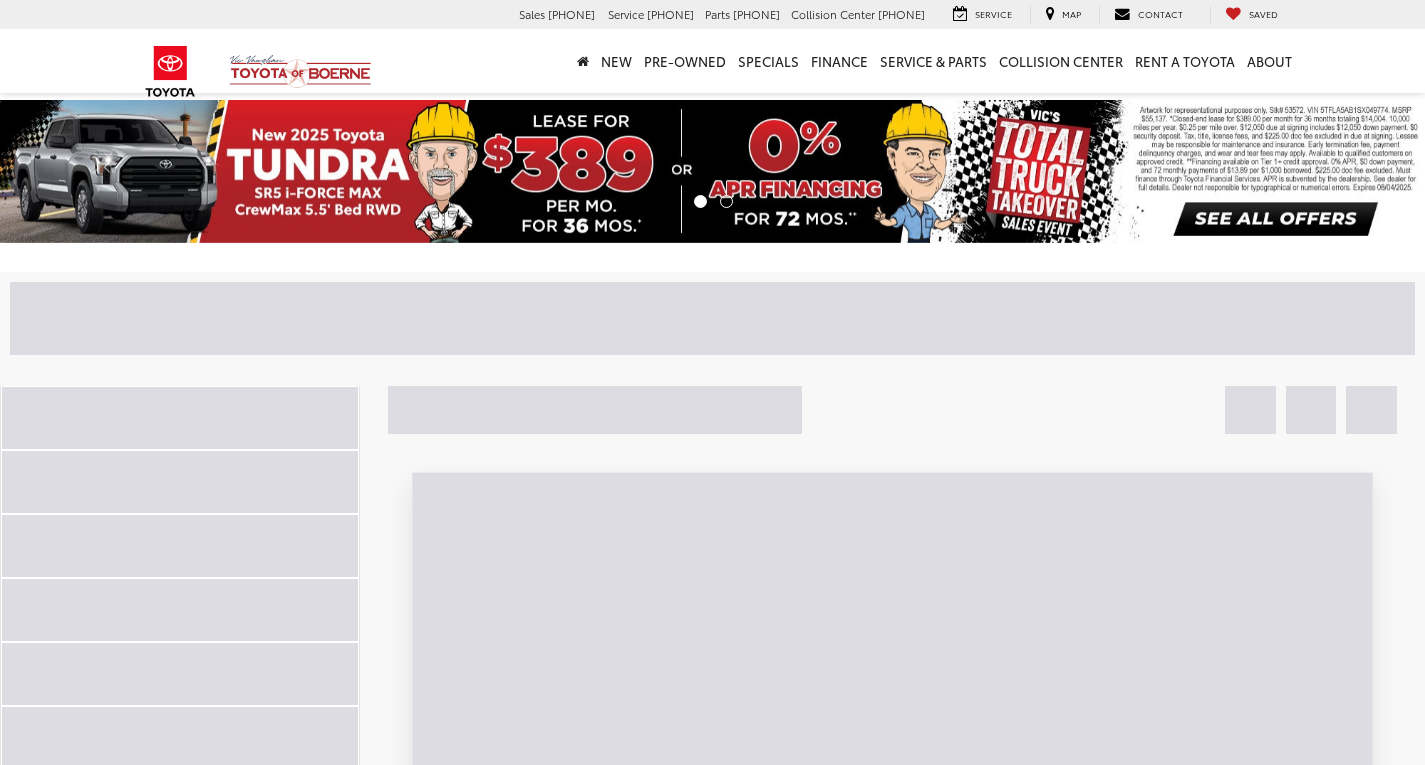 scroll, scrollTop: 0, scrollLeft: 0, axis: both 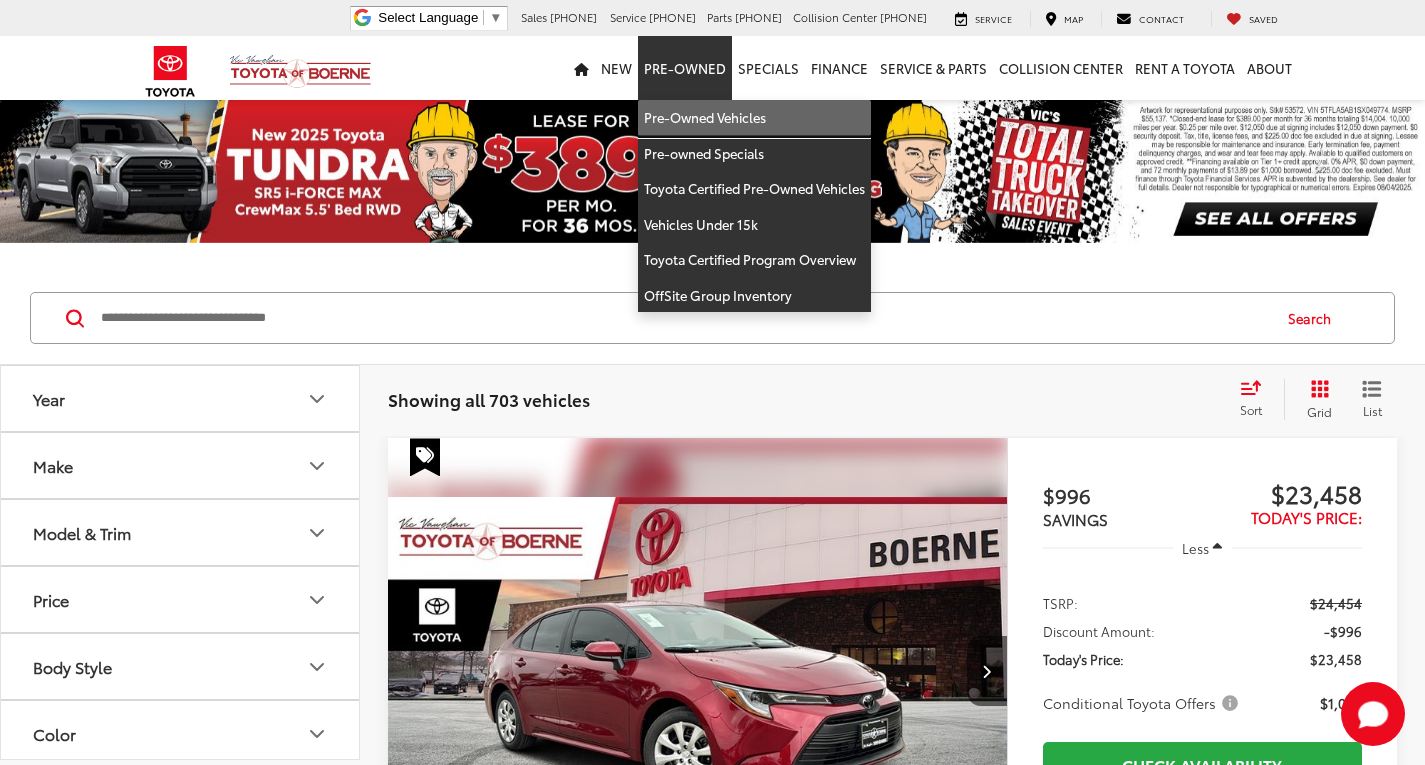 click on "Pre-Owned Vehicles" at bounding box center [754, 118] 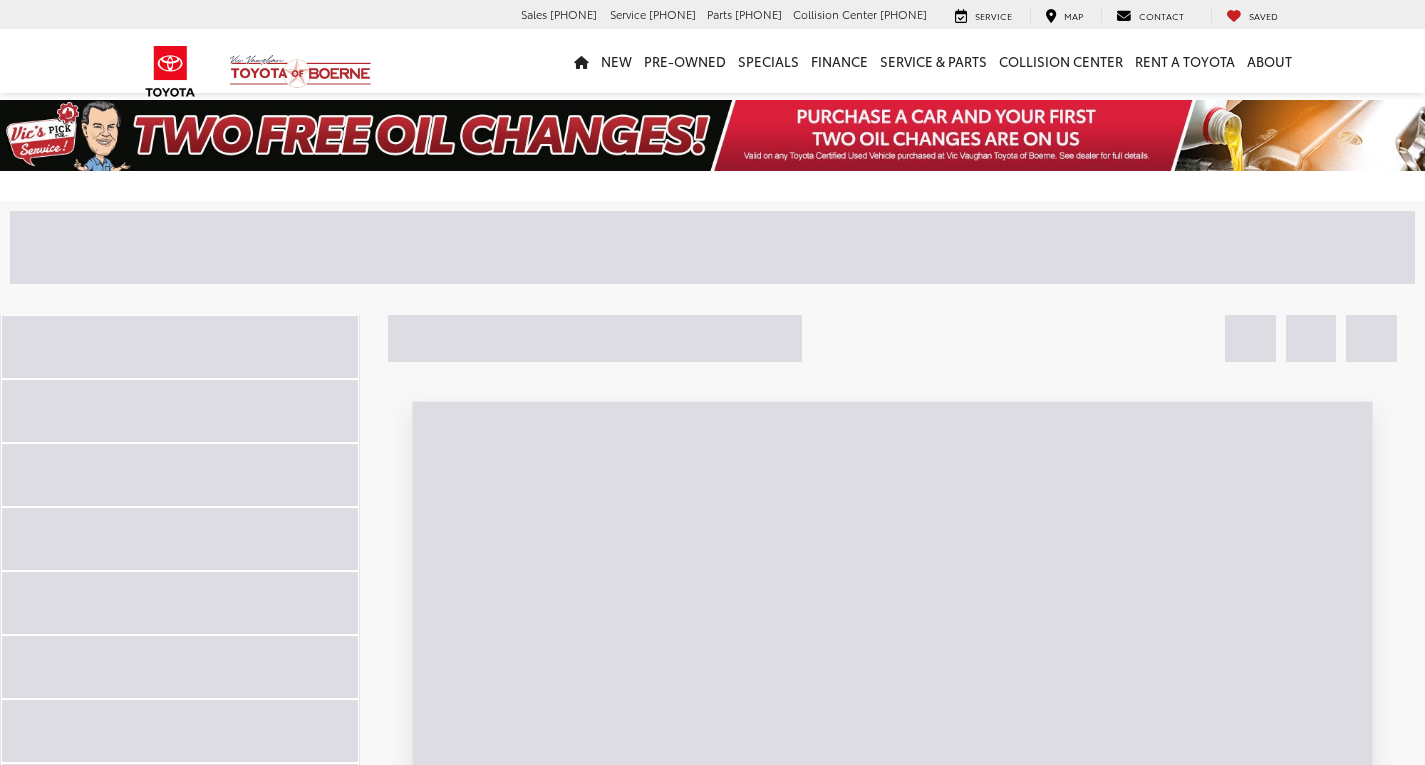 scroll, scrollTop: 0, scrollLeft: 0, axis: both 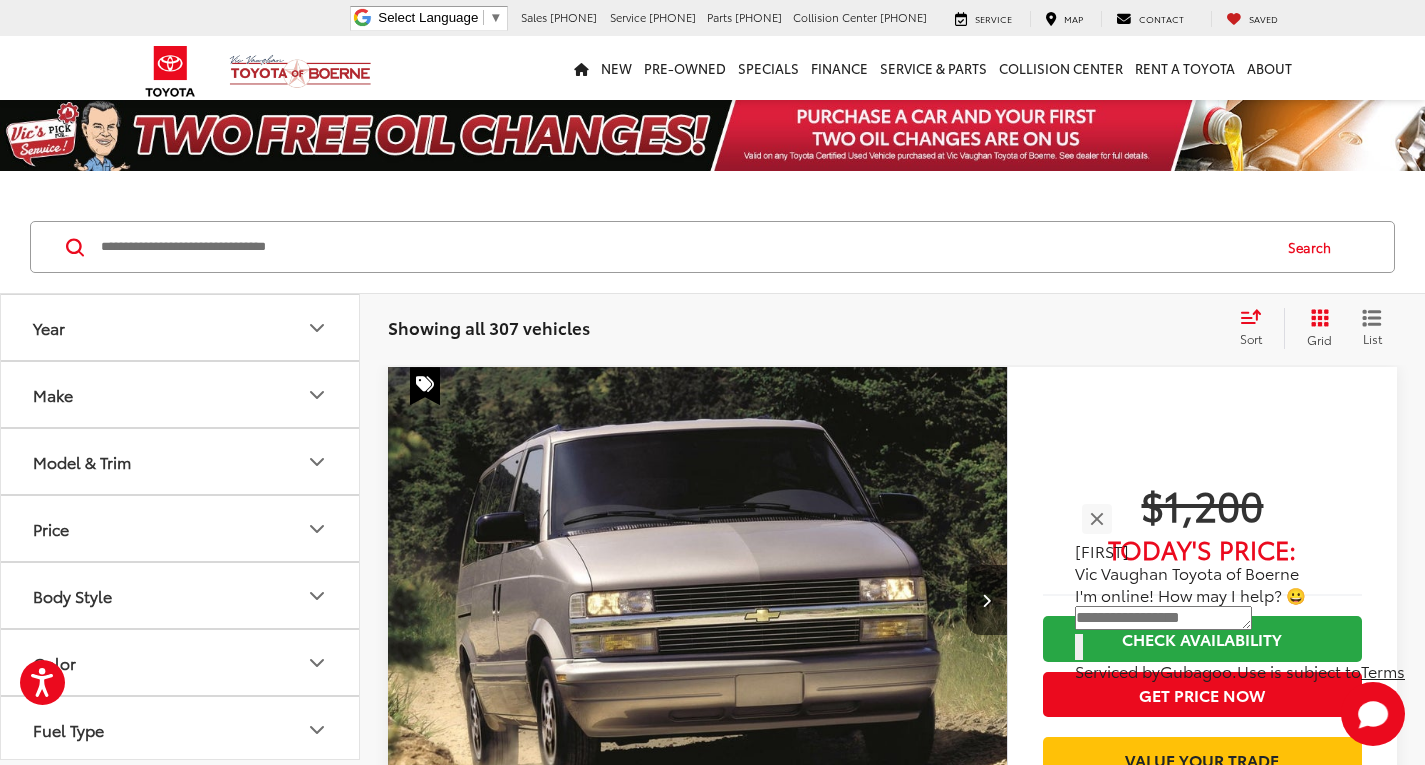 click on "Price" at bounding box center [181, 528] 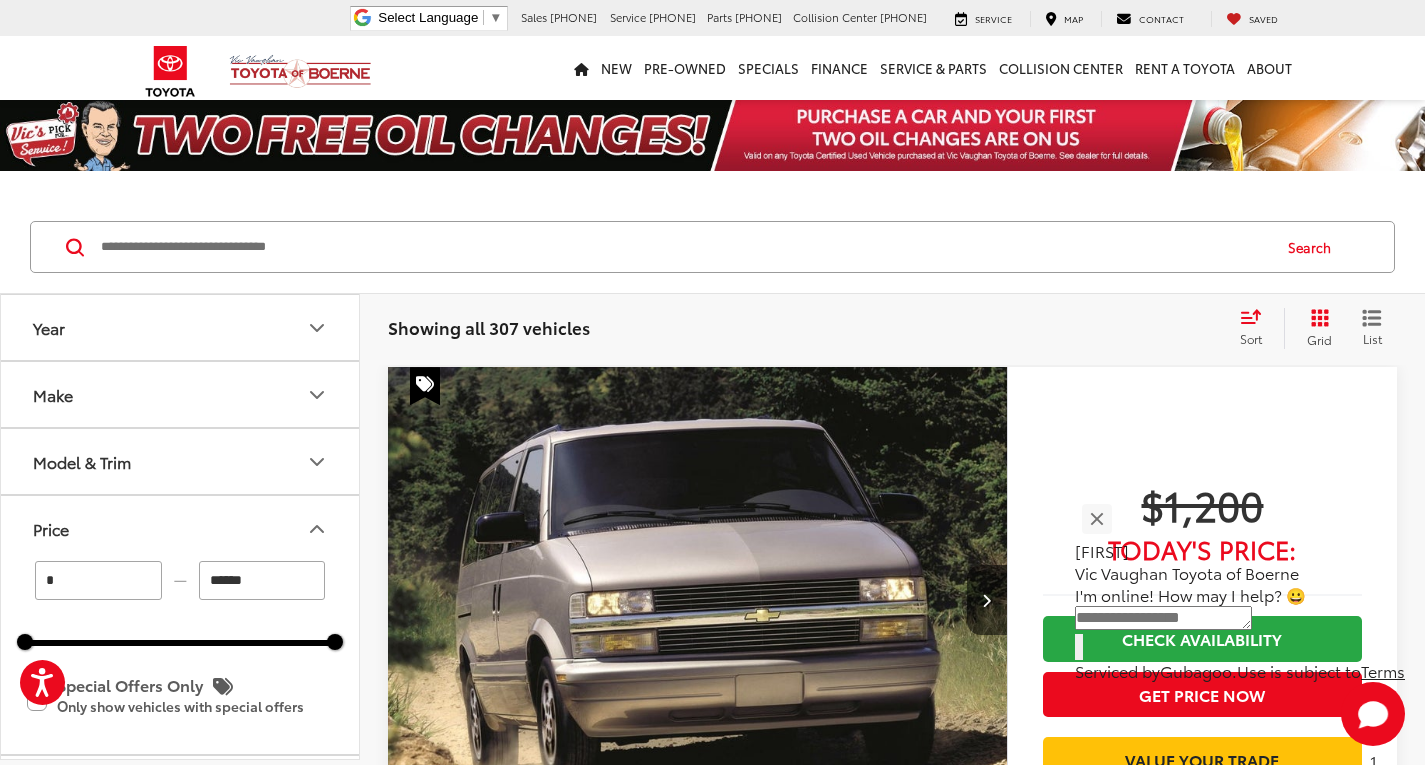 click on "Price" at bounding box center [181, 528] 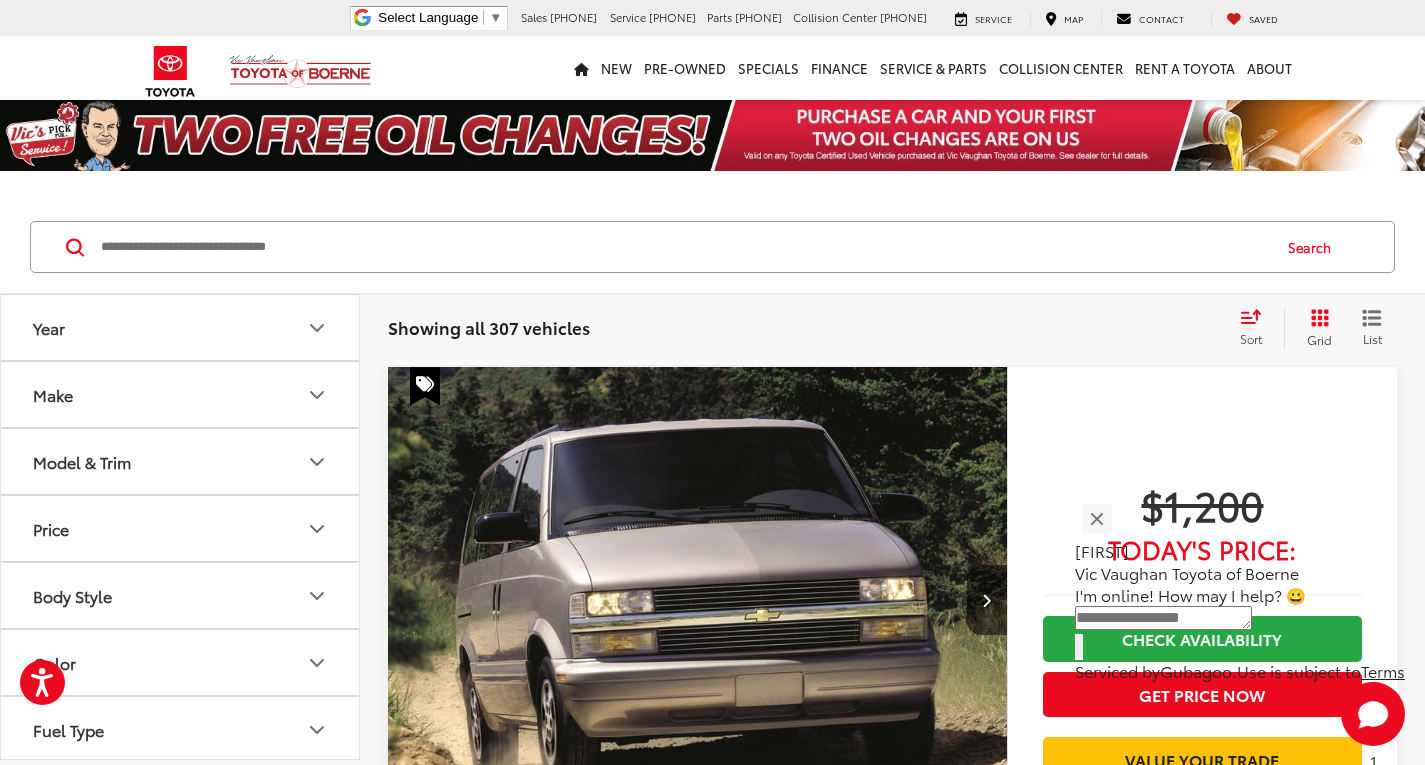 click 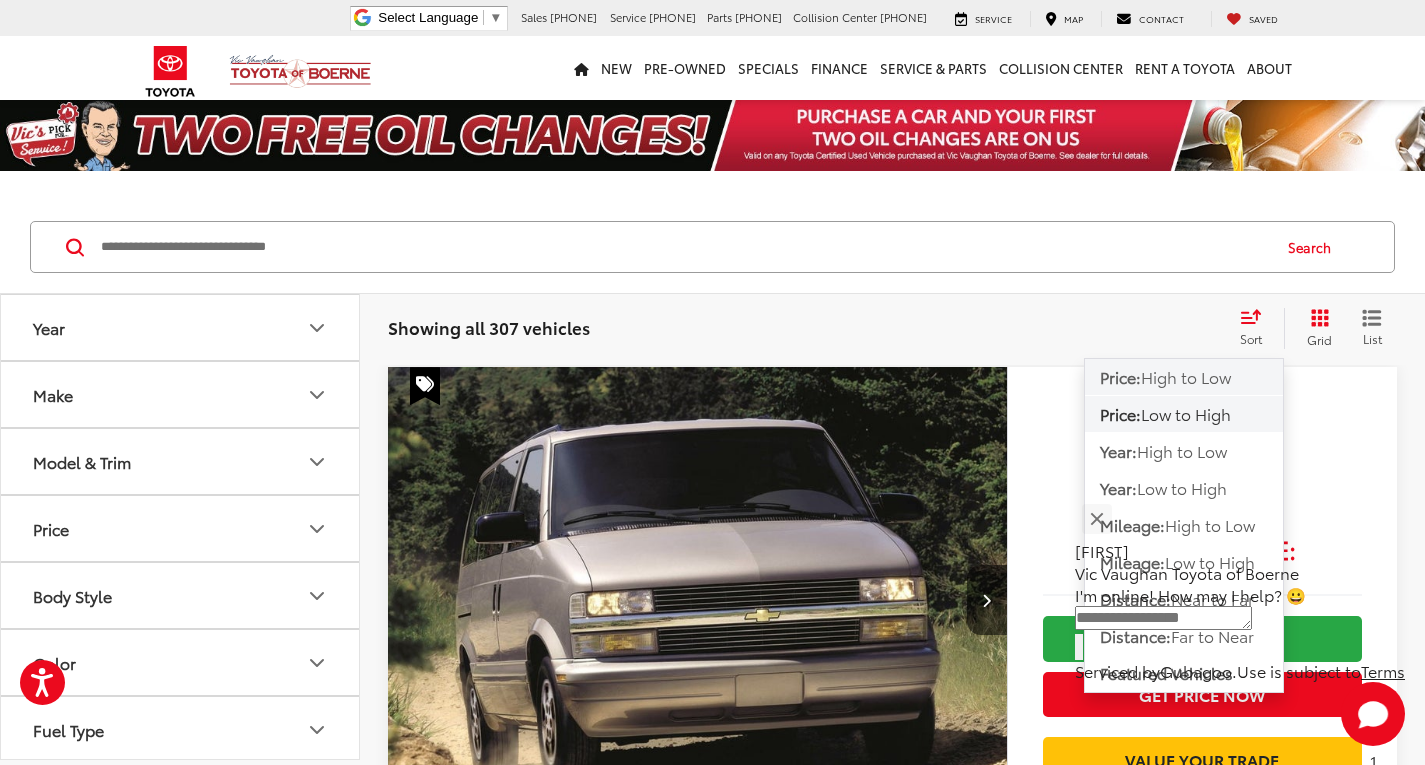 click on "High to Low" at bounding box center (1186, 376) 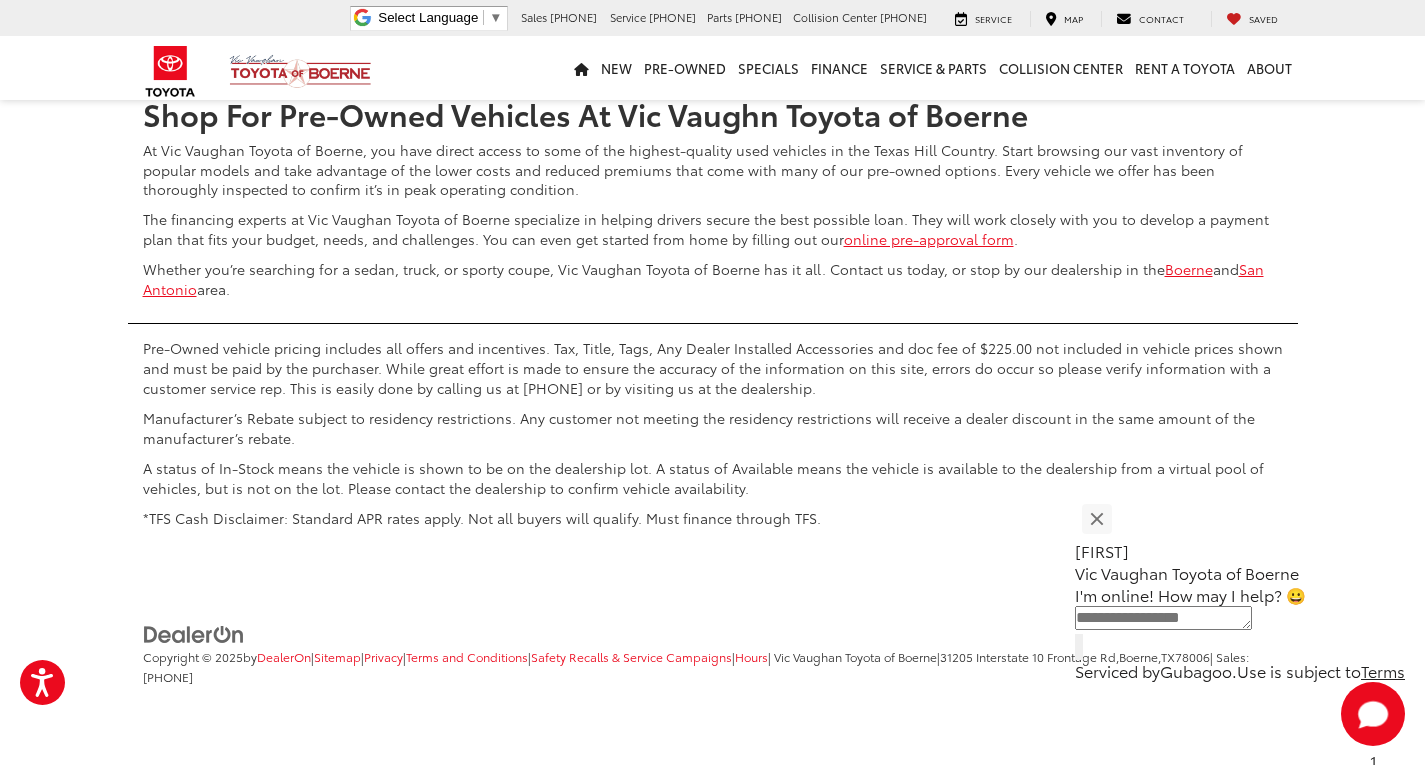 scroll, scrollTop: 9656, scrollLeft: 0, axis: vertical 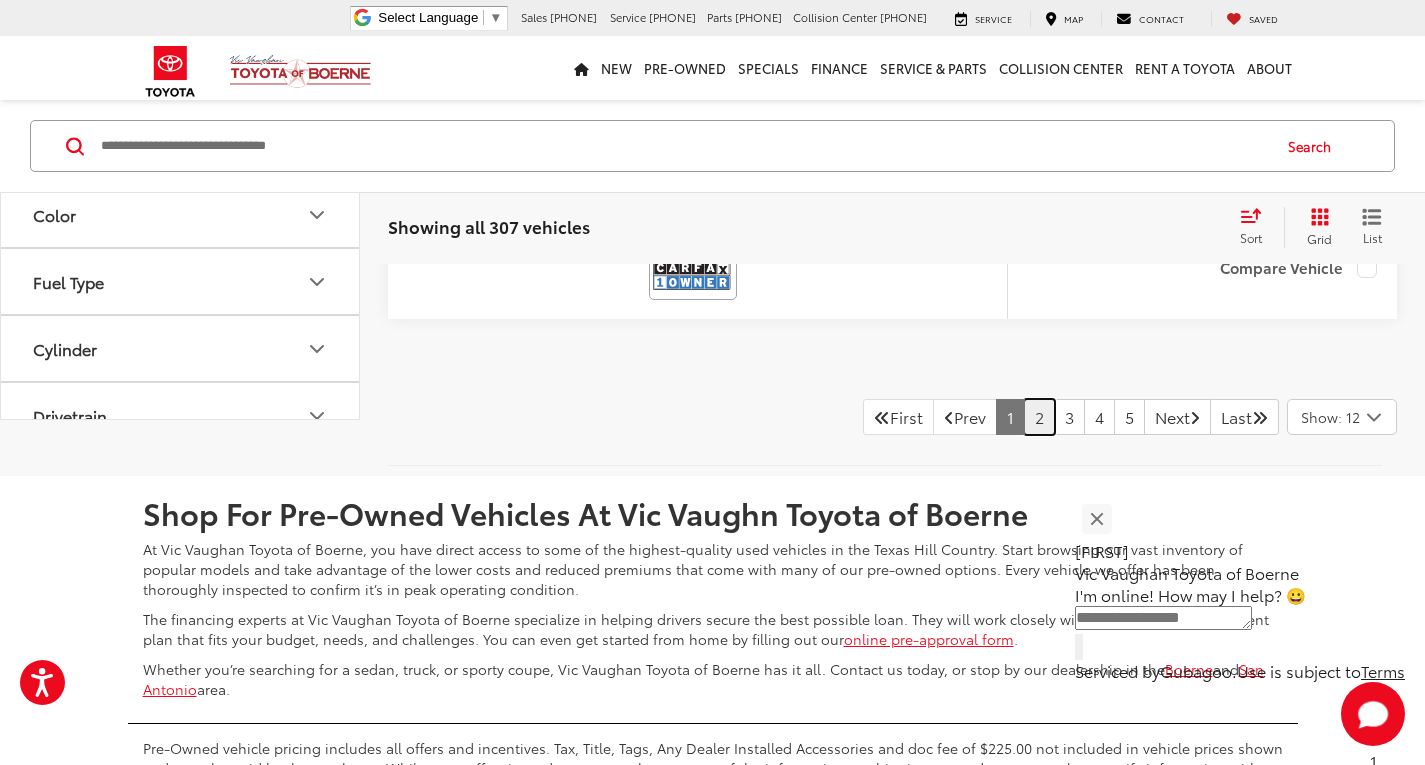 click on "2" at bounding box center [1039, 417] 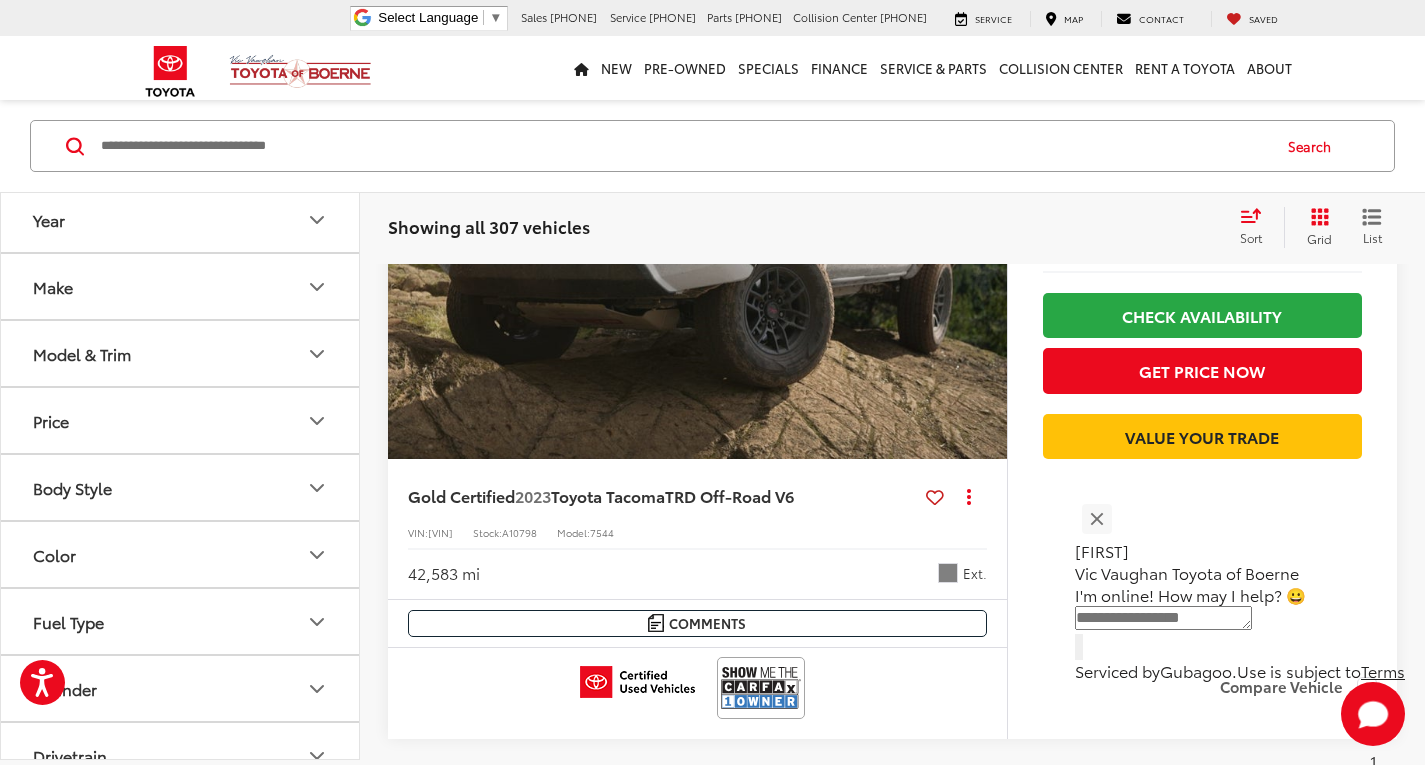 scroll, scrollTop: 3701, scrollLeft: 0, axis: vertical 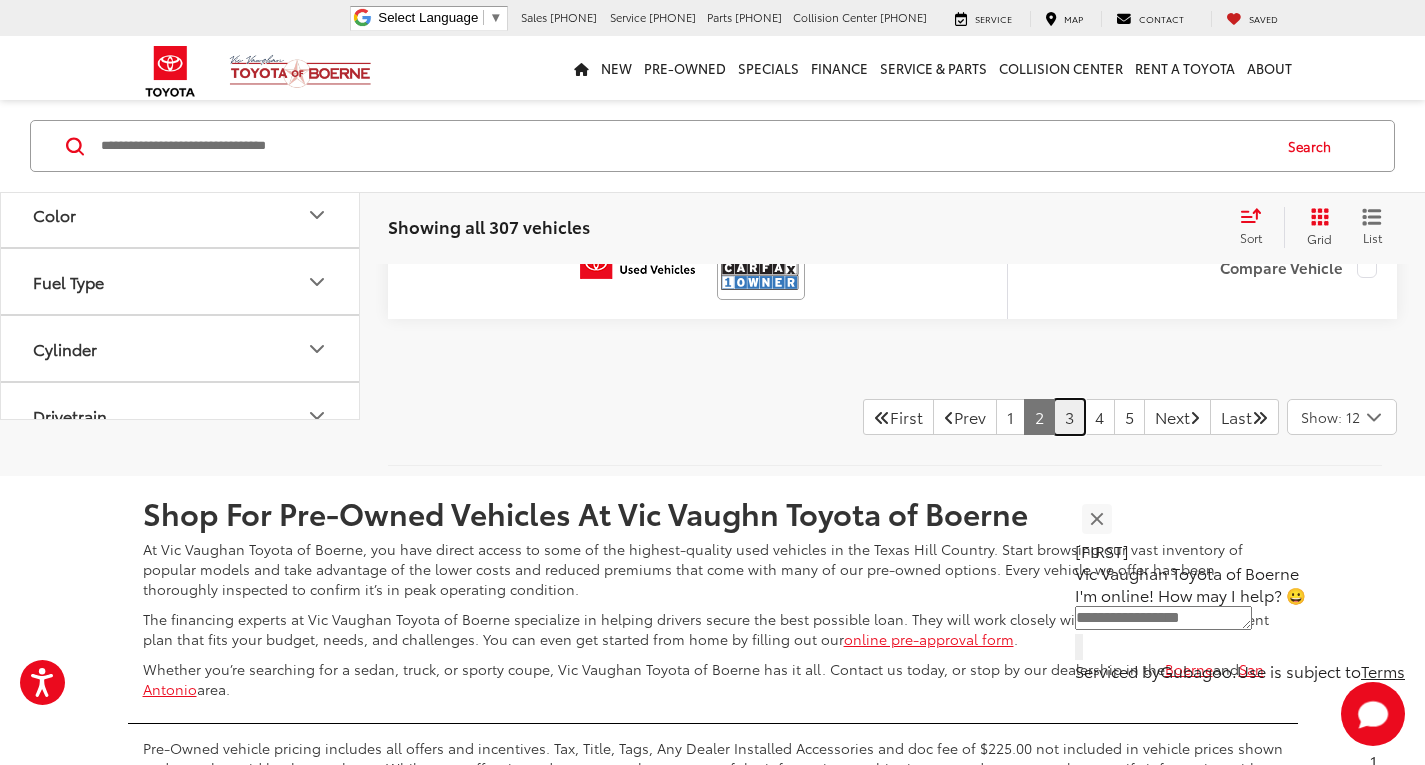 click on "3" at bounding box center (1069, 417) 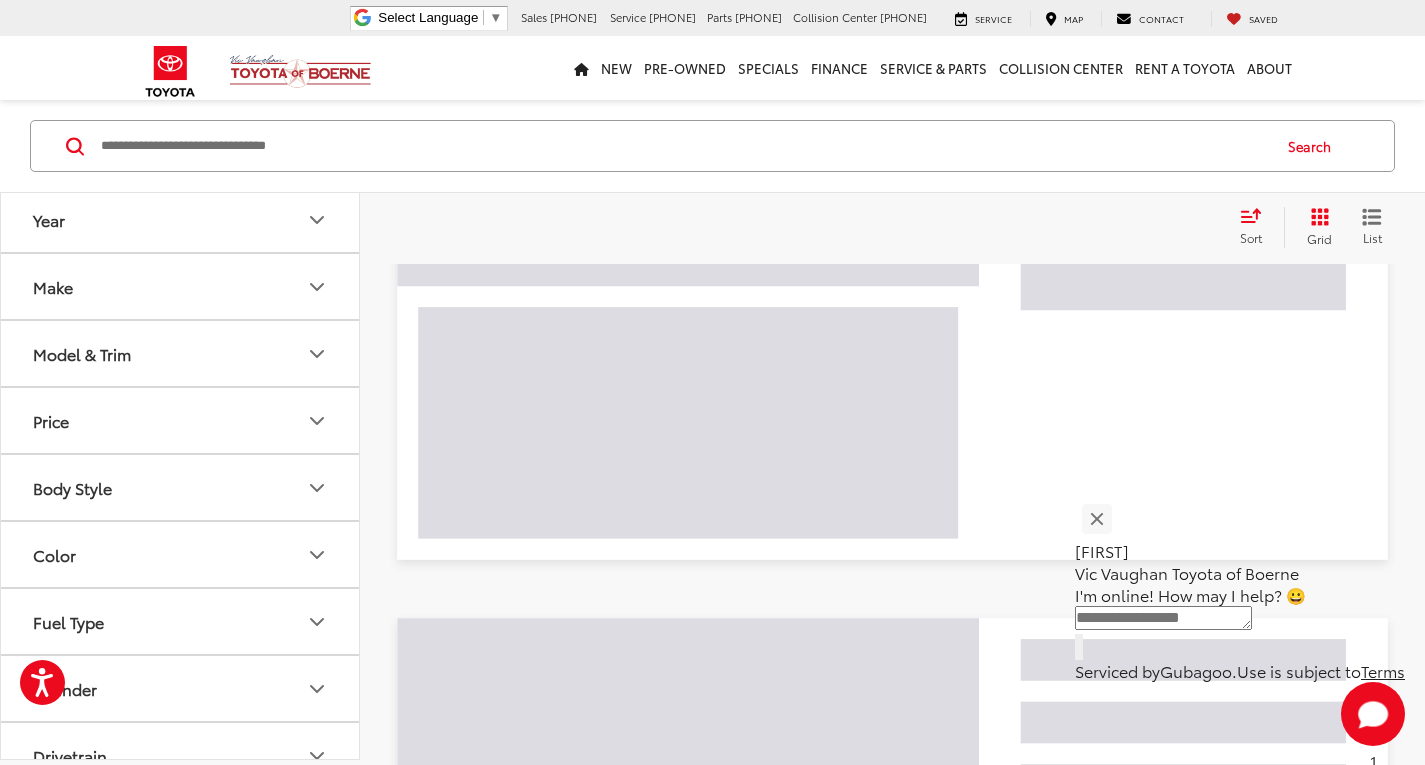 scroll, scrollTop: 101, scrollLeft: 0, axis: vertical 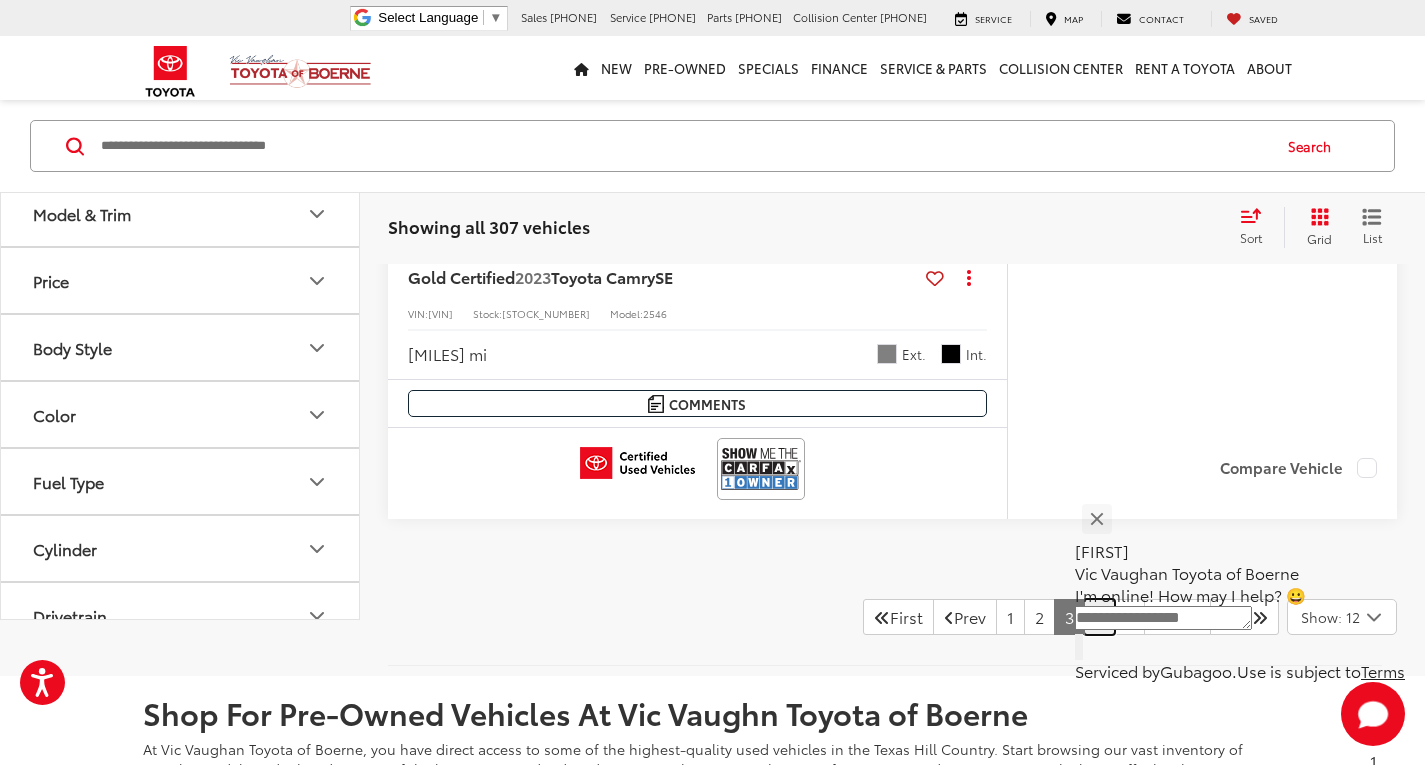 click on "4" at bounding box center [1099, 617] 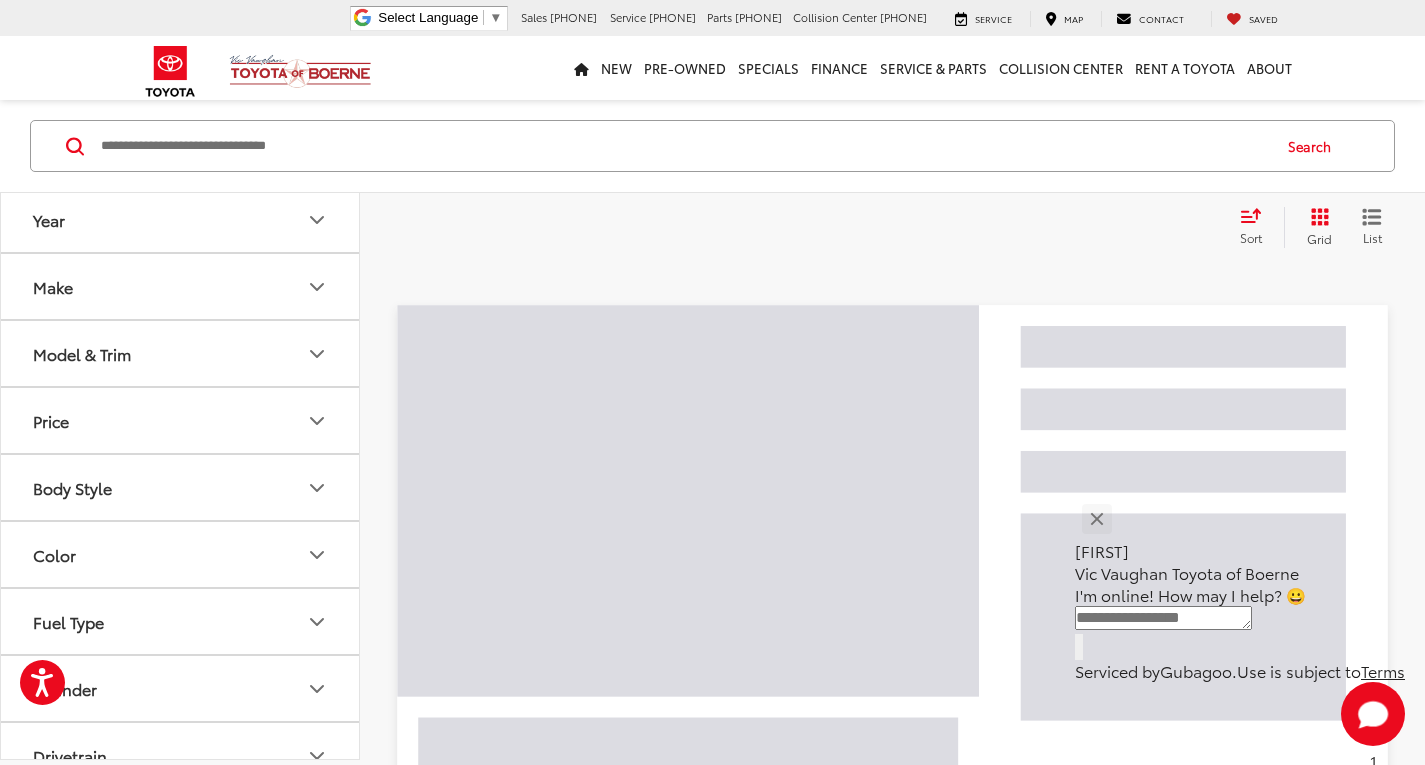 scroll, scrollTop: 101, scrollLeft: 0, axis: vertical 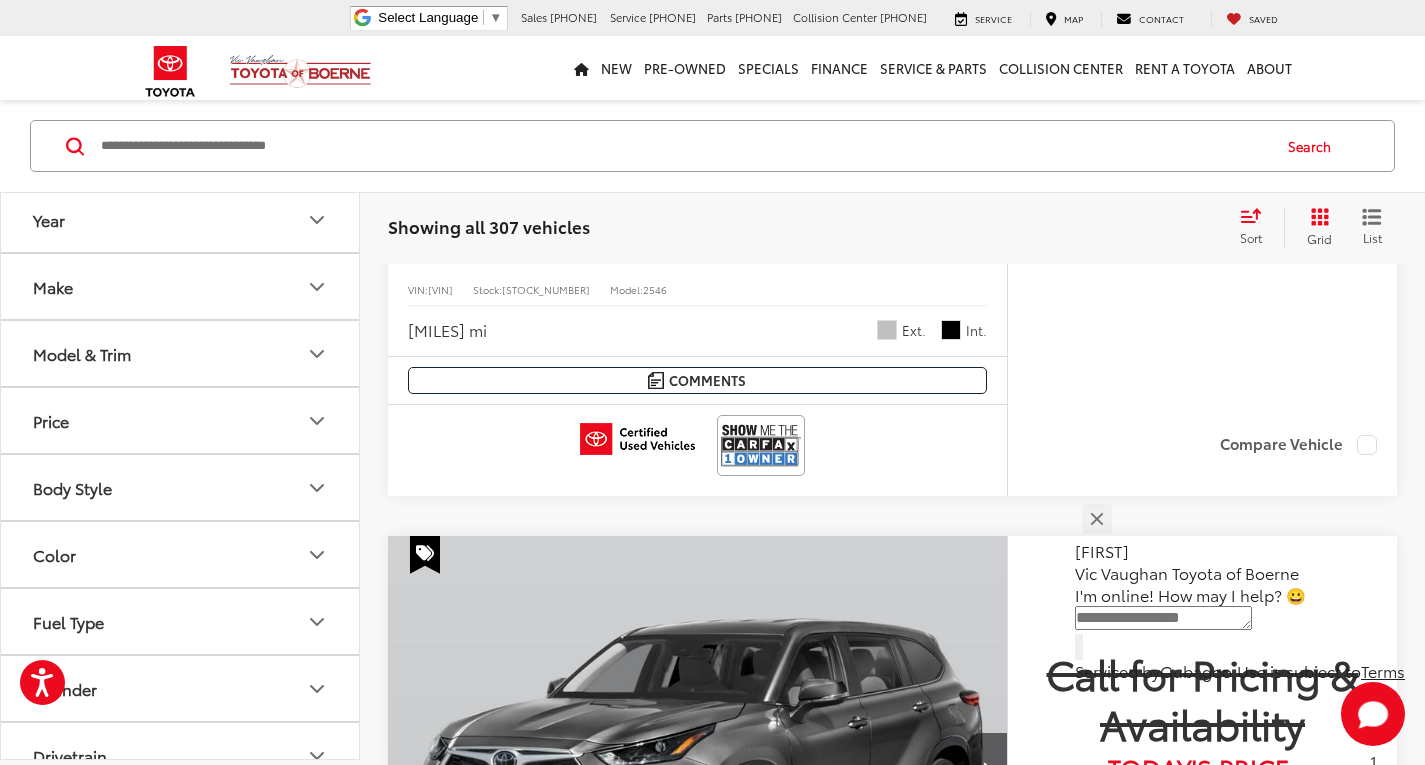 click 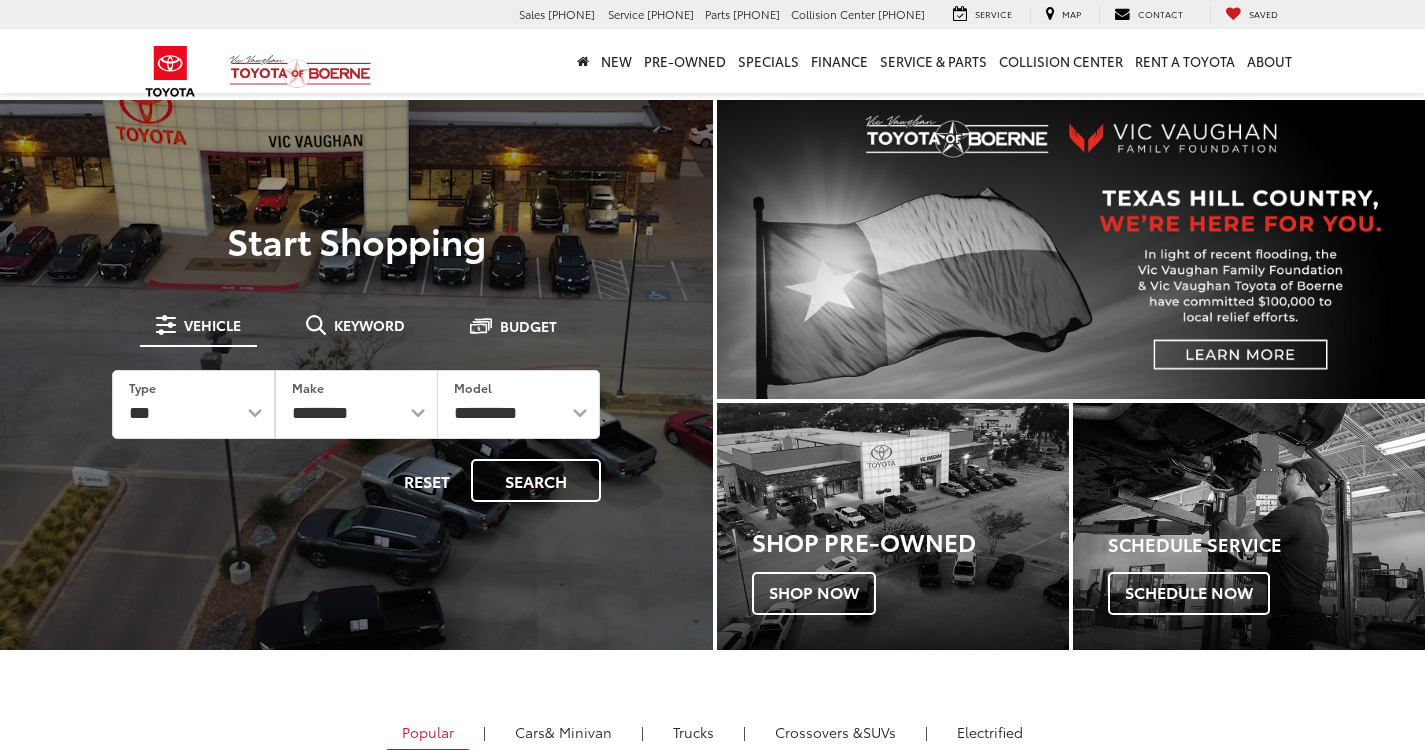 scroll, scrollTop: 0, scrollLeft: 0, axis: both 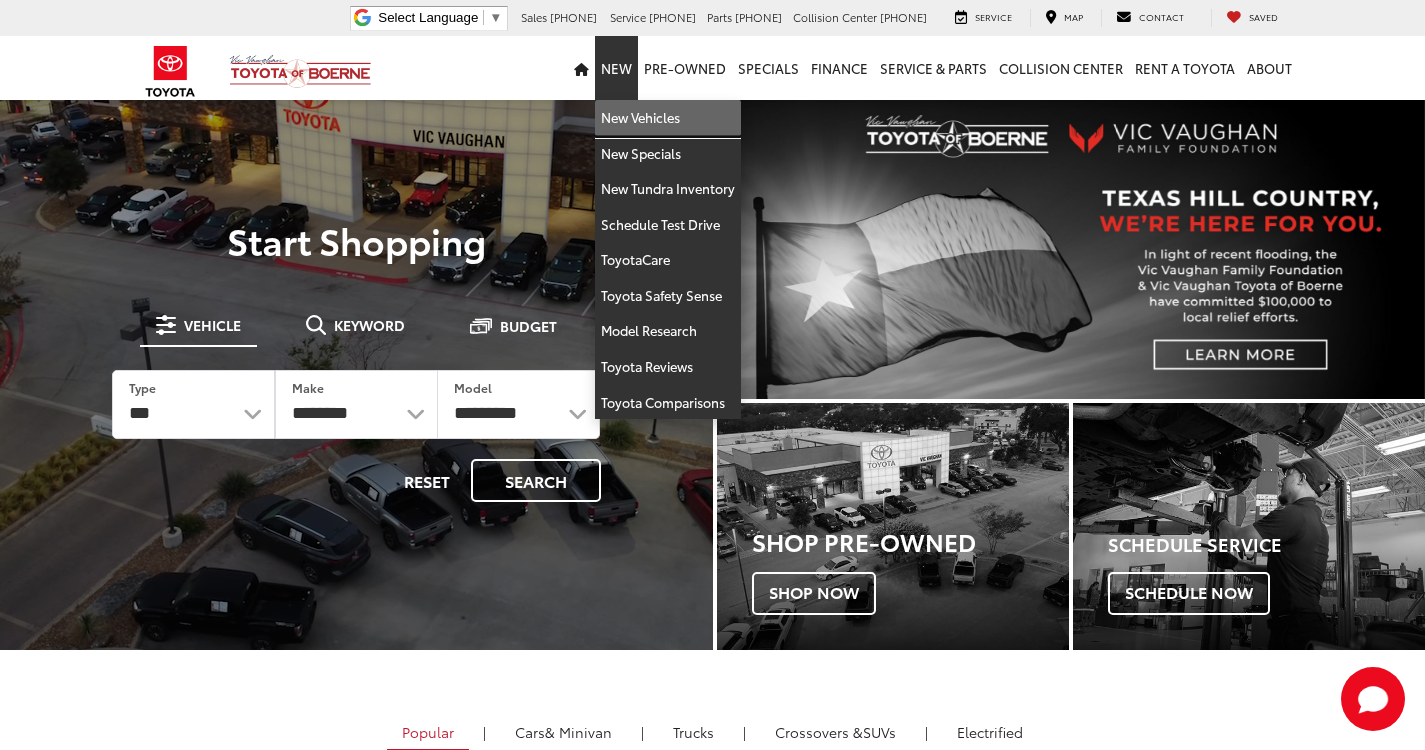 click on "New Vehicles" at bounding box center (668, 118) 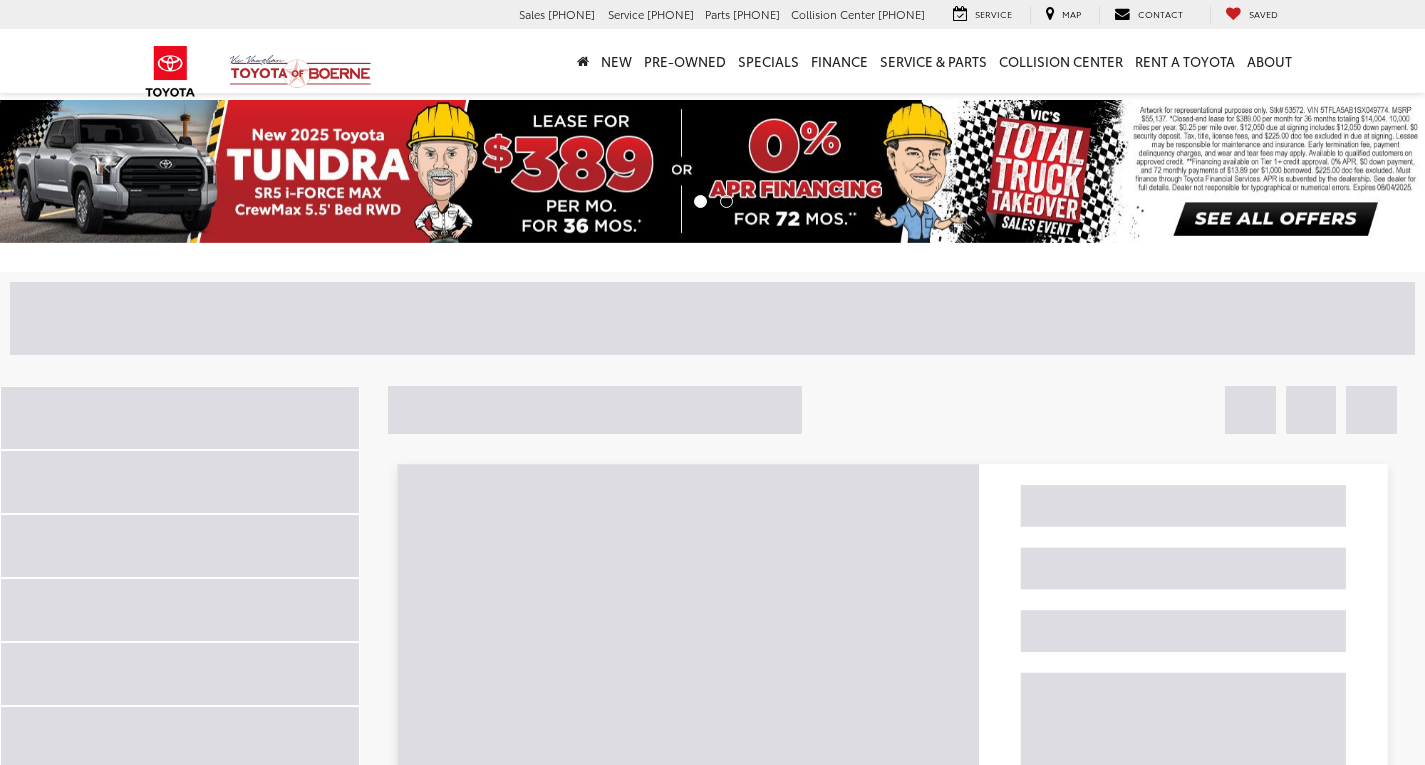 scroll, scrollTop: 0, scrollLeft: 0, axis: both 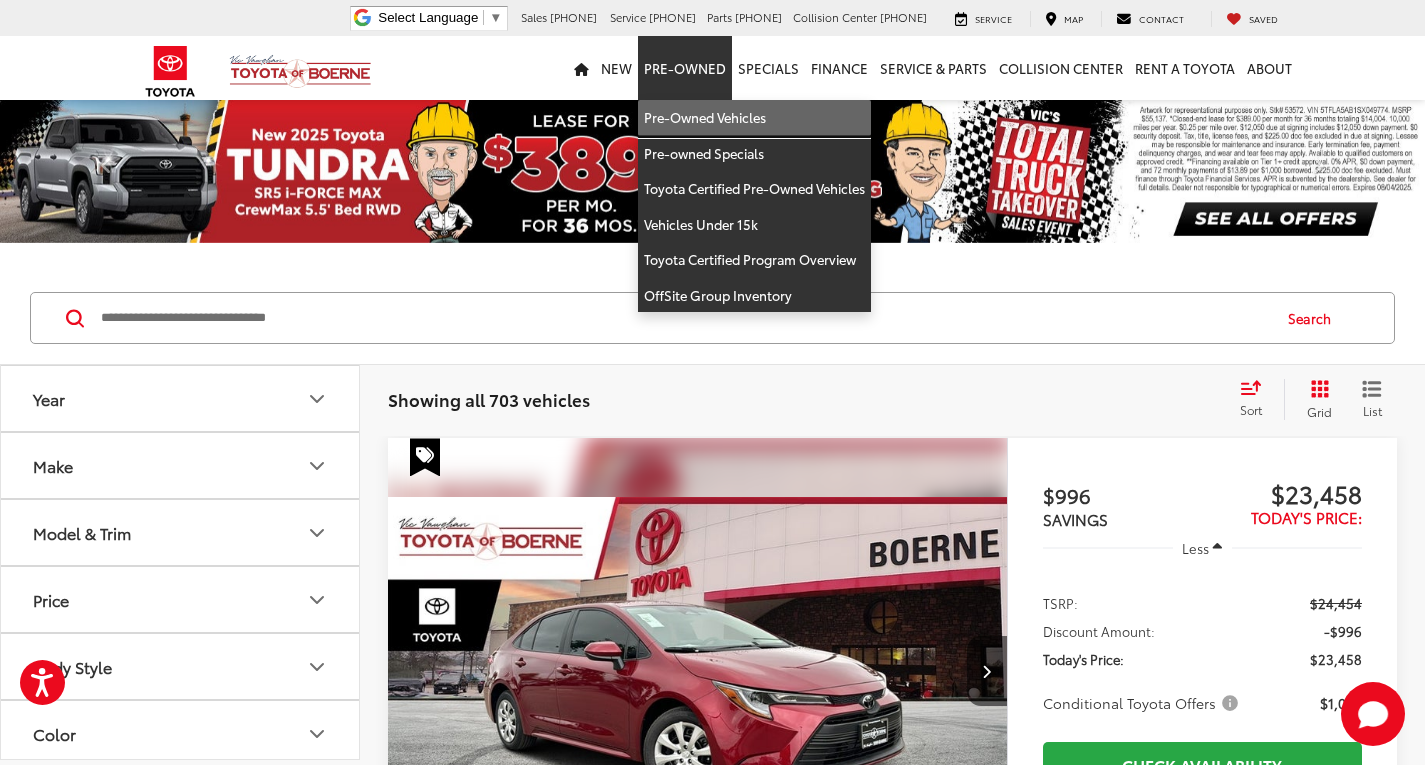 click on "Pre-Owned Vehicles" at bounding box center [754, 118] 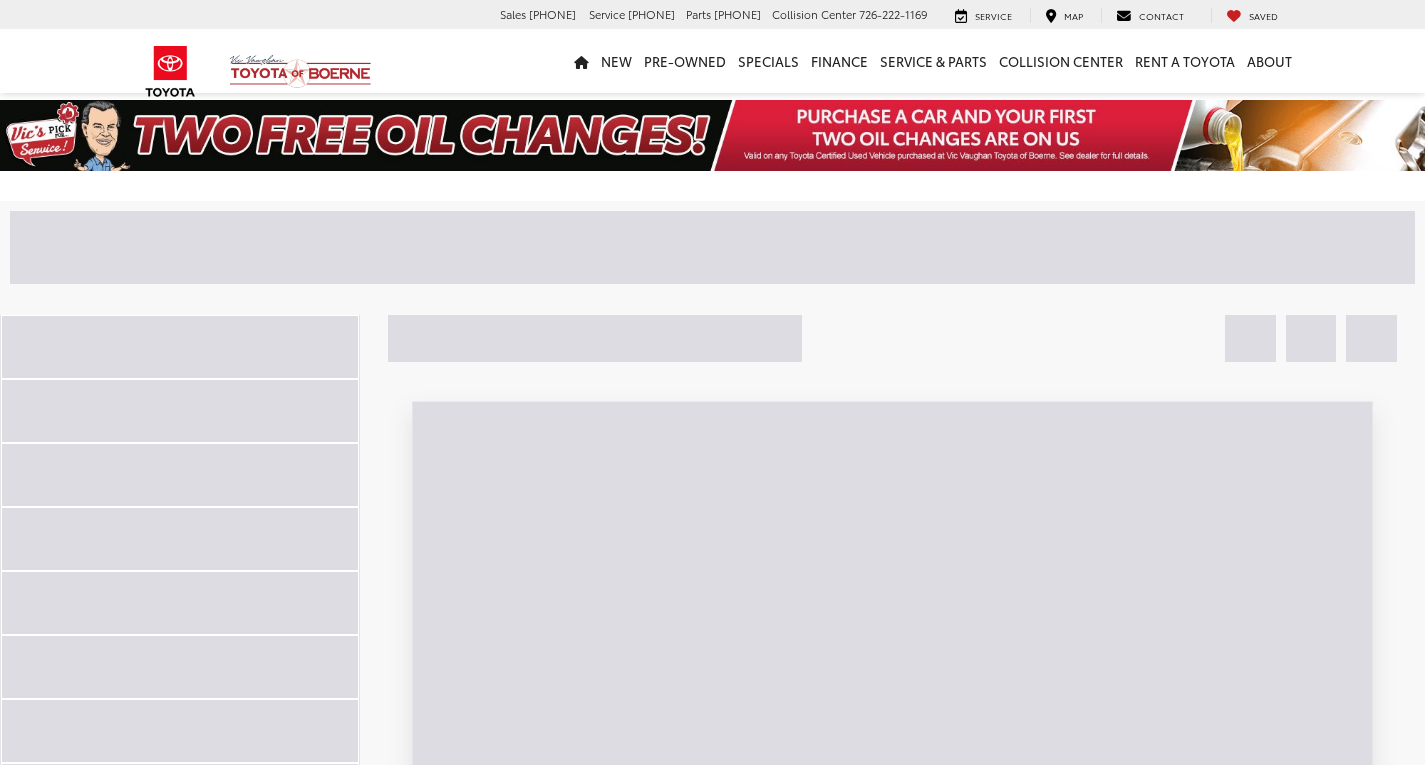 scroll, scrollTop: 0, scrollLeft: 0, axis: both 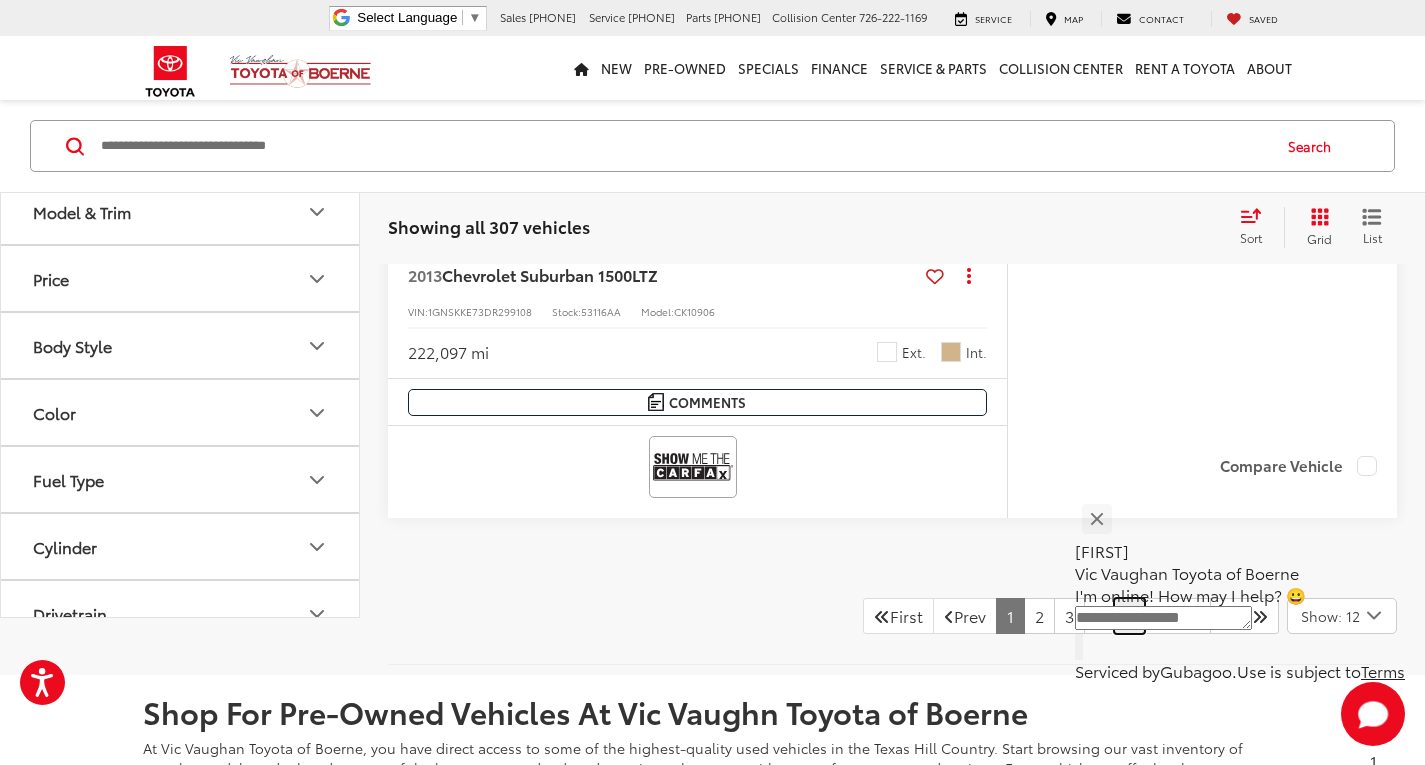 click on "5" at bounding box center (1129, 616) 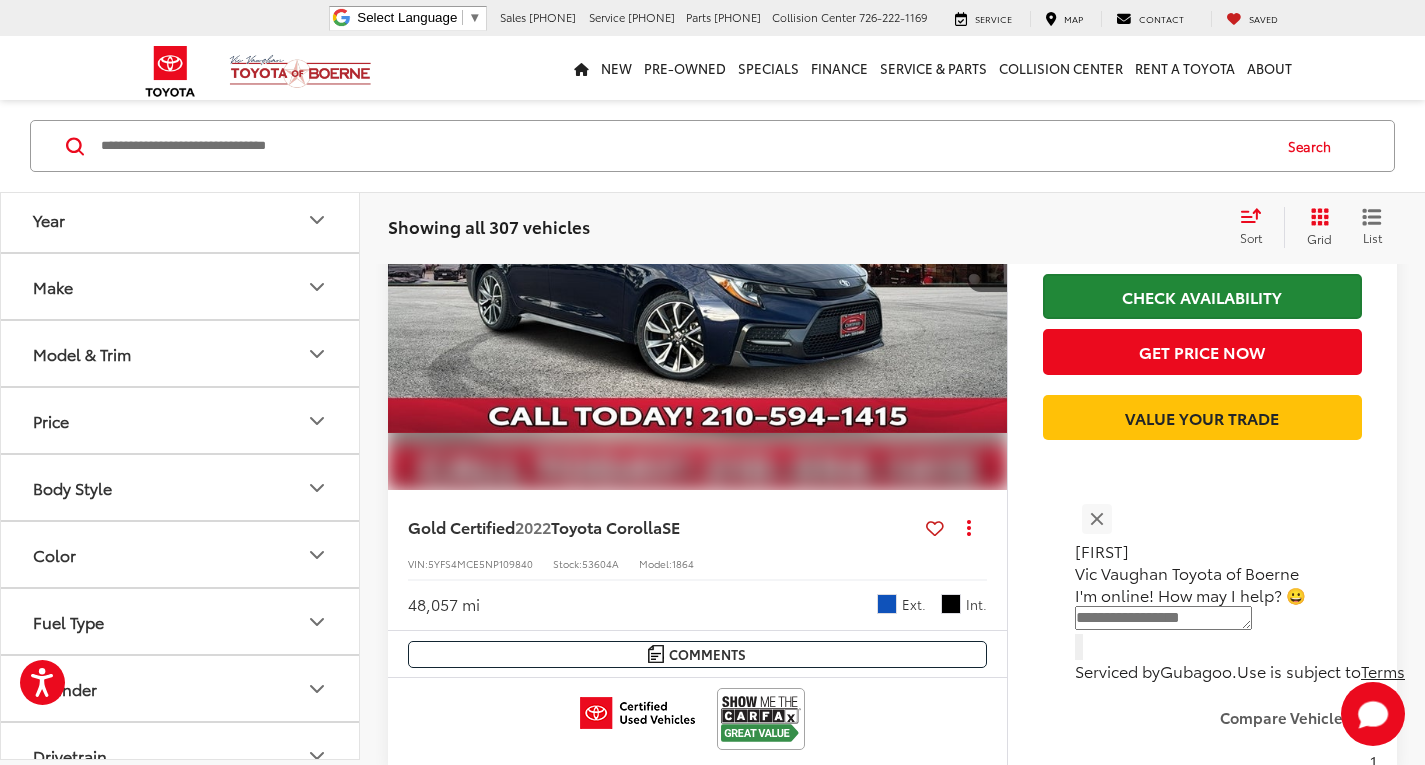 scroll, scrollTop: 1198, scrollLeft: 0, axis: vertical 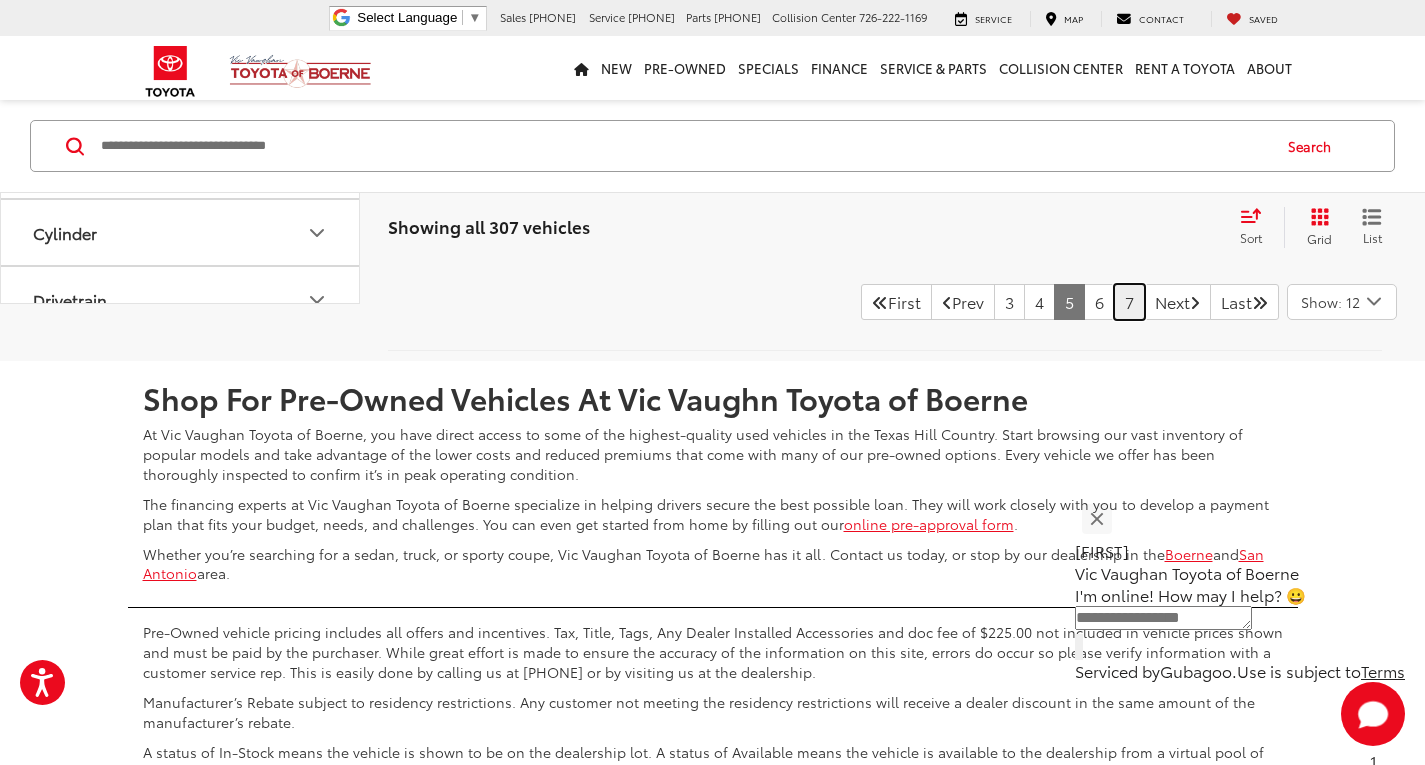 click on "7" at bounding box center [1129, 302] 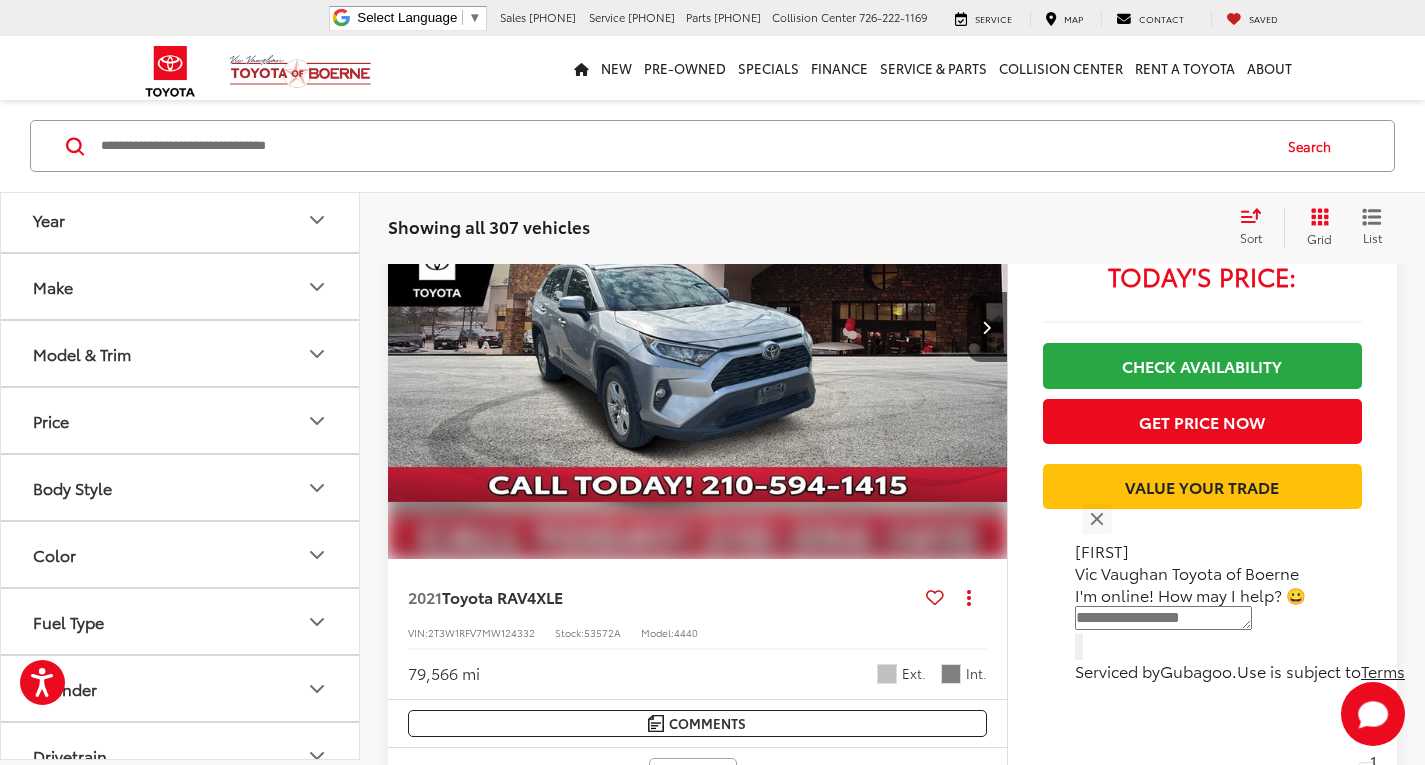 scroll, scrollTop: 101, scrollLeft: 0, axis: vertical 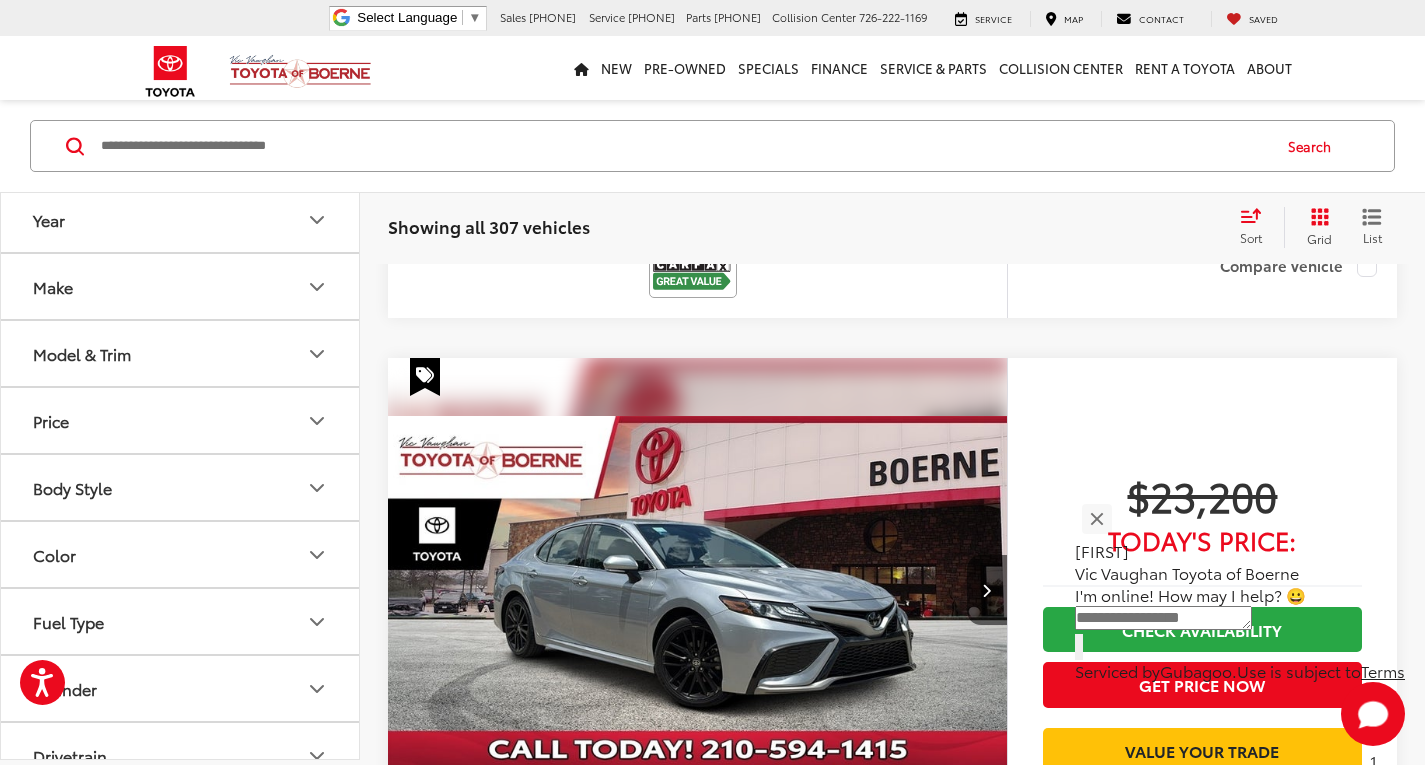 click on "Body Style" at bounding box center (72, 487) 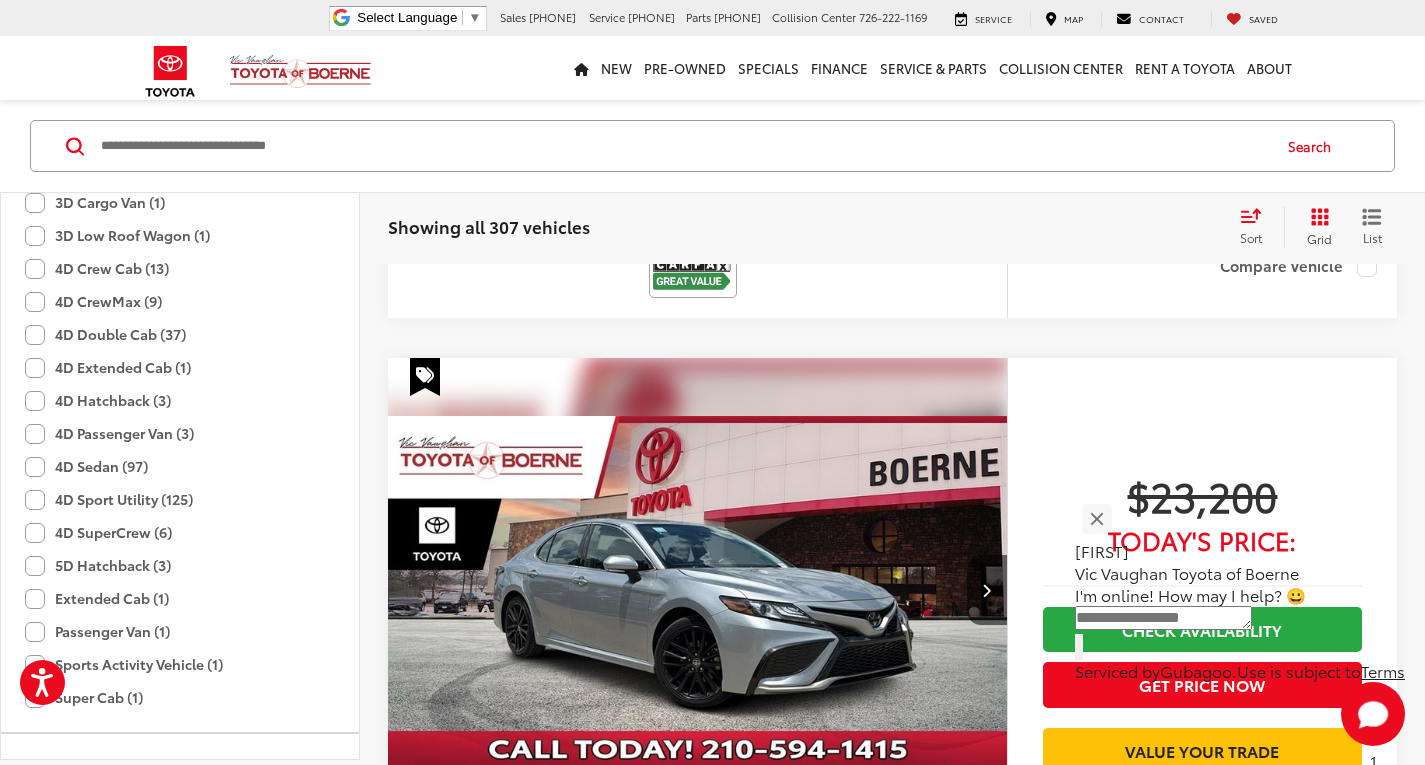scroll, scrollTop: 0, scrollLeft: 0, axis: both 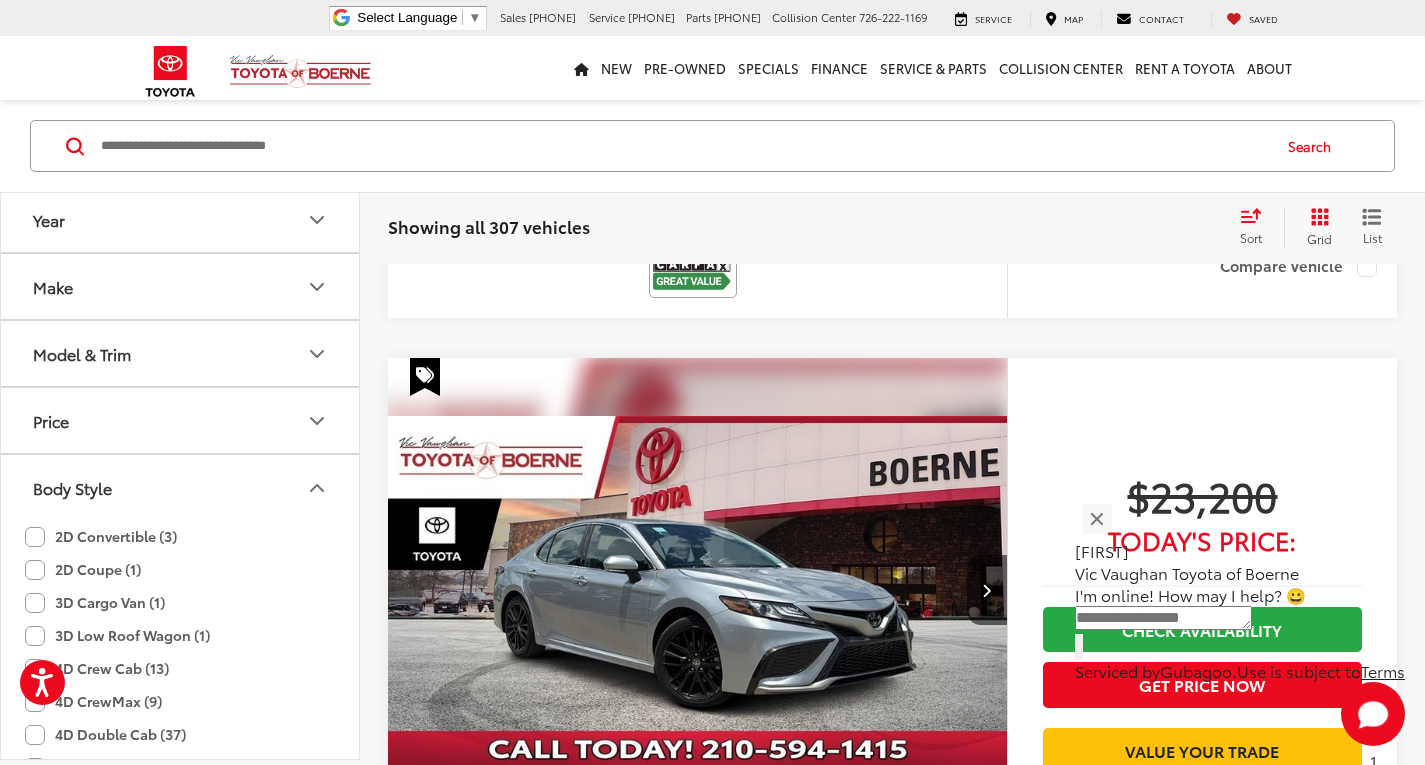 click on "Body Style" at bounding box center (72, 487) 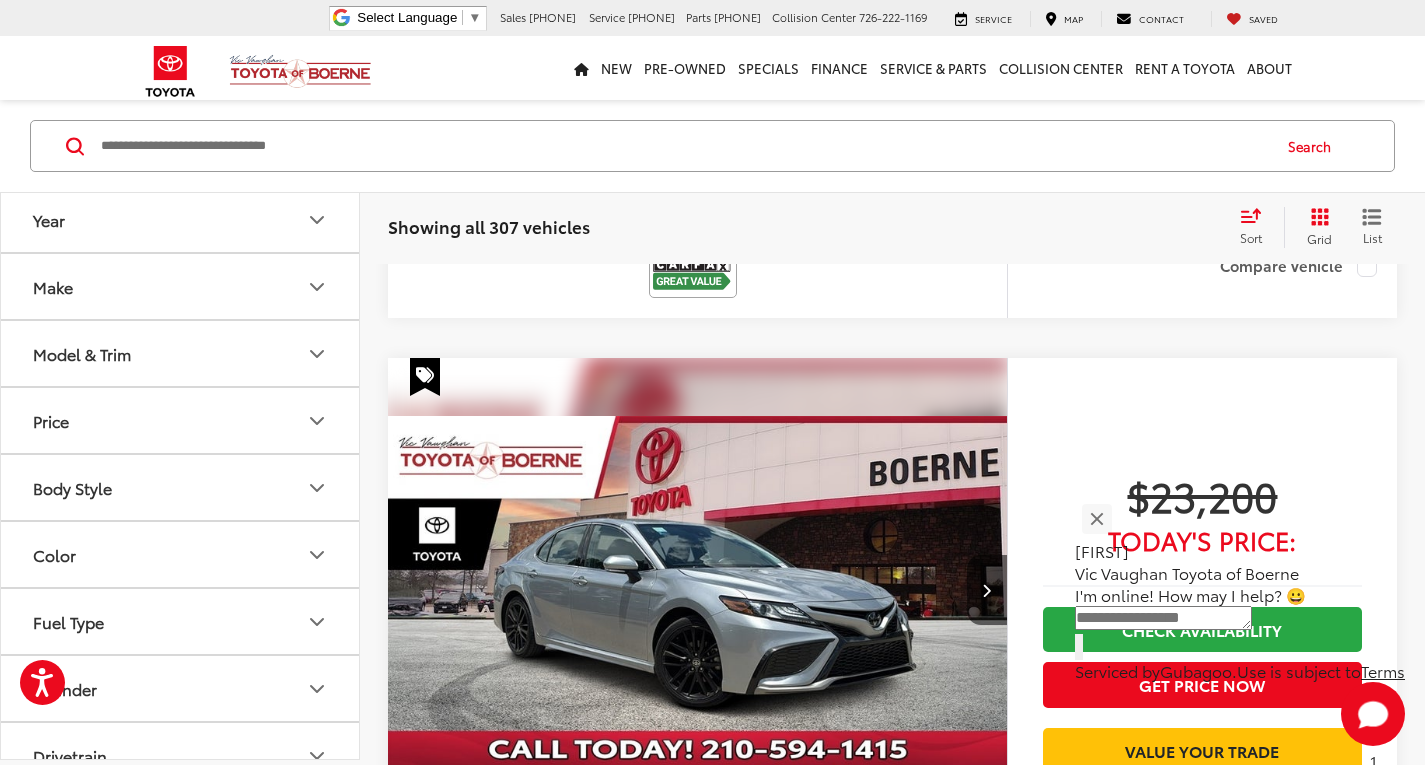 click on "Model & Trim" at bounding box center [181, 353] 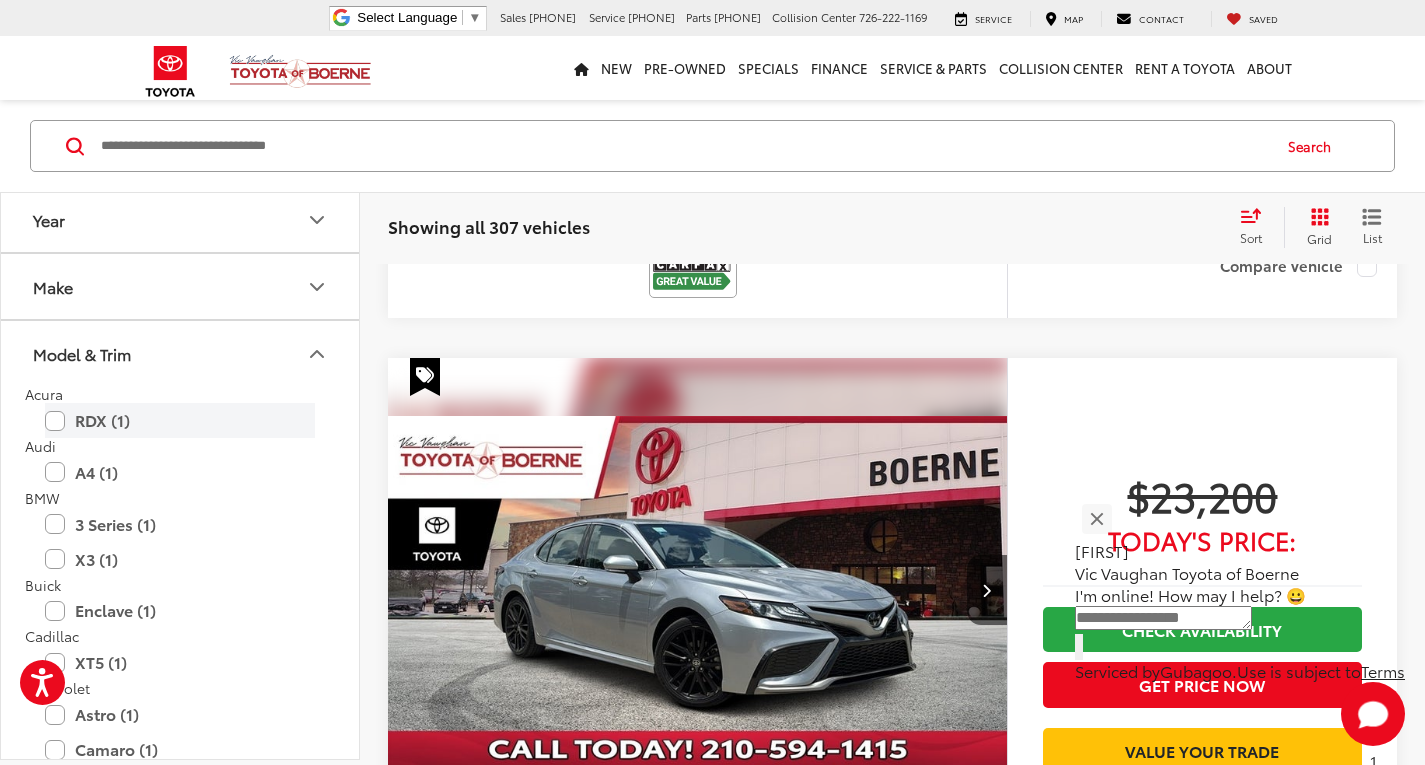 click on "RDX (1)" at bounding box center (180, 420) 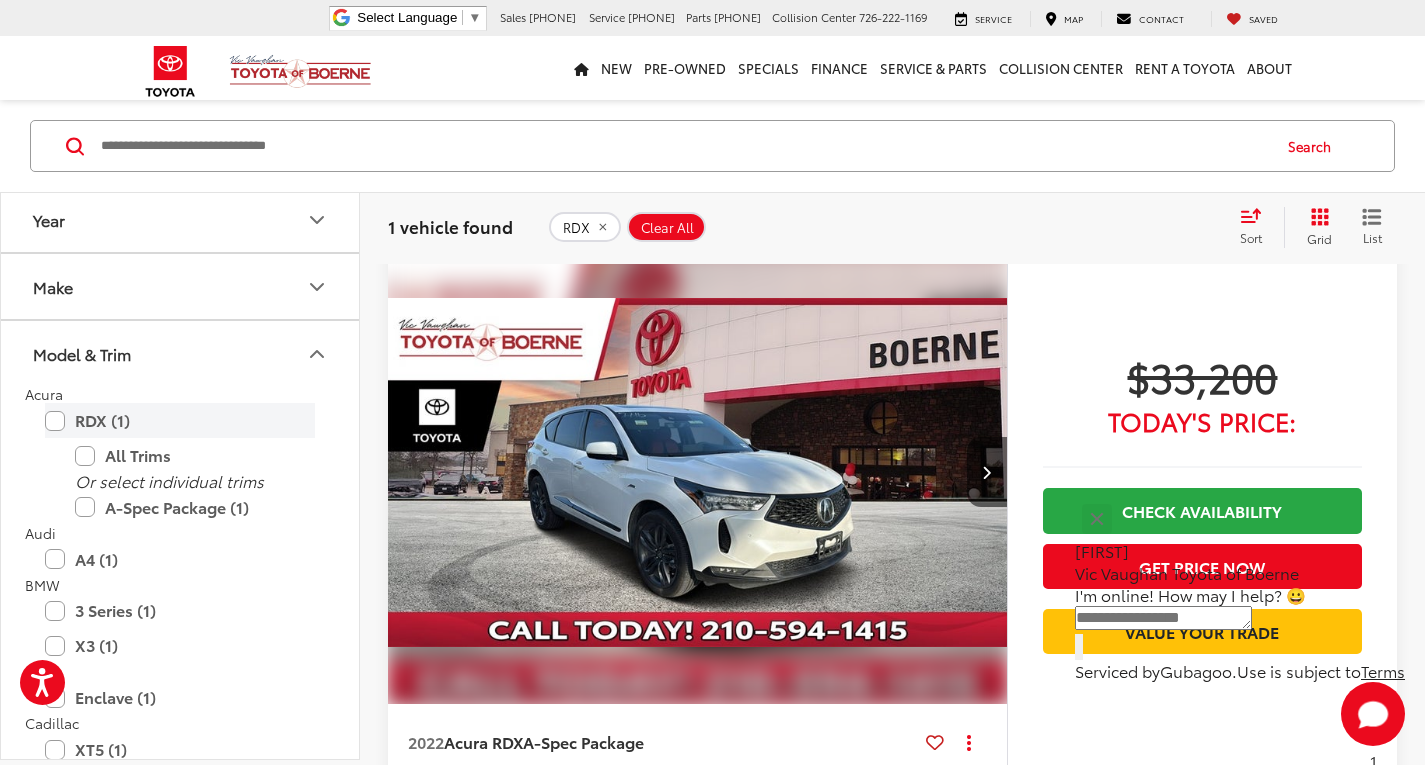 scroll, scrollTop: 101, scrollLeft: 0, axis: vertical 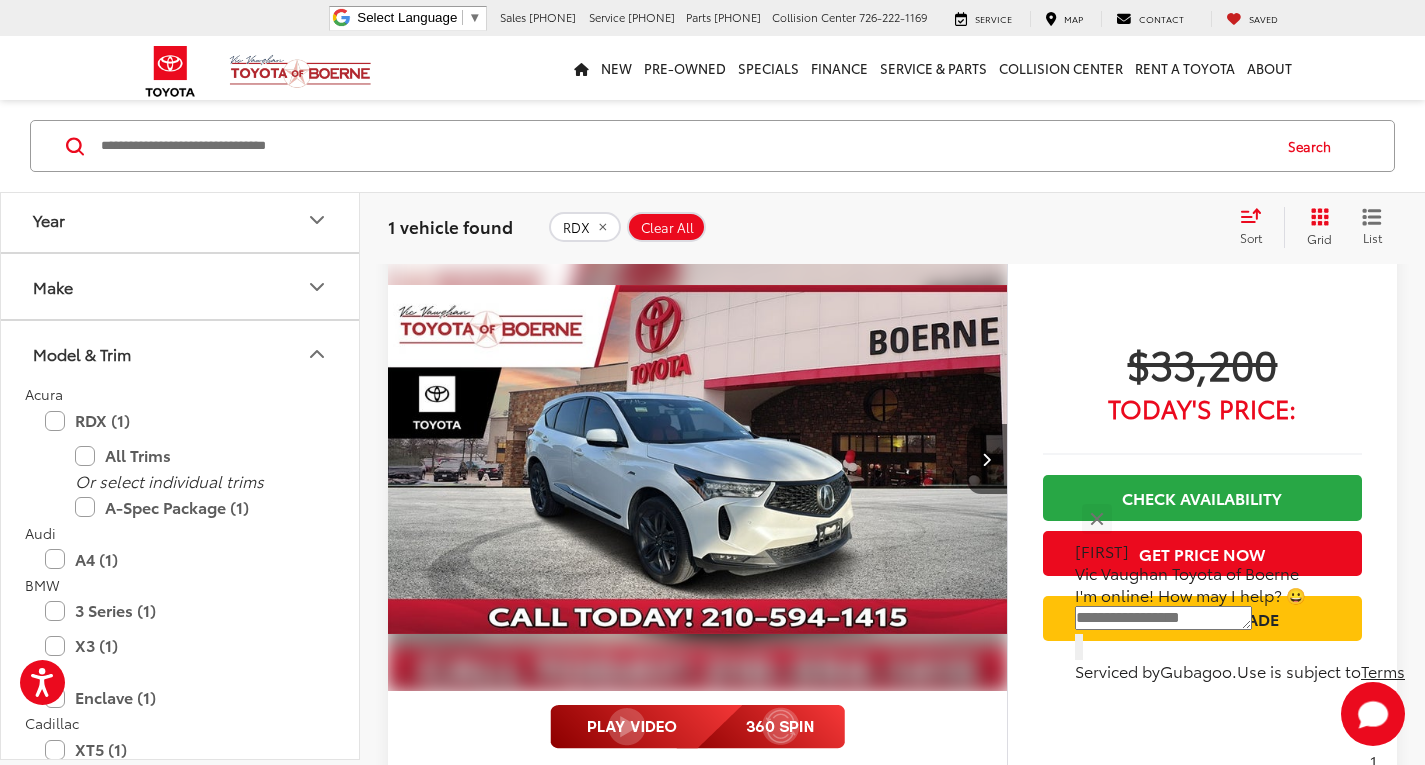 click at bounding box center [698, 459] 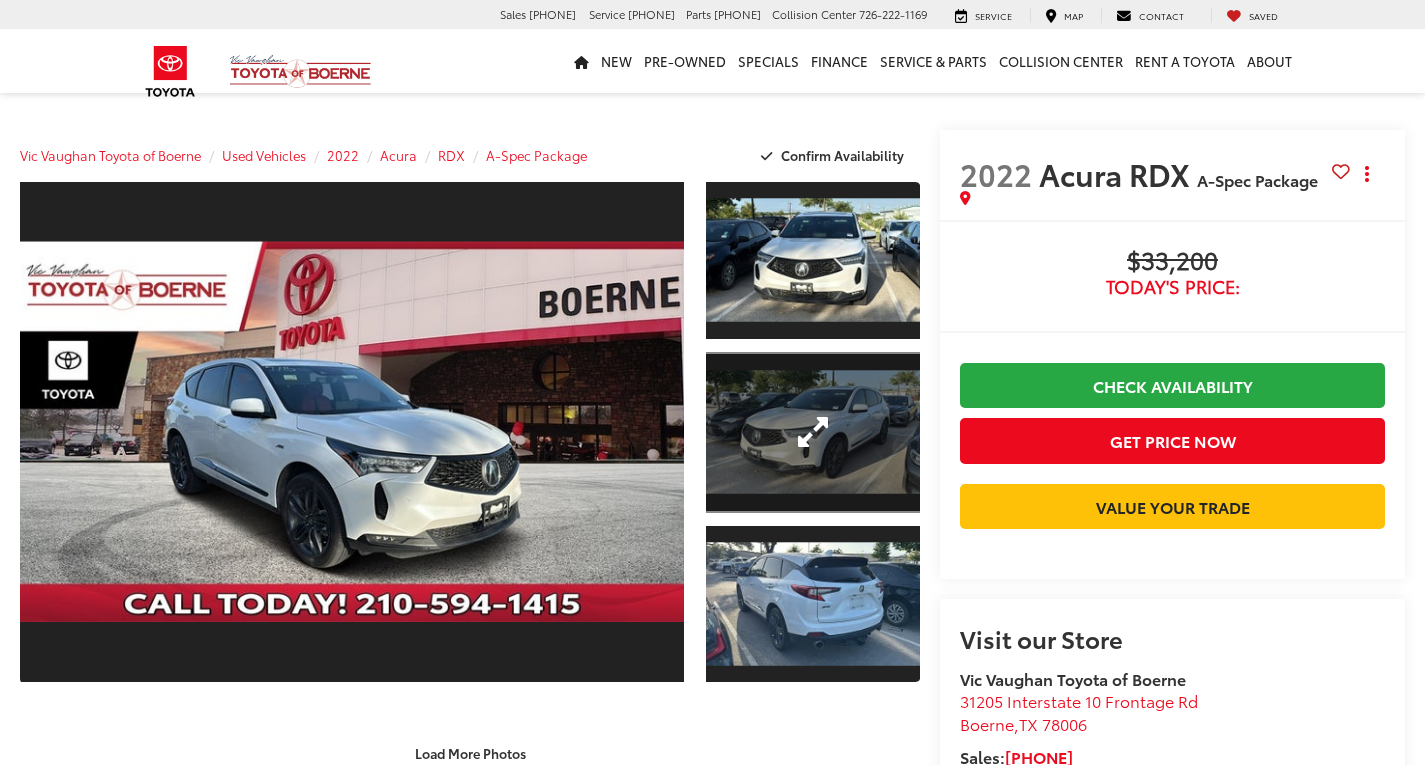 scroll, scrollTop: 0, scrollLeft: 0, axis: both 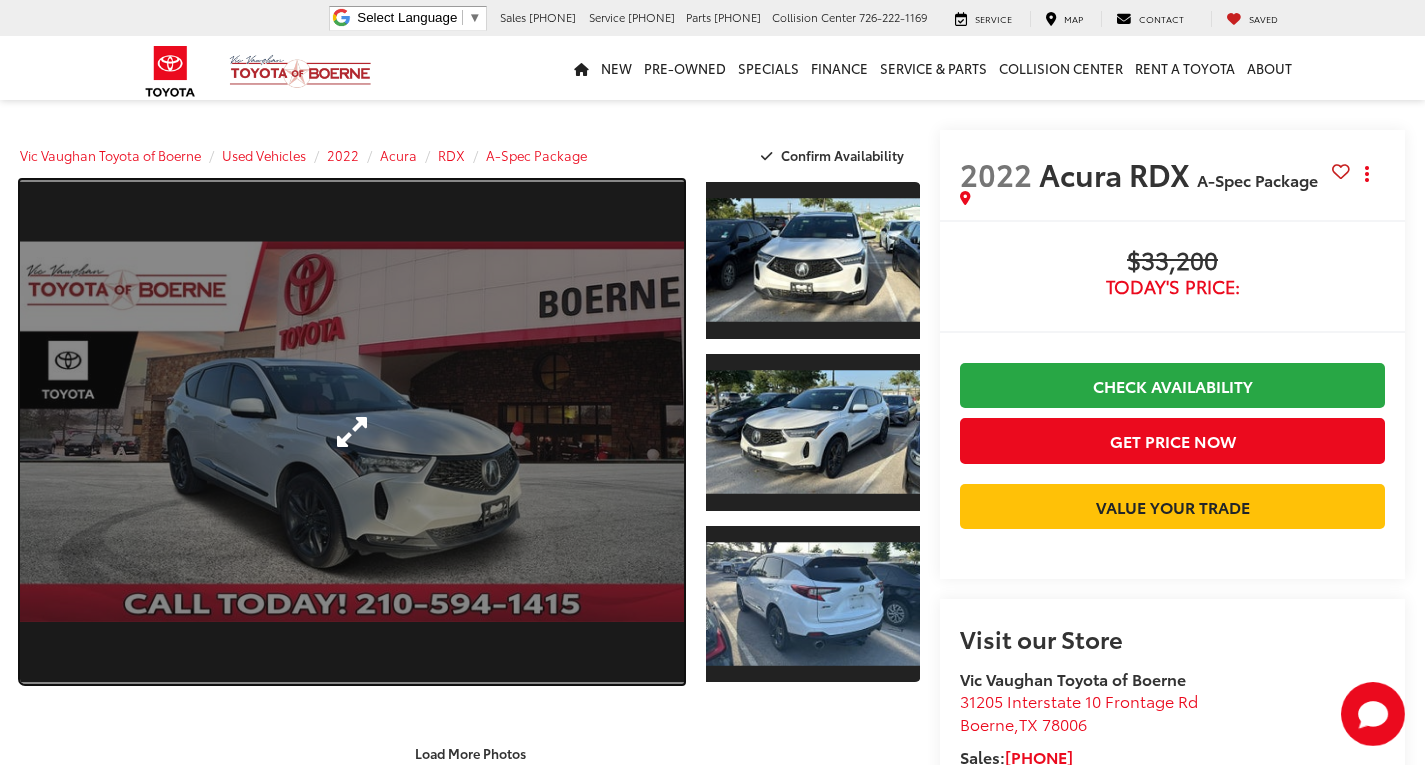click at bounding box center [352, 432] 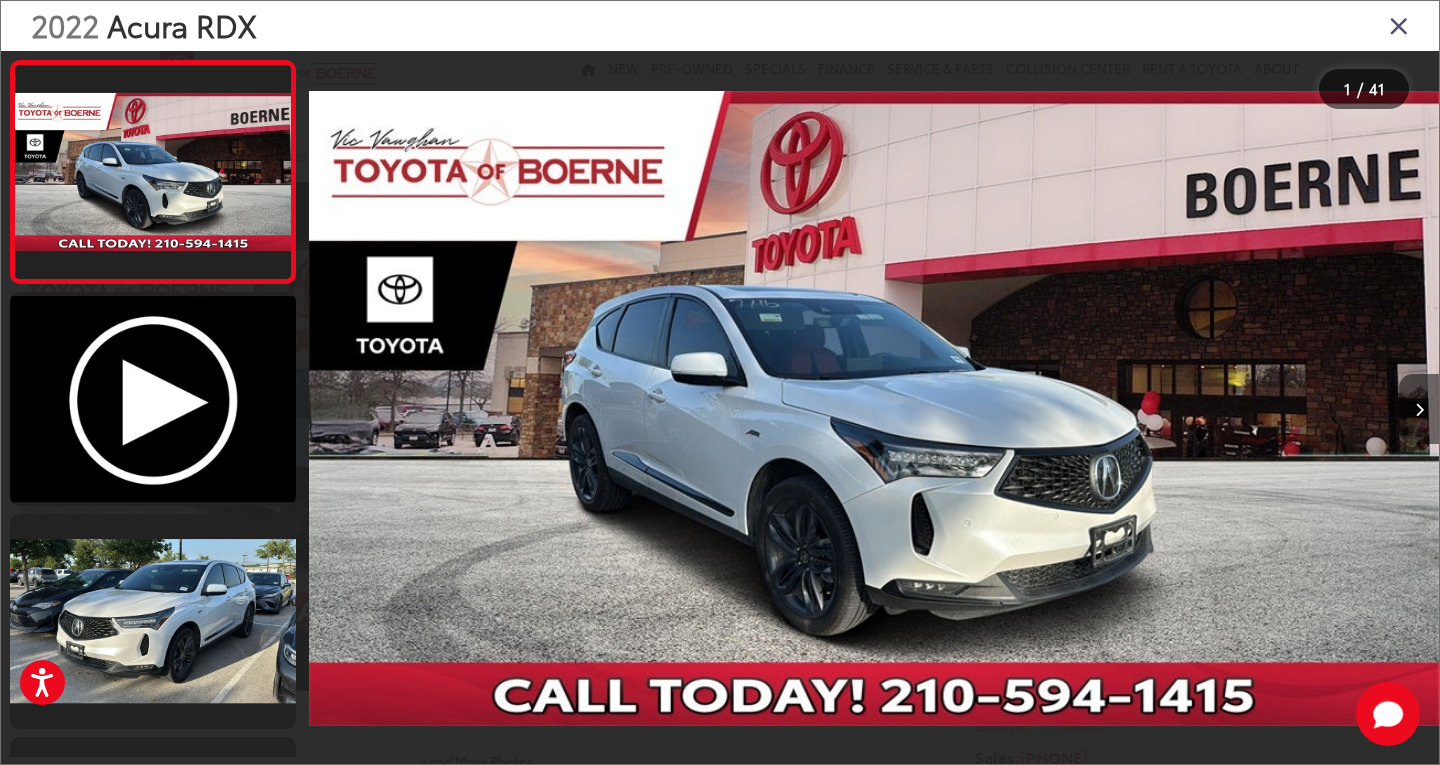 click at bounding box center [1419, 410] 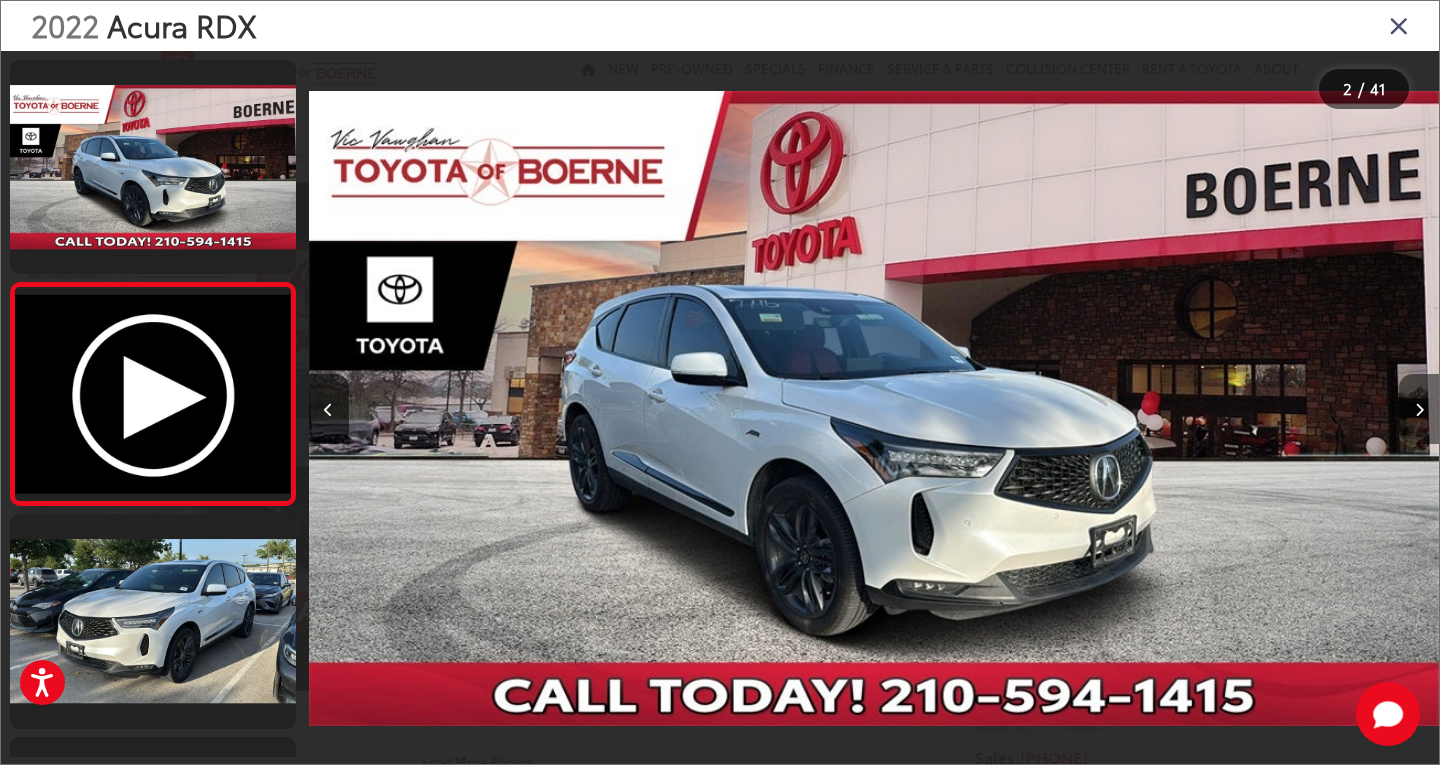 scroll, scrollTop: 0, scrollLeft: 353, axis: horizontal 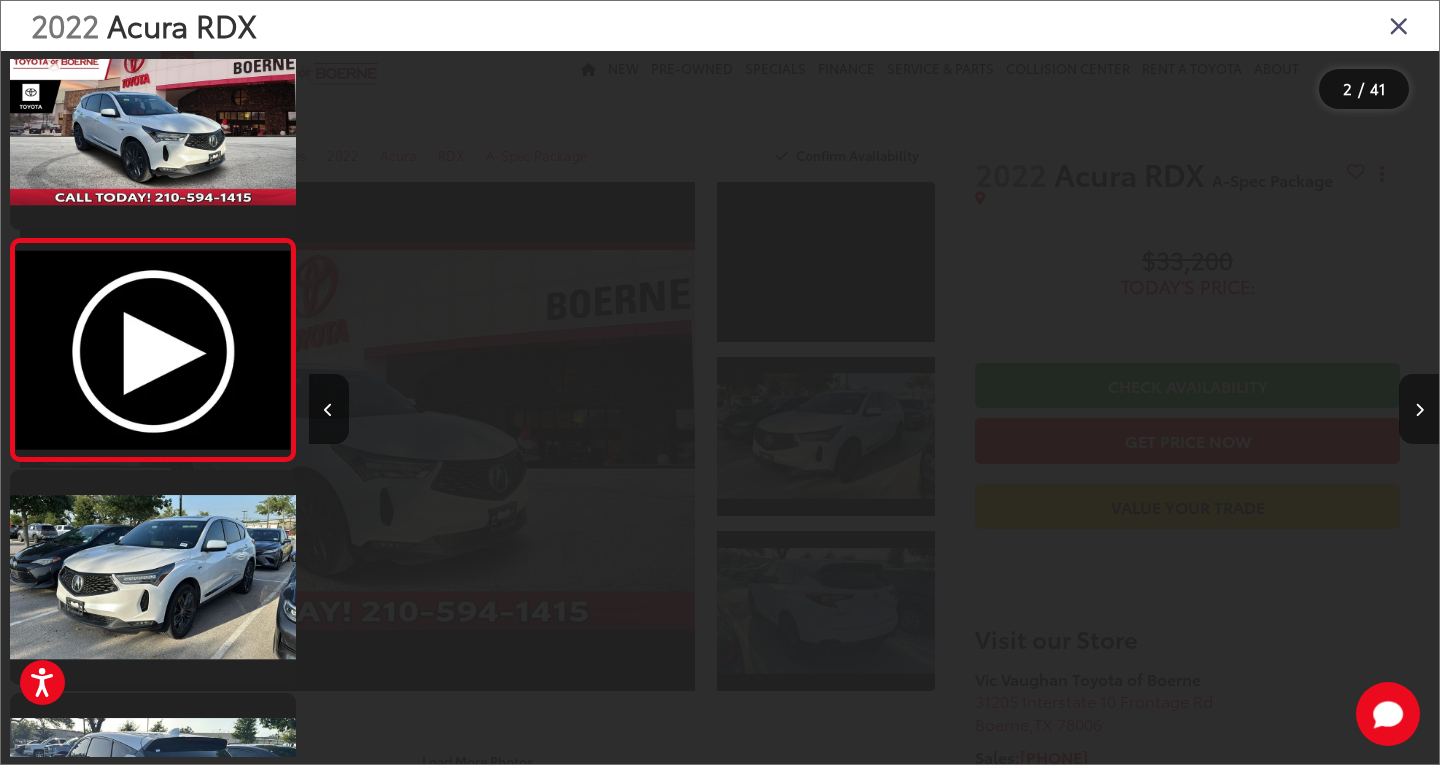 click at bounding box center [1419, 410] 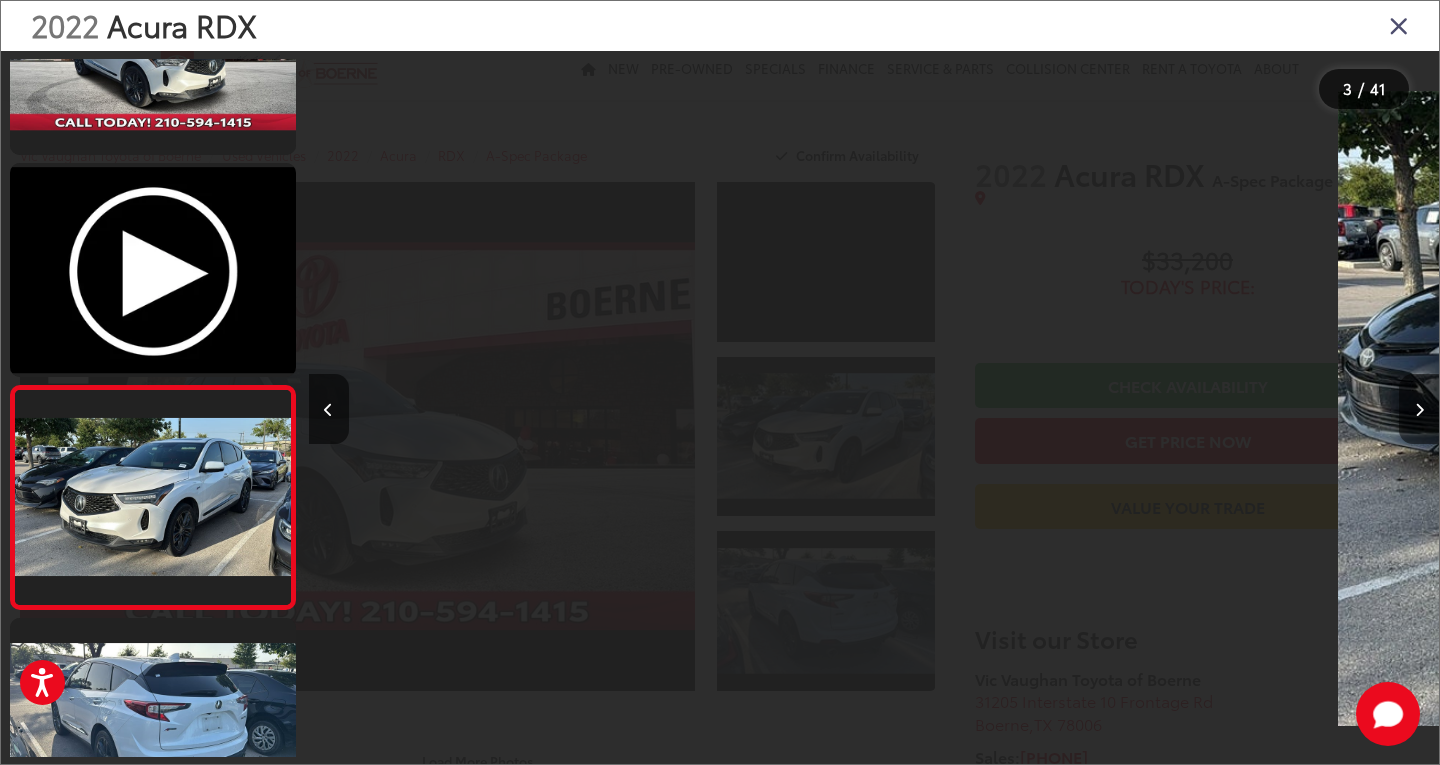 scroll, scrollTop: 235, scrollLeft: 0, axis: vertical 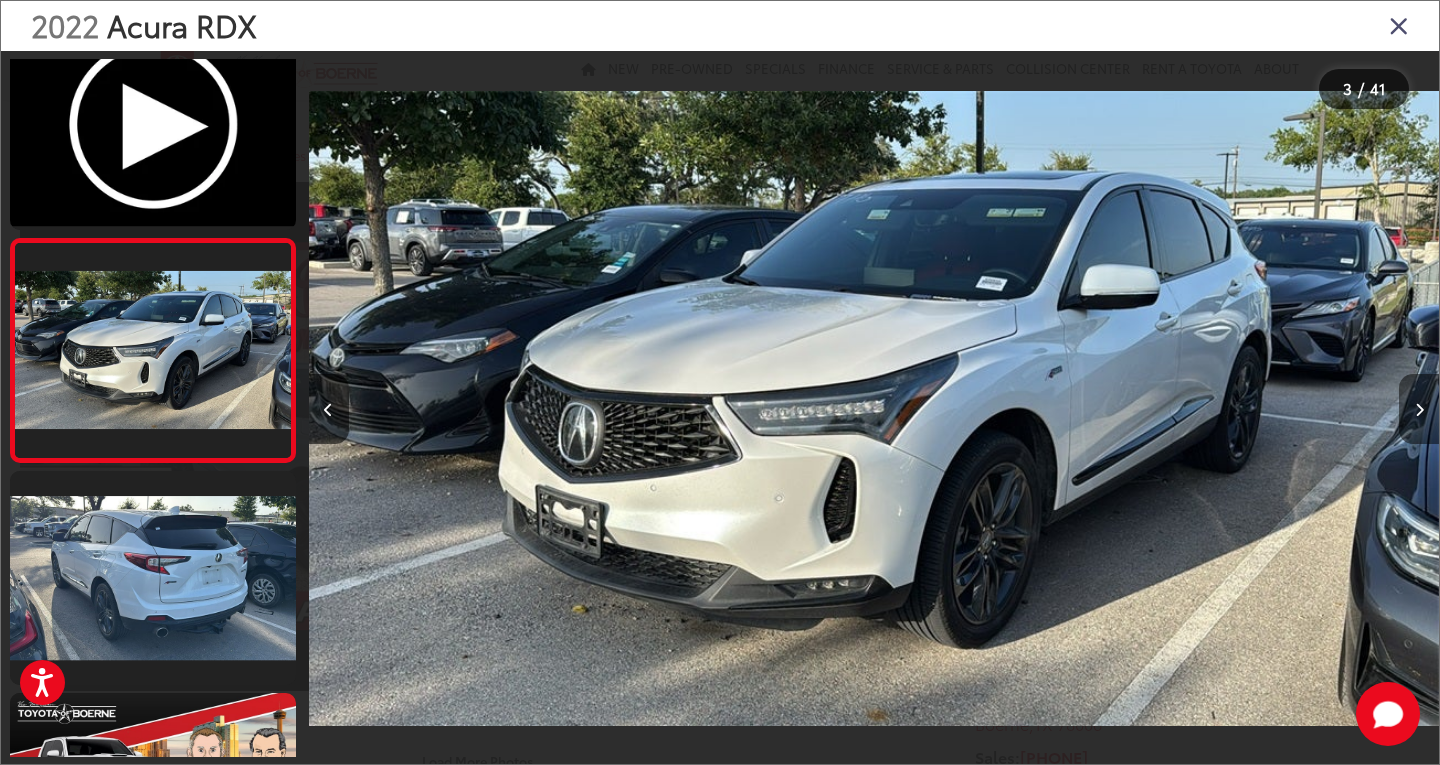 click at bounding box center (1419, 410) 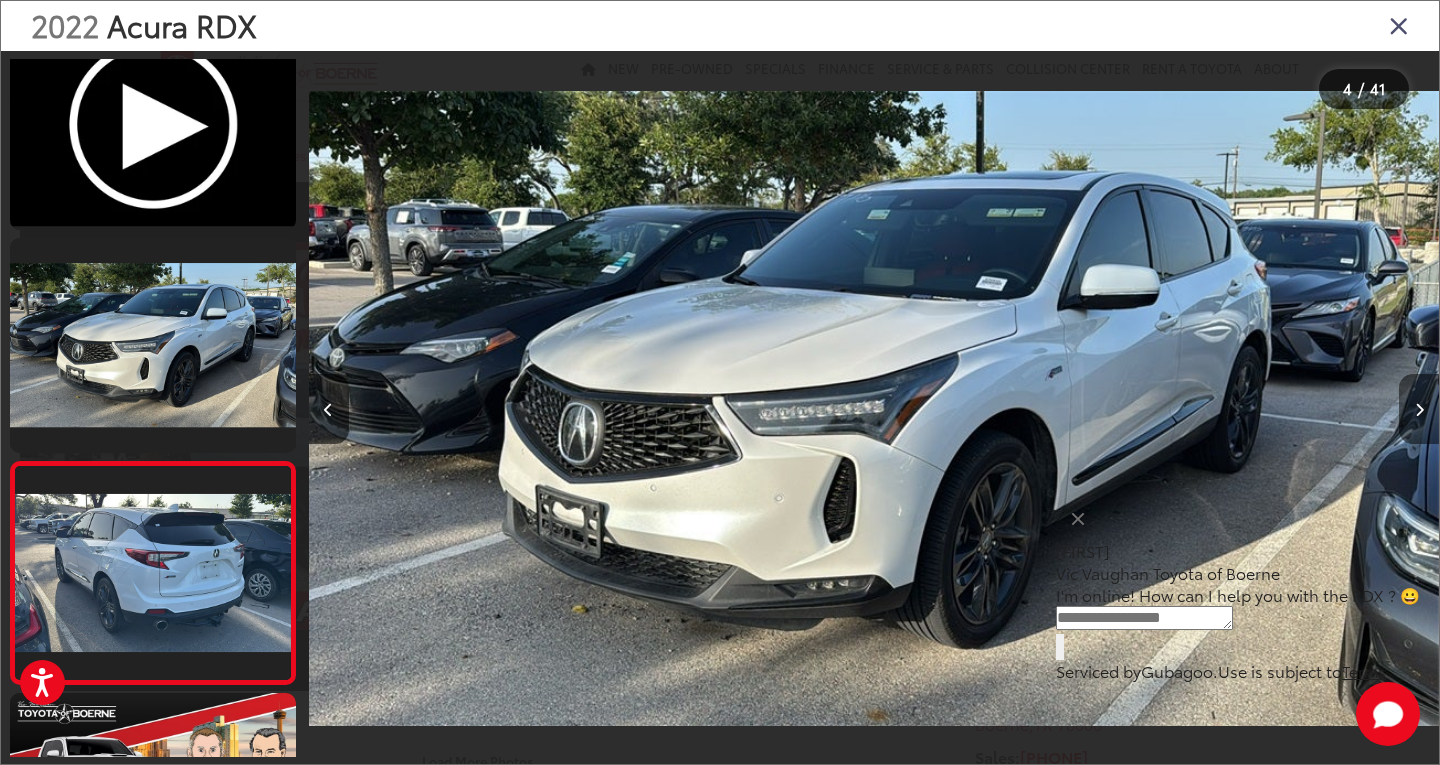 scroll, scrollTop: 0, scrollLeft: 2897, axis: horizontal 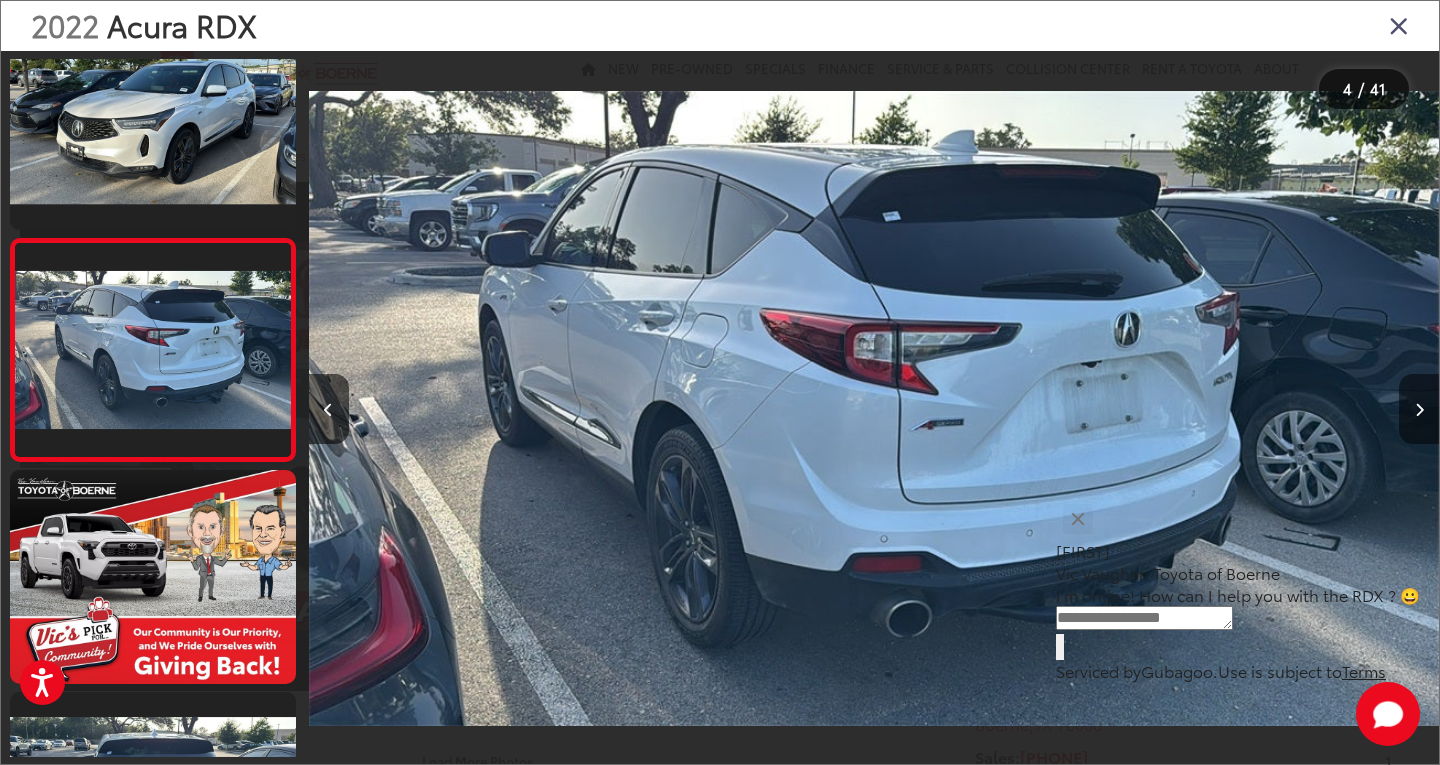 click at bounding box center (1419, 410) 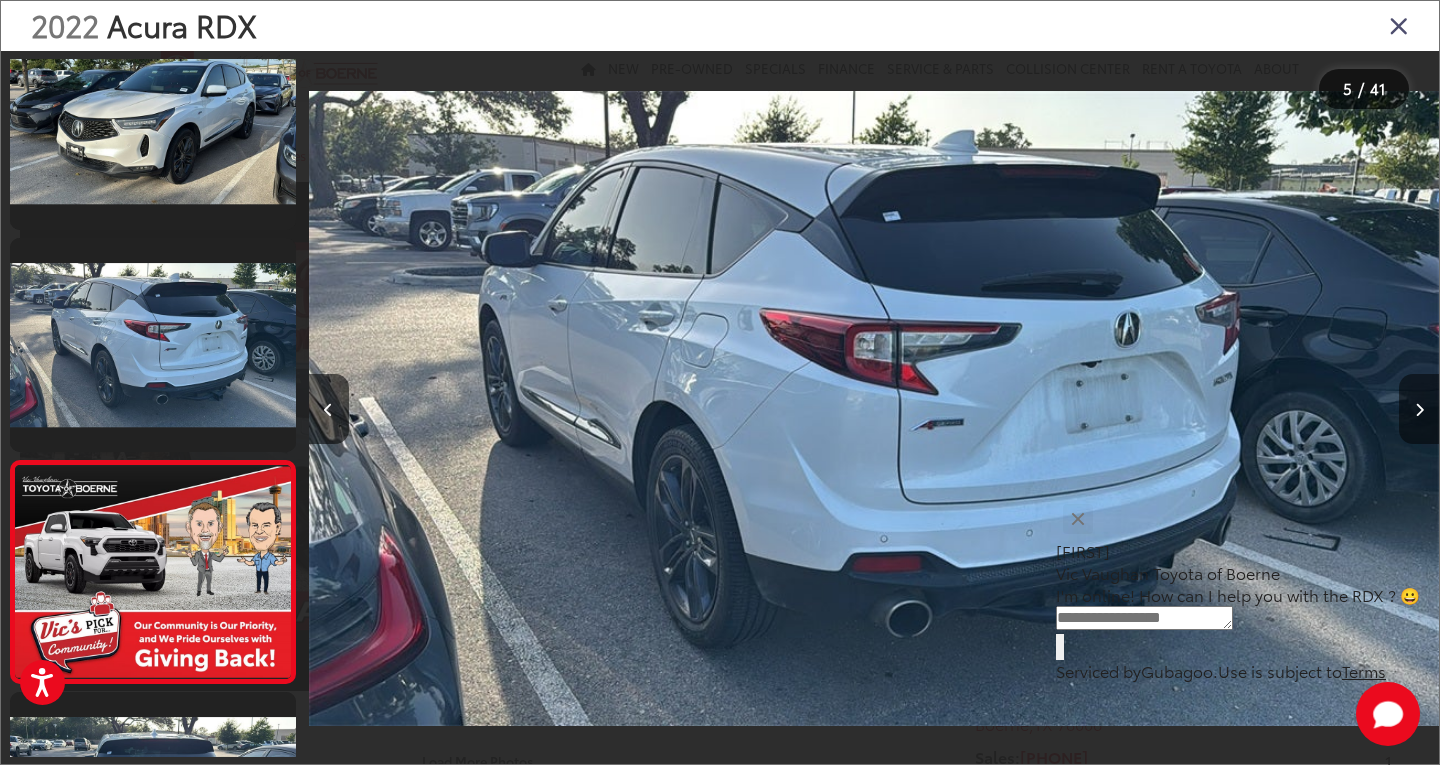 scroll, scrollTop: 0, scrollLeft: 3798, axis: horizontal 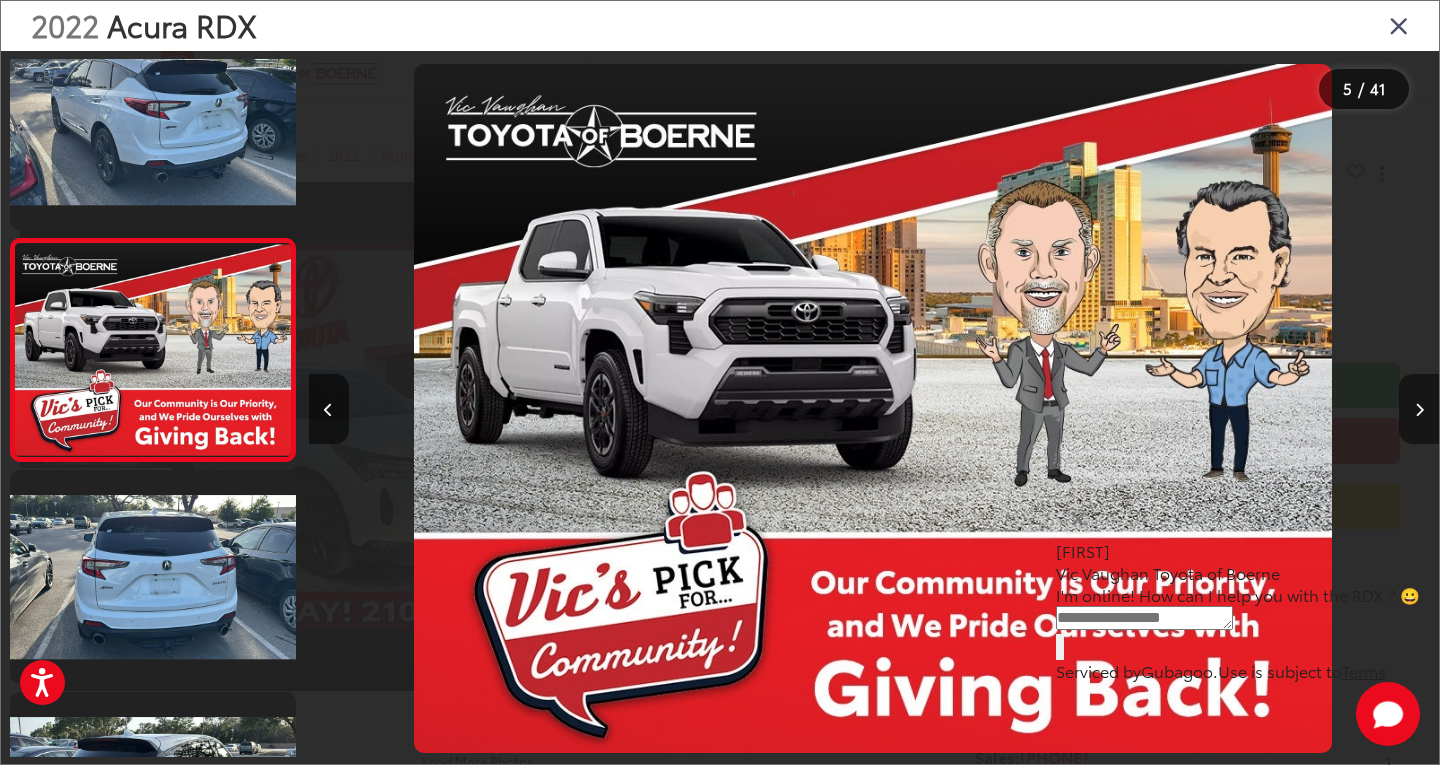click at bounding box center [1419, 410] 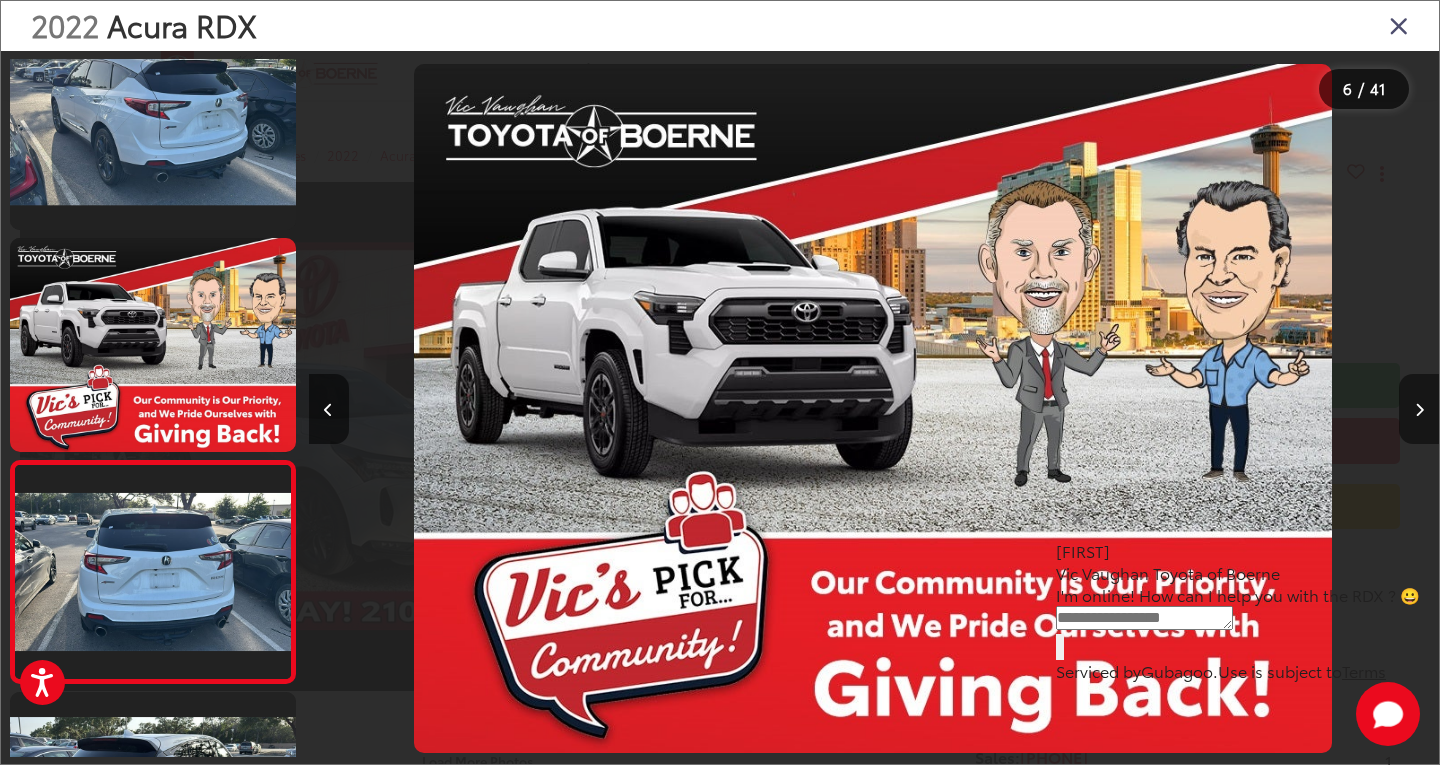 scroll, scrollTop: 0, scrollLeft: 4929, axis: horizontal 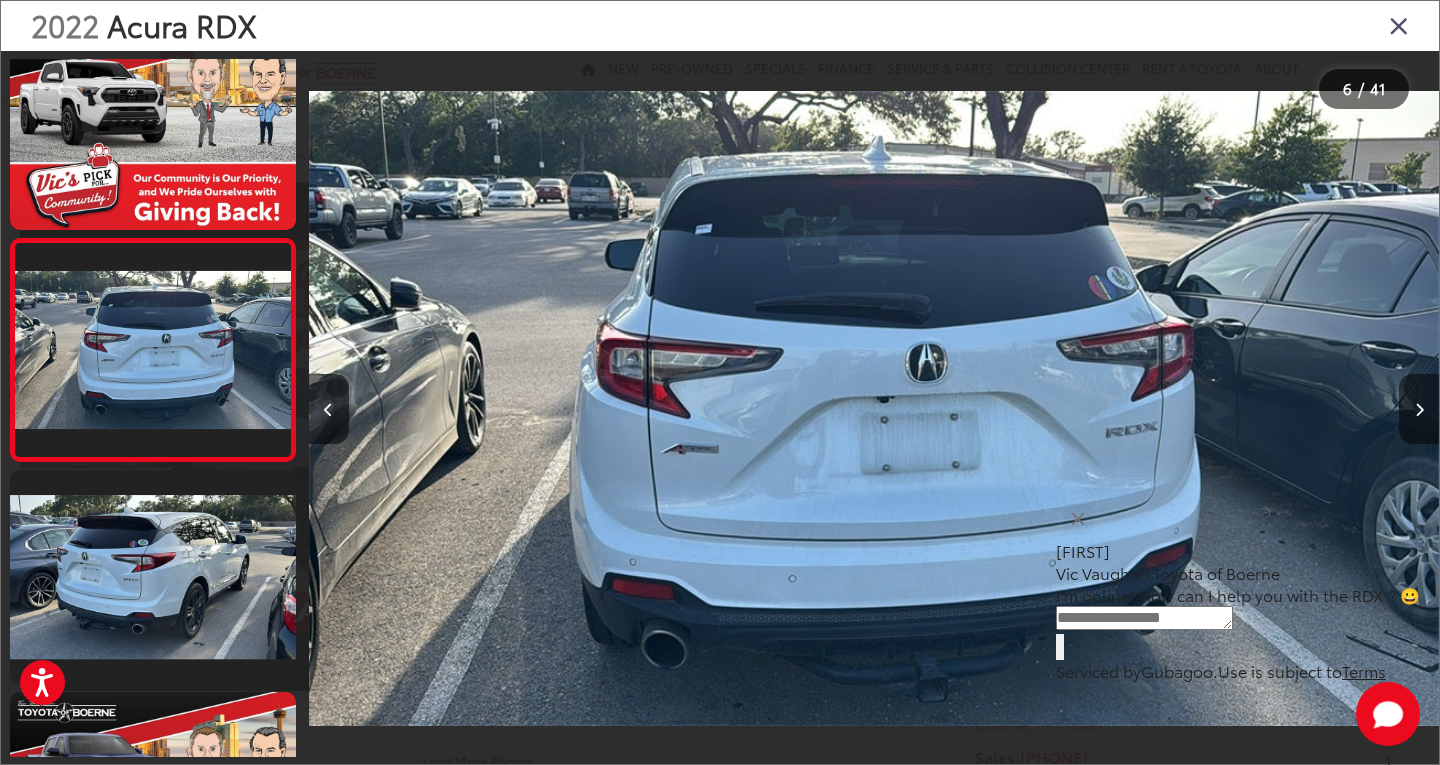 click at bounding box center (1419, 410) 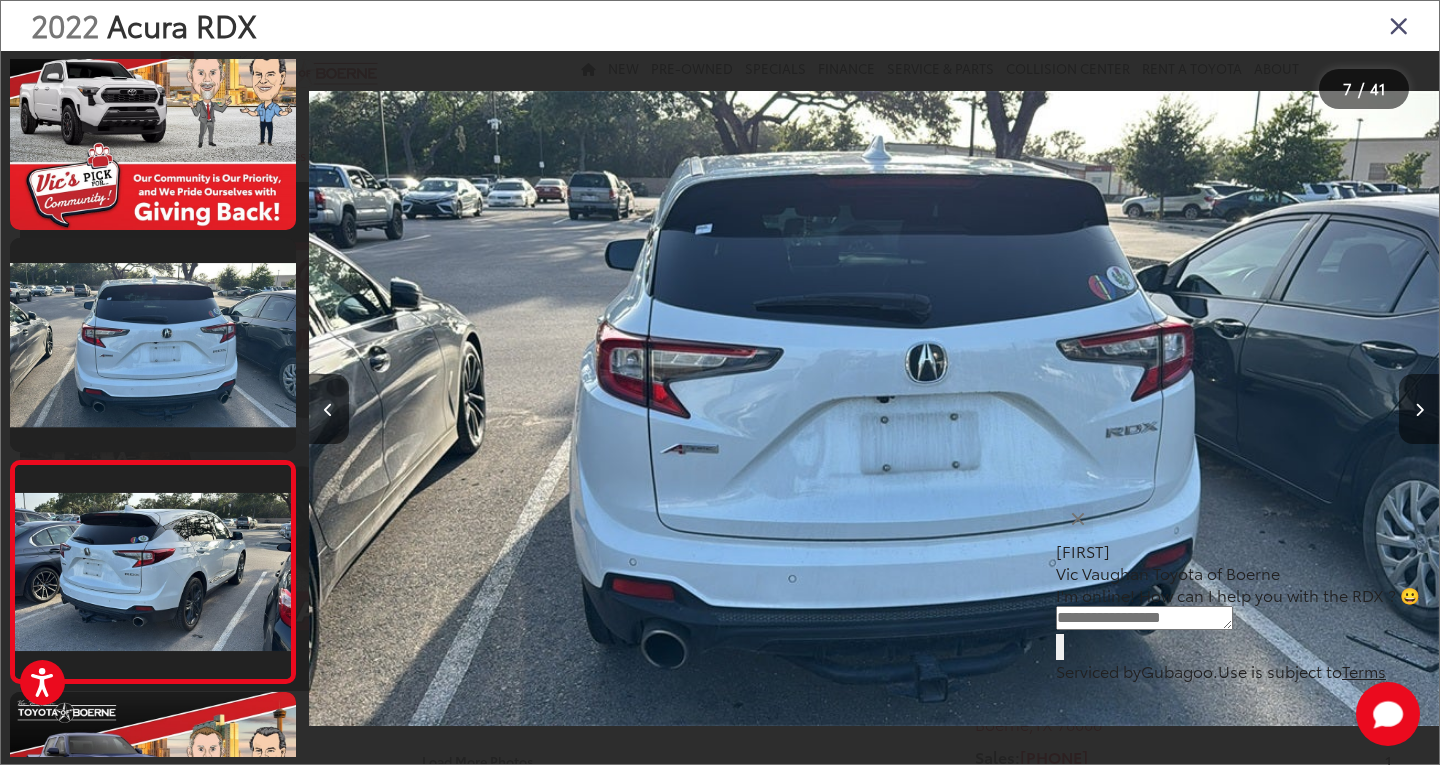 scroll, scrollTop: 0, scrollLeft: 6005, axis: horizontal 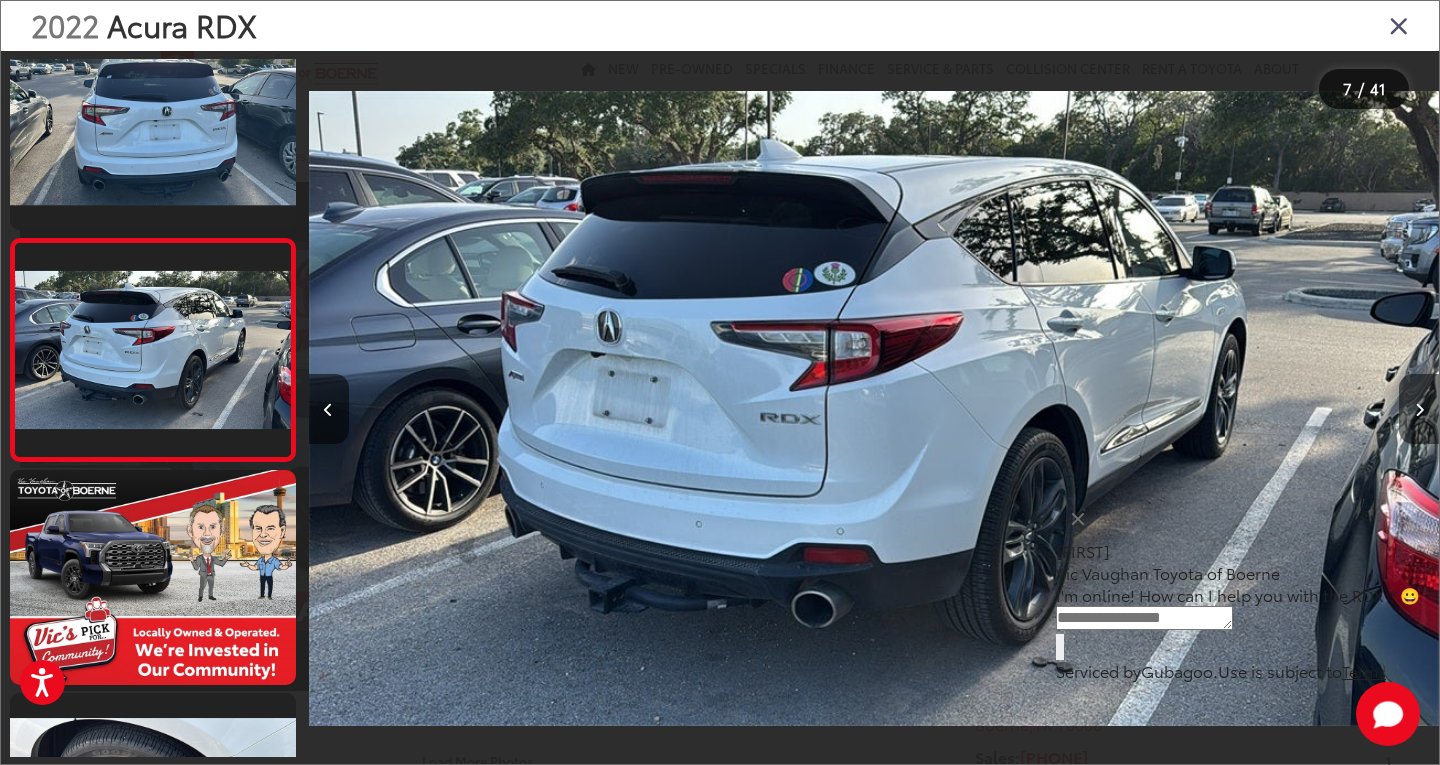 click at bounding box center (1419, 410) 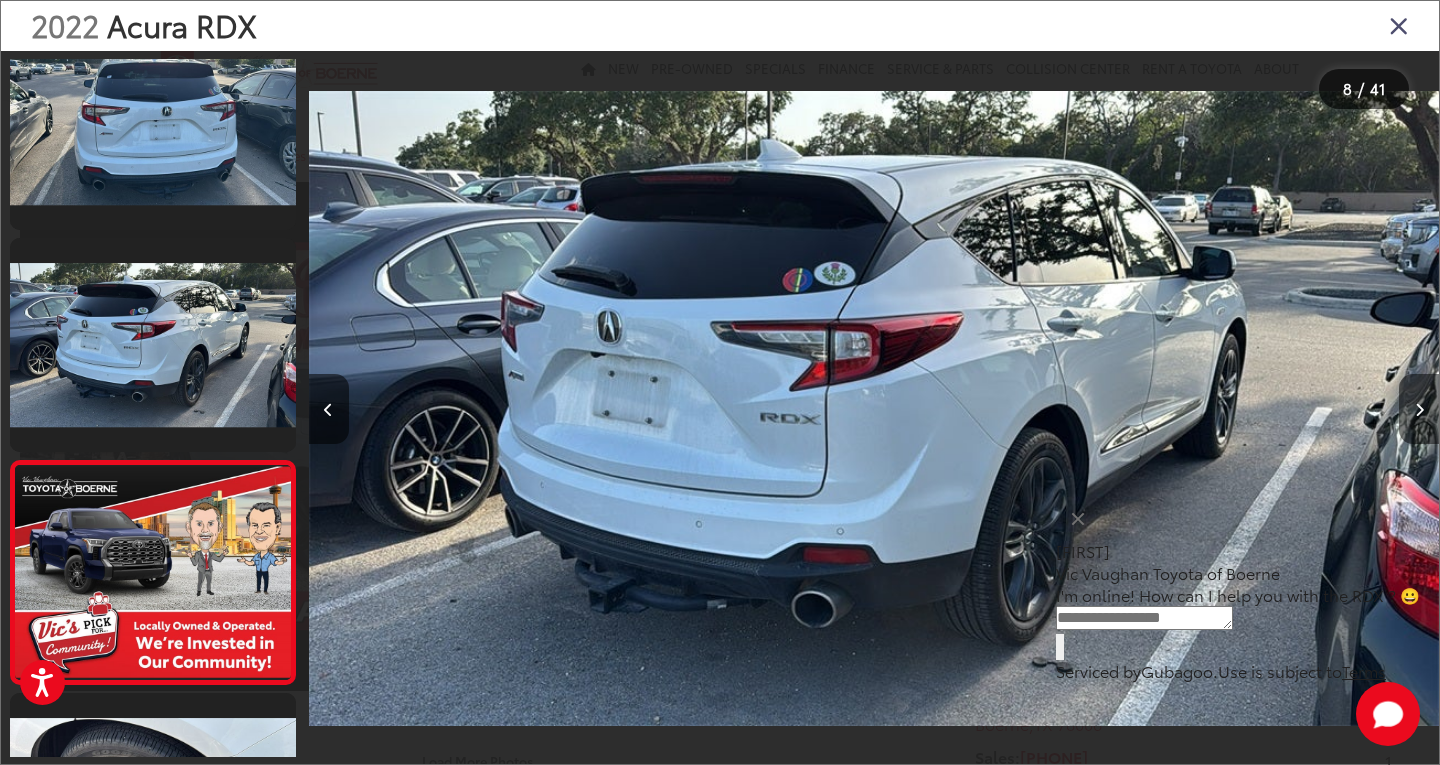 scroll, scrollTop: 0, scrollLeft: 7190, axis: horizontal 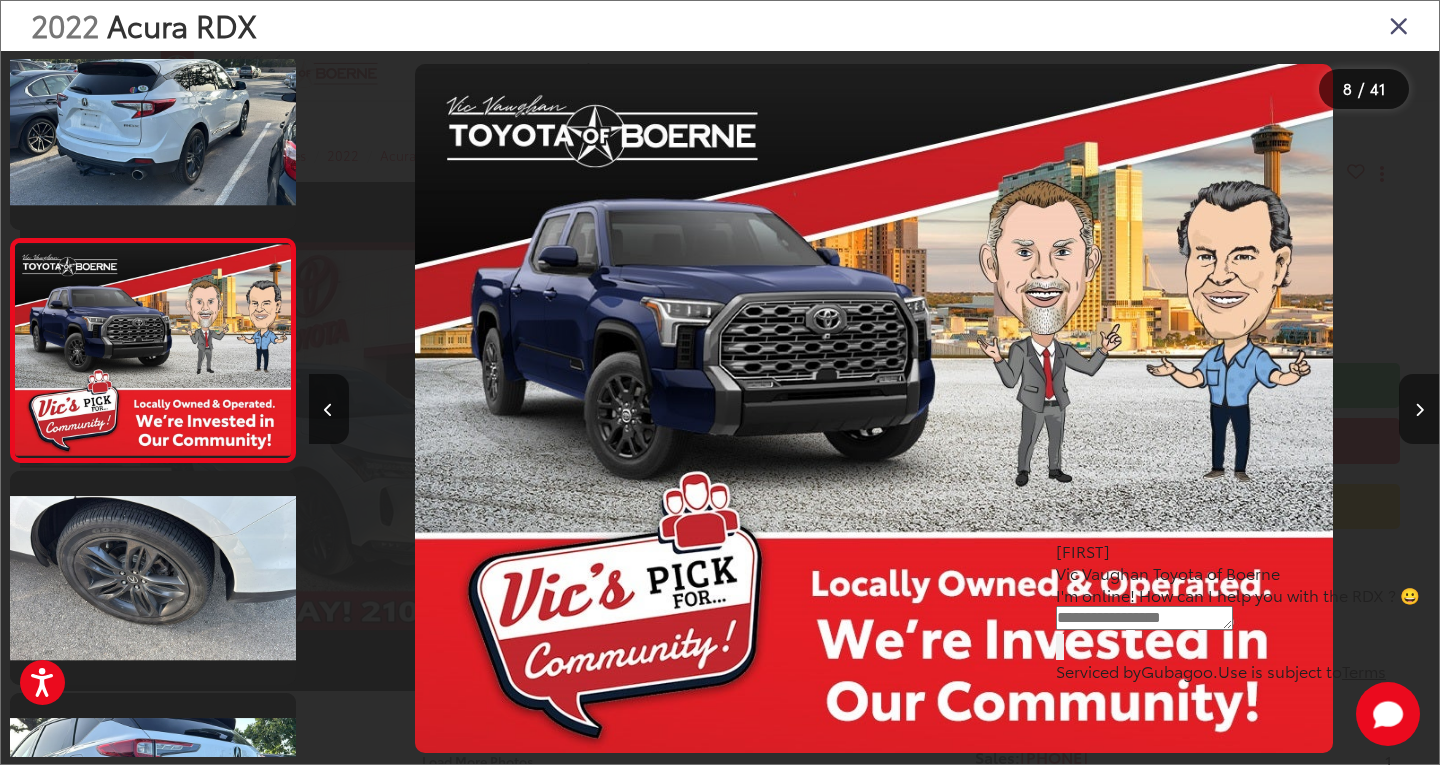 click at bounding box center [1419, 410] 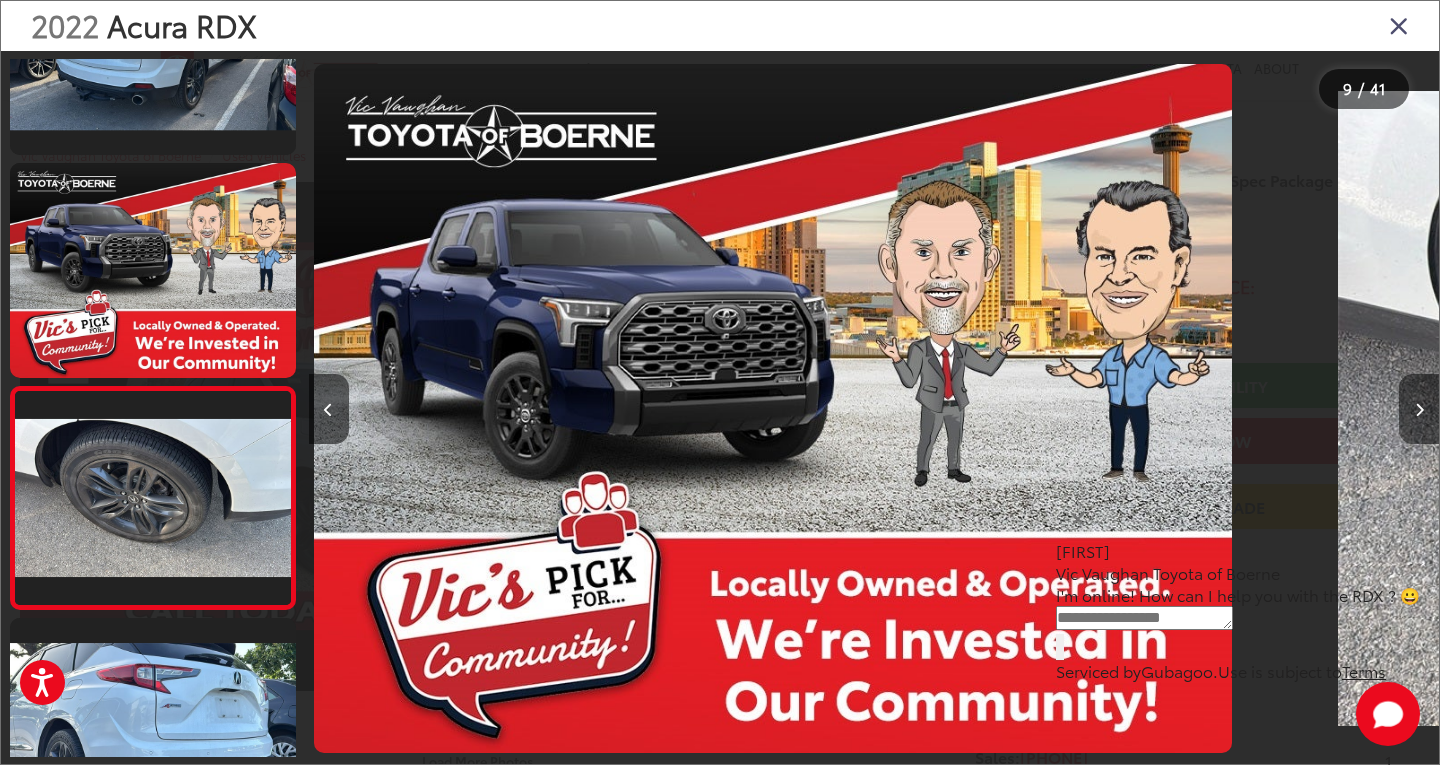 scroll, scrollTop: 1593, scrollLeft: 0, axis: vertical 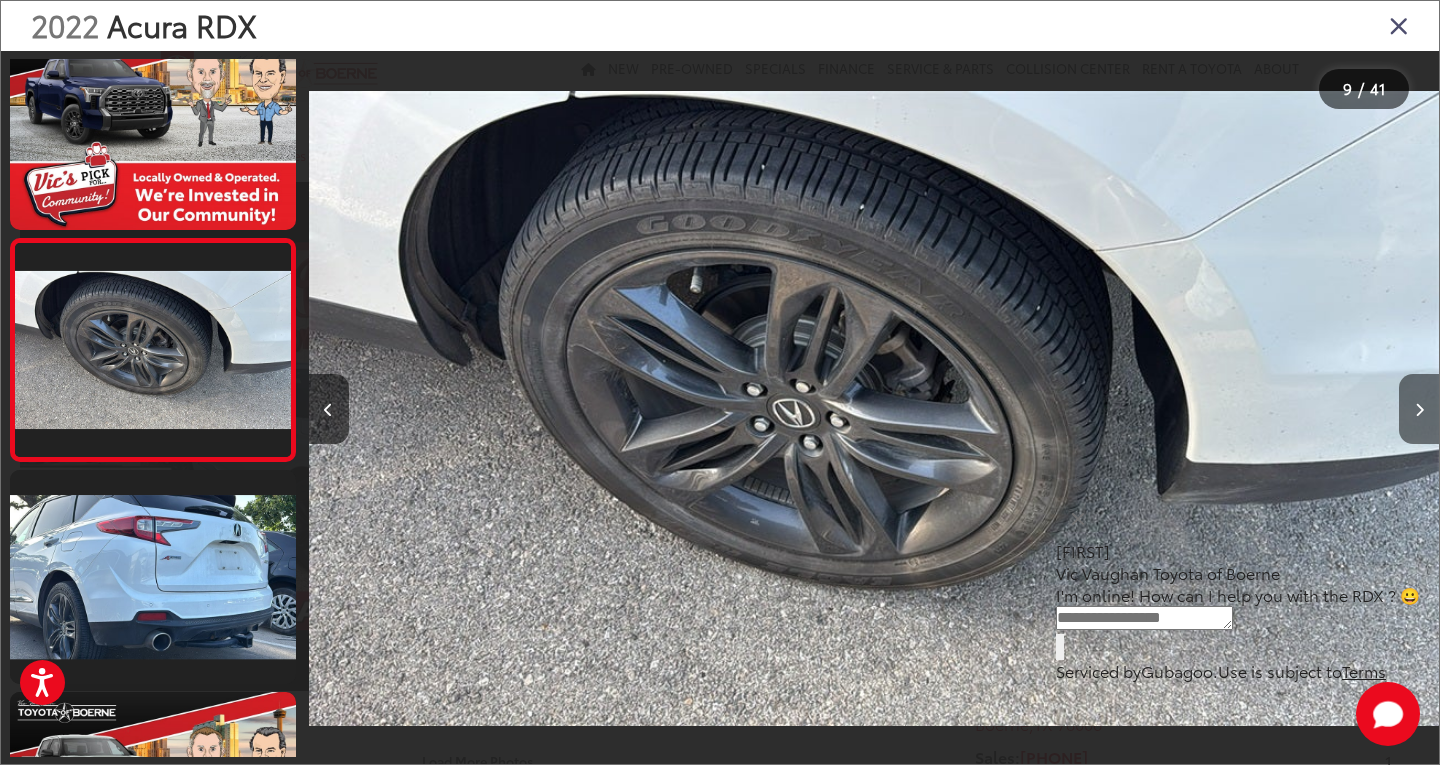 click at bounding box center (1419, 410) 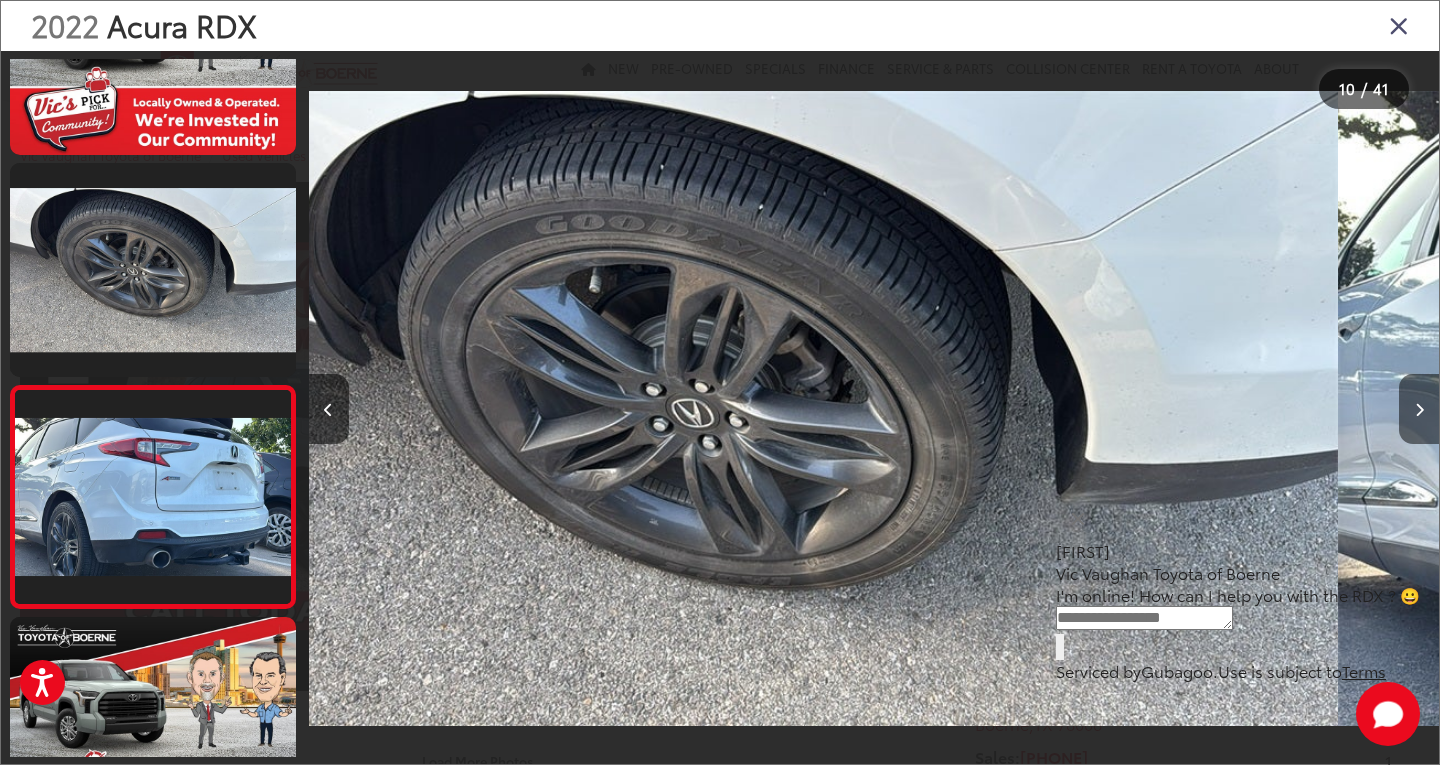 scroll, scrollTop: 1815, scrollLeft: 0, axis: vertical 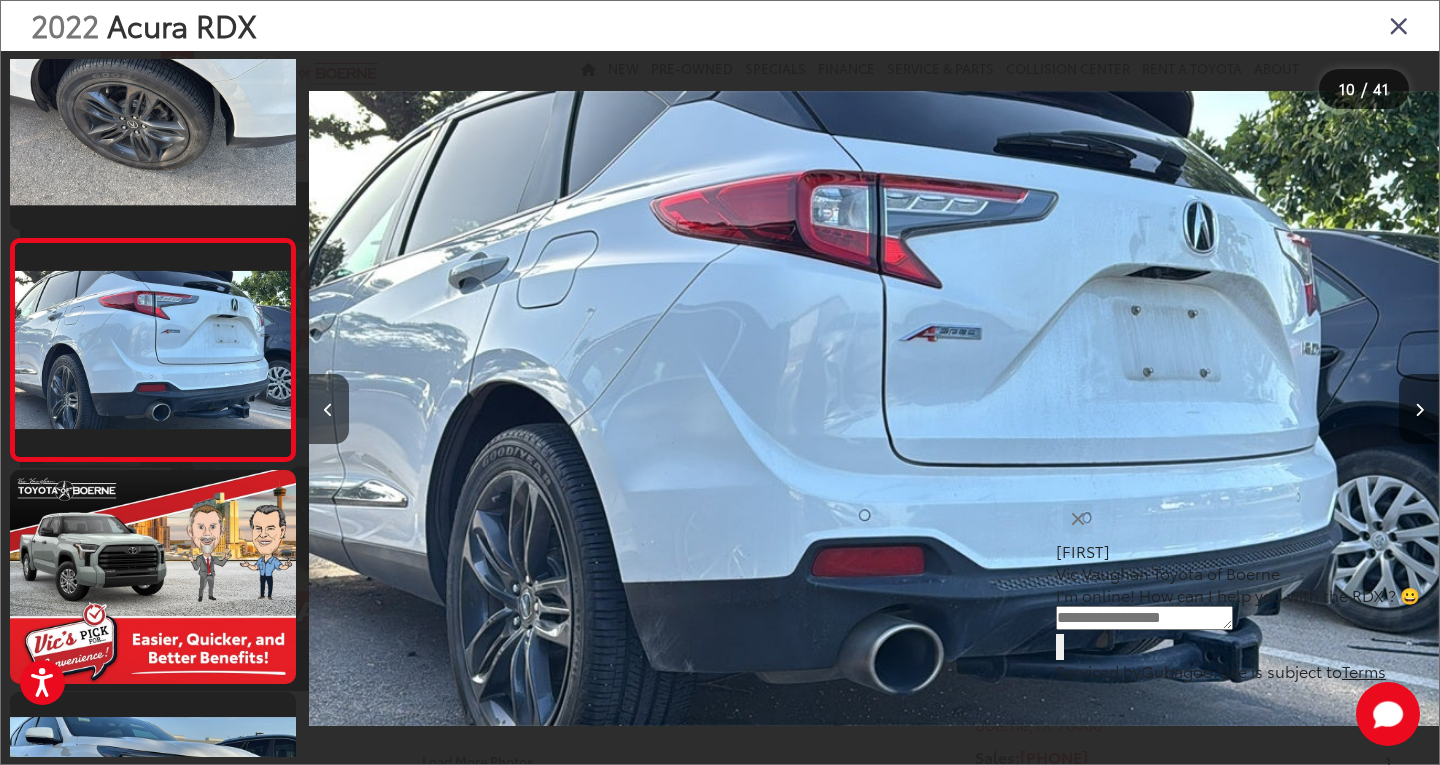 click at bounding box center (1419, 410) 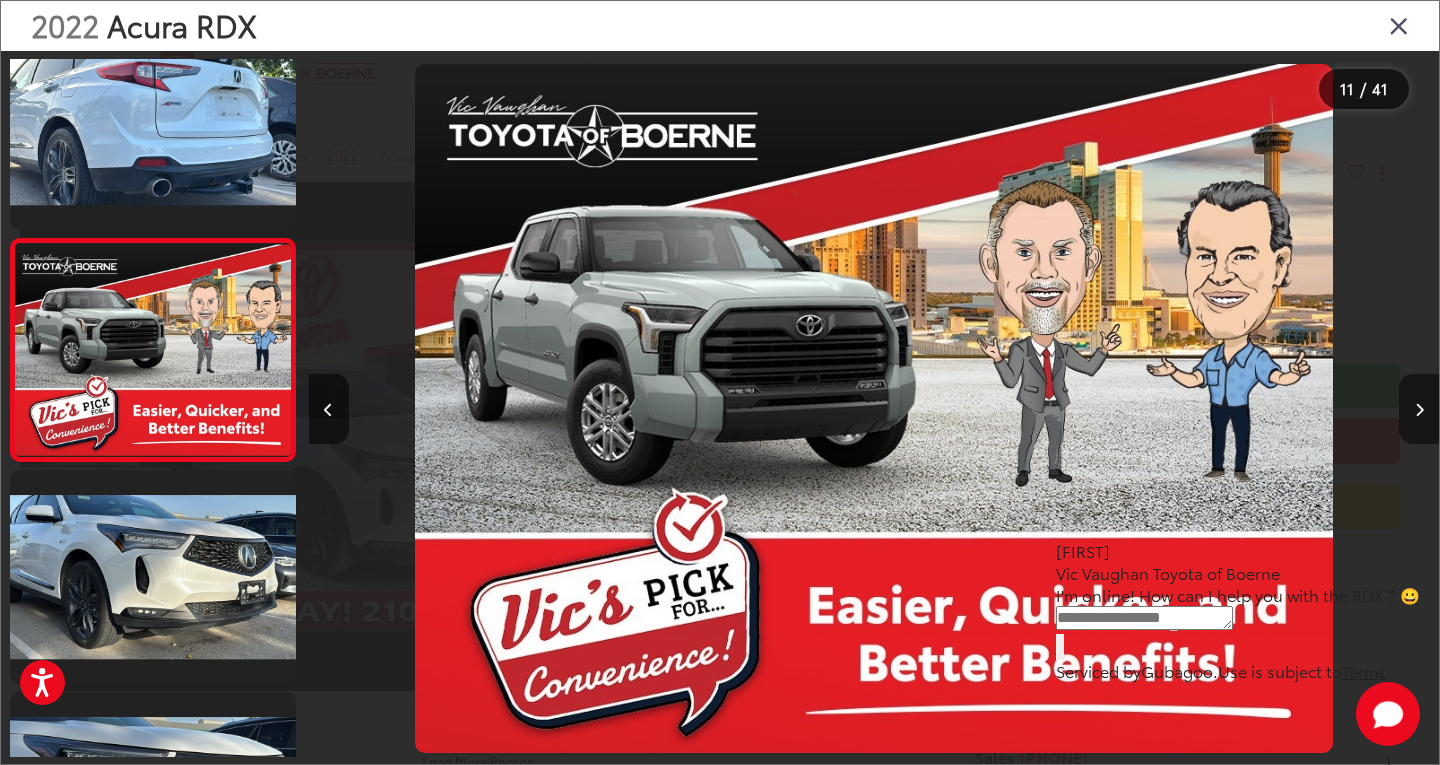 click at bounding box center [1419, 410] 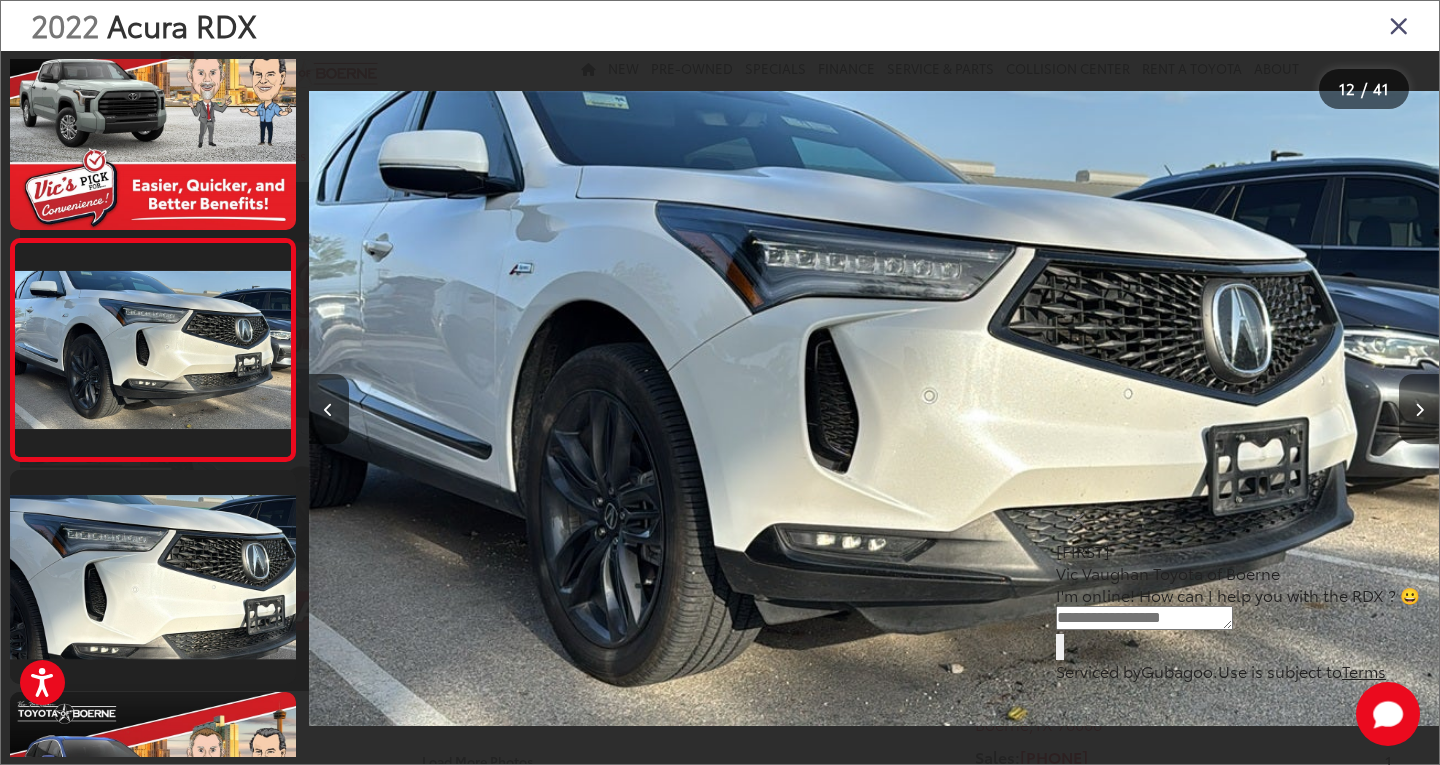 click at bounding box center (1419, 410) 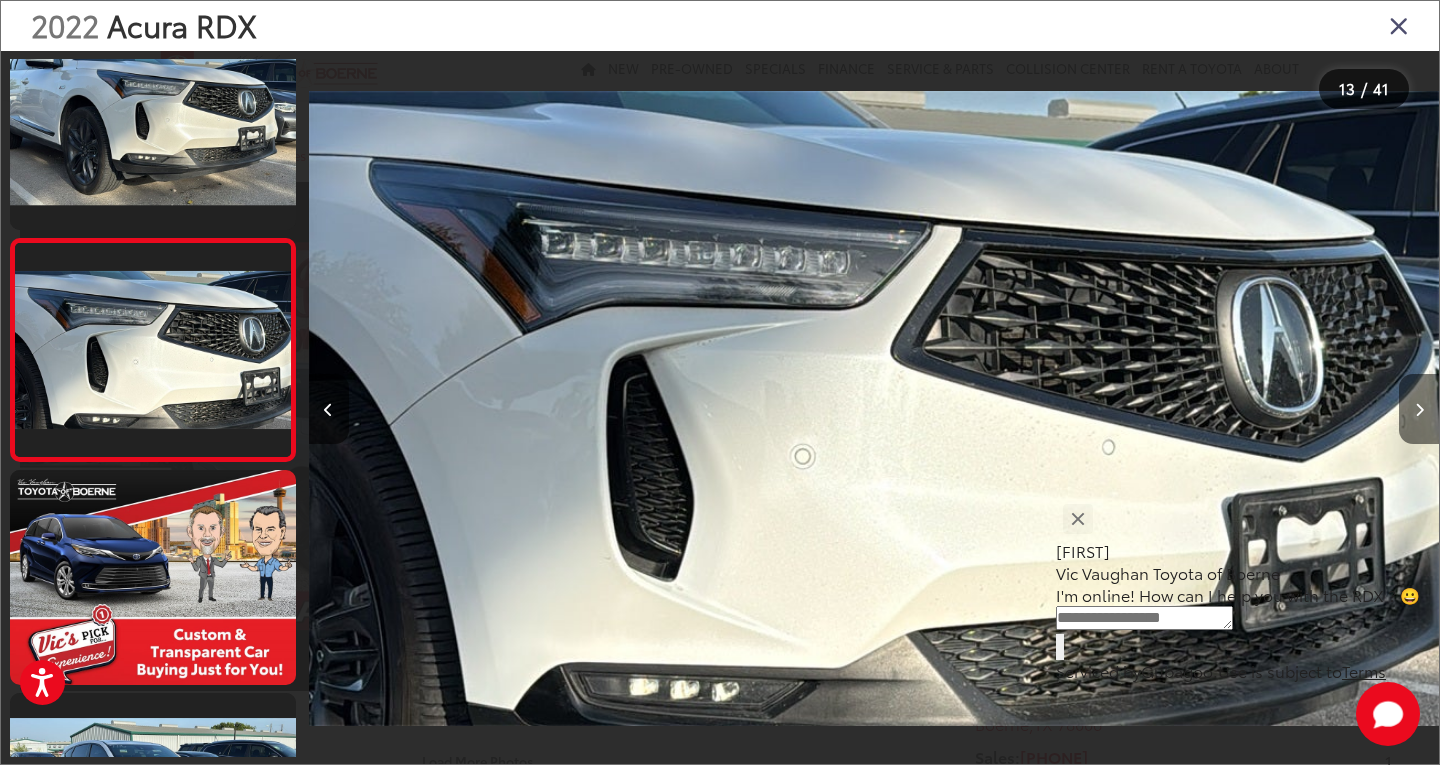 click at bounding box center [1419, 410] 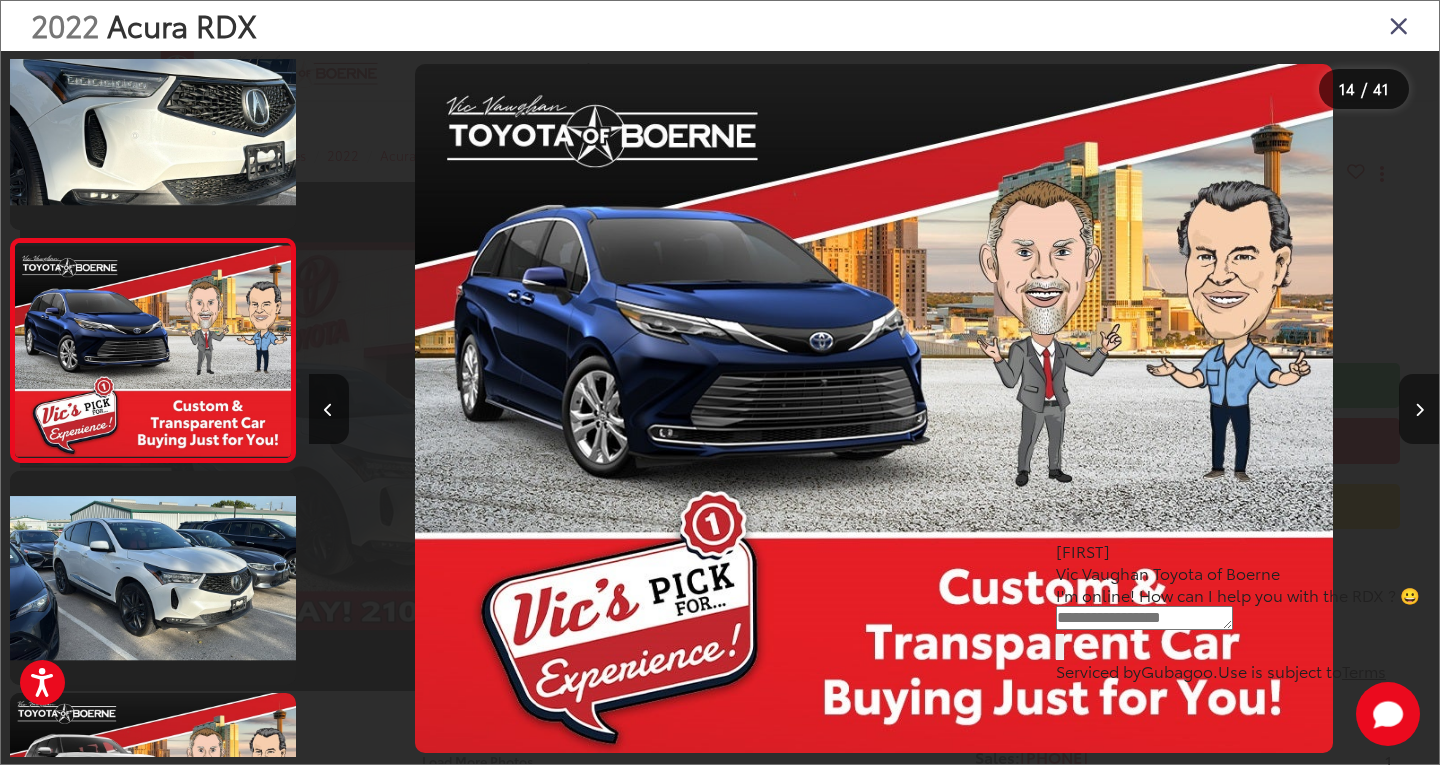 click at bounding box center [1419, 410] 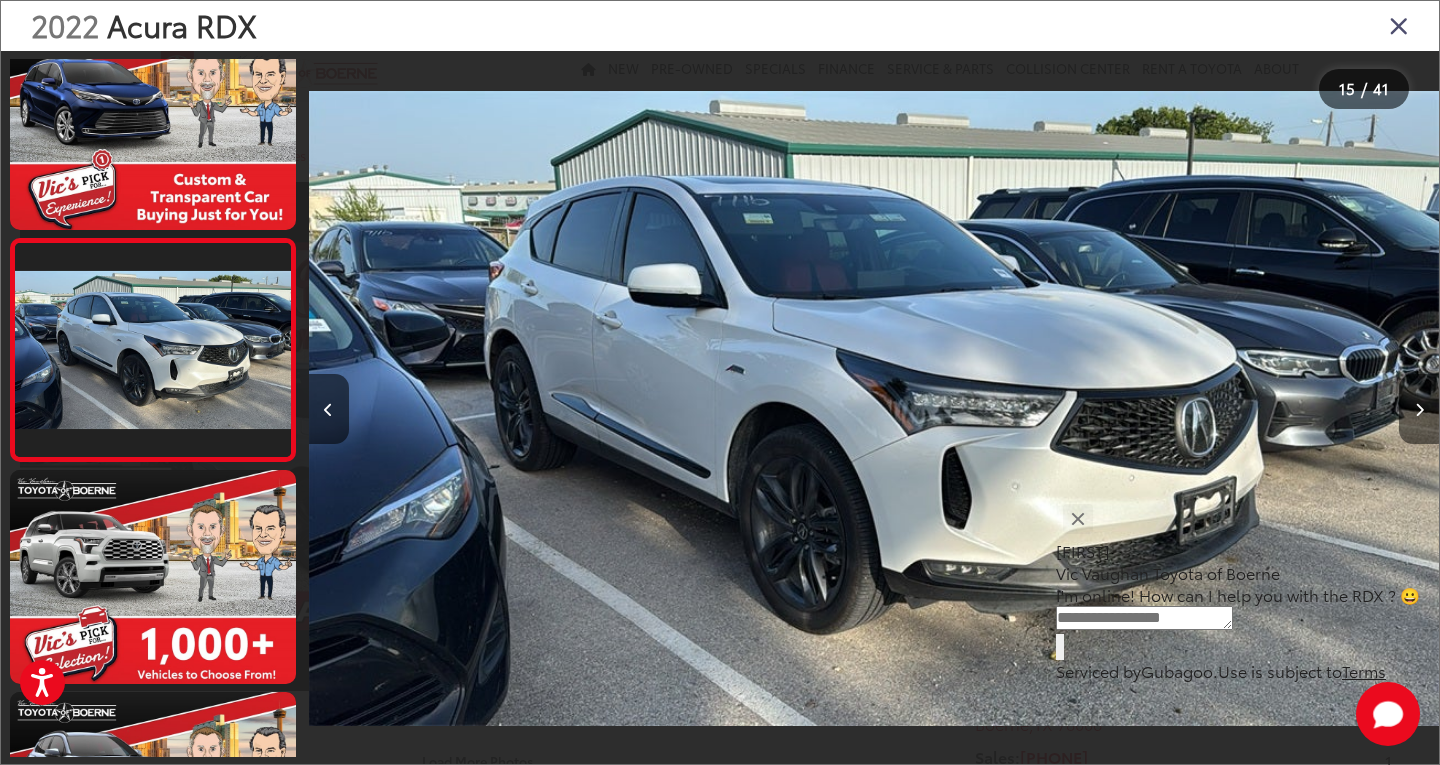 click at bounding box center [1419, 410] 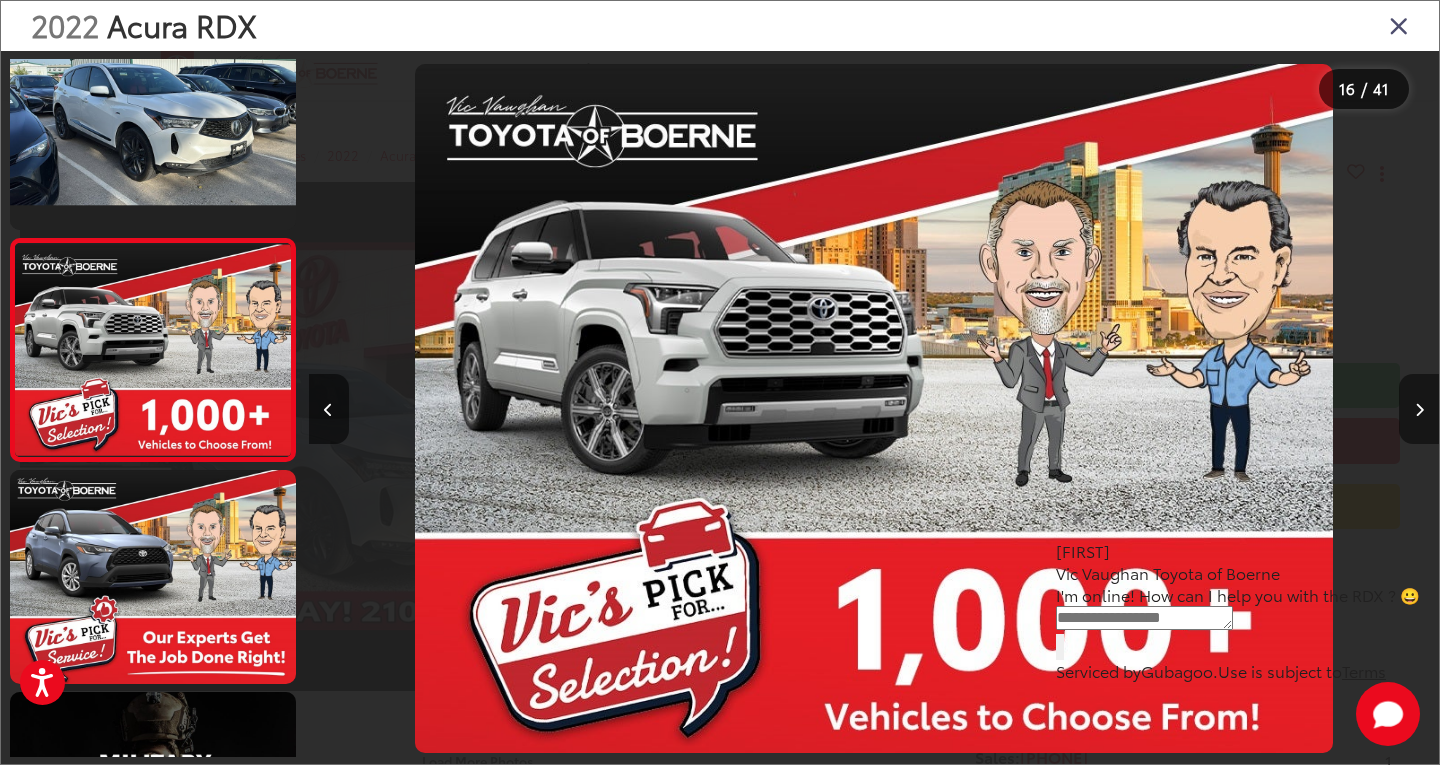 click at bounding box center (1419, 410) 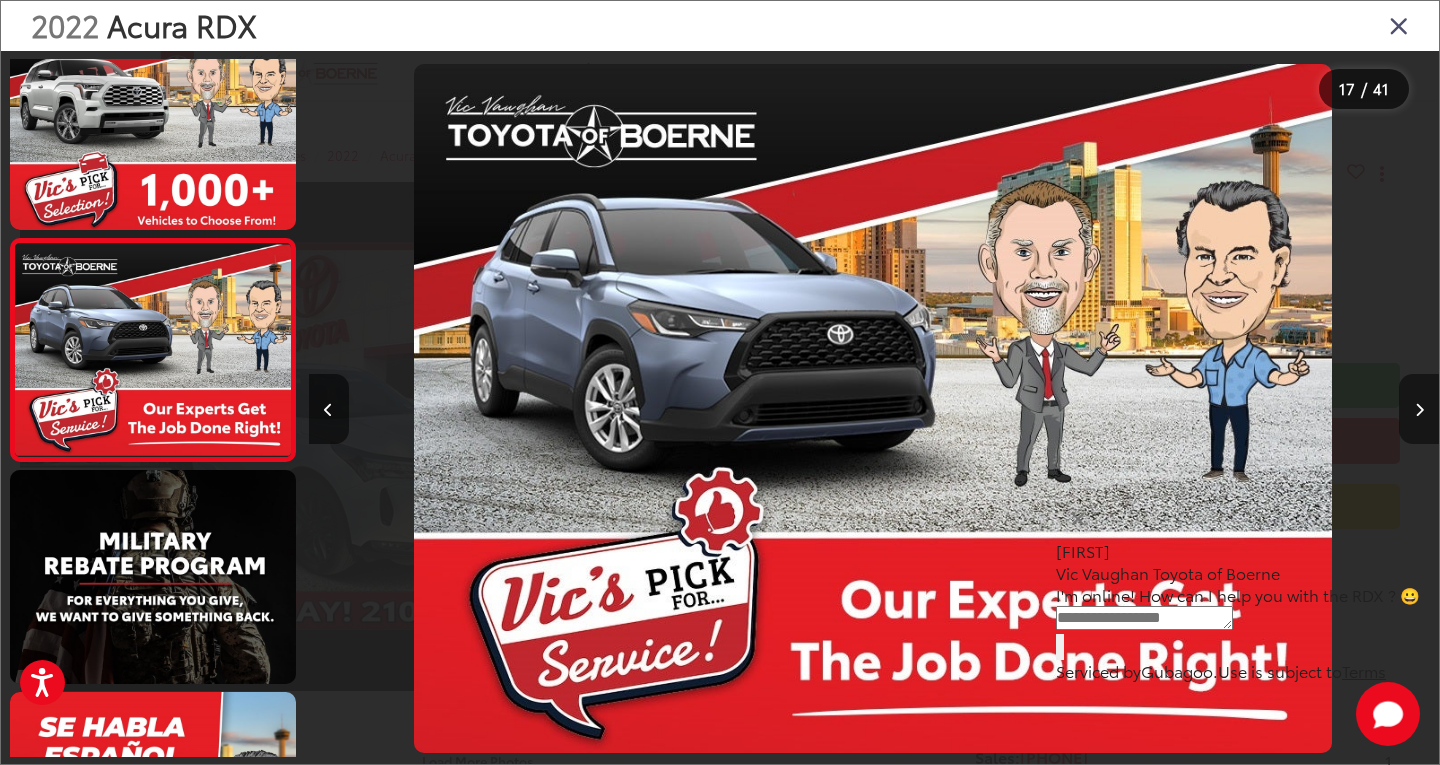 click at bounding box center [1419, 410] 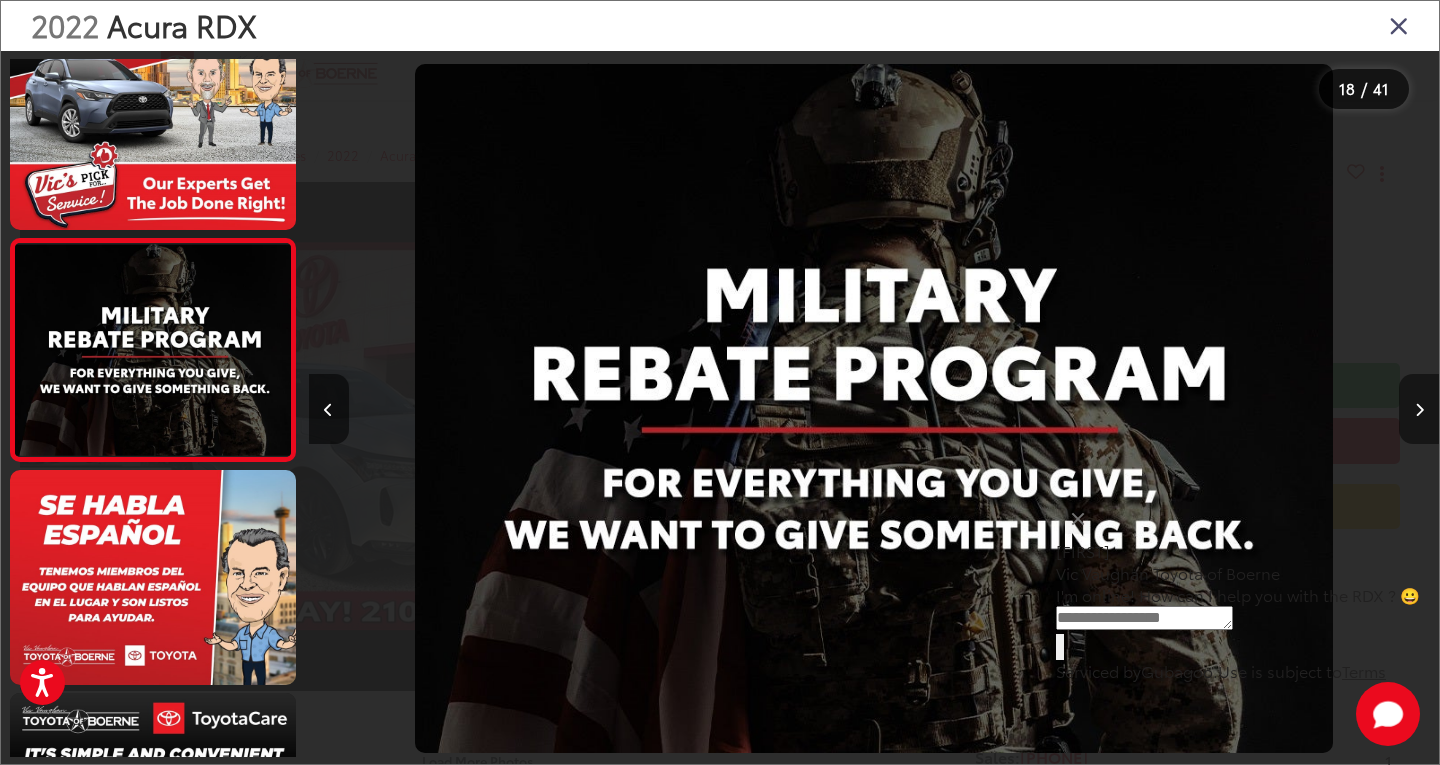 click at bounding box center [1419, 410] 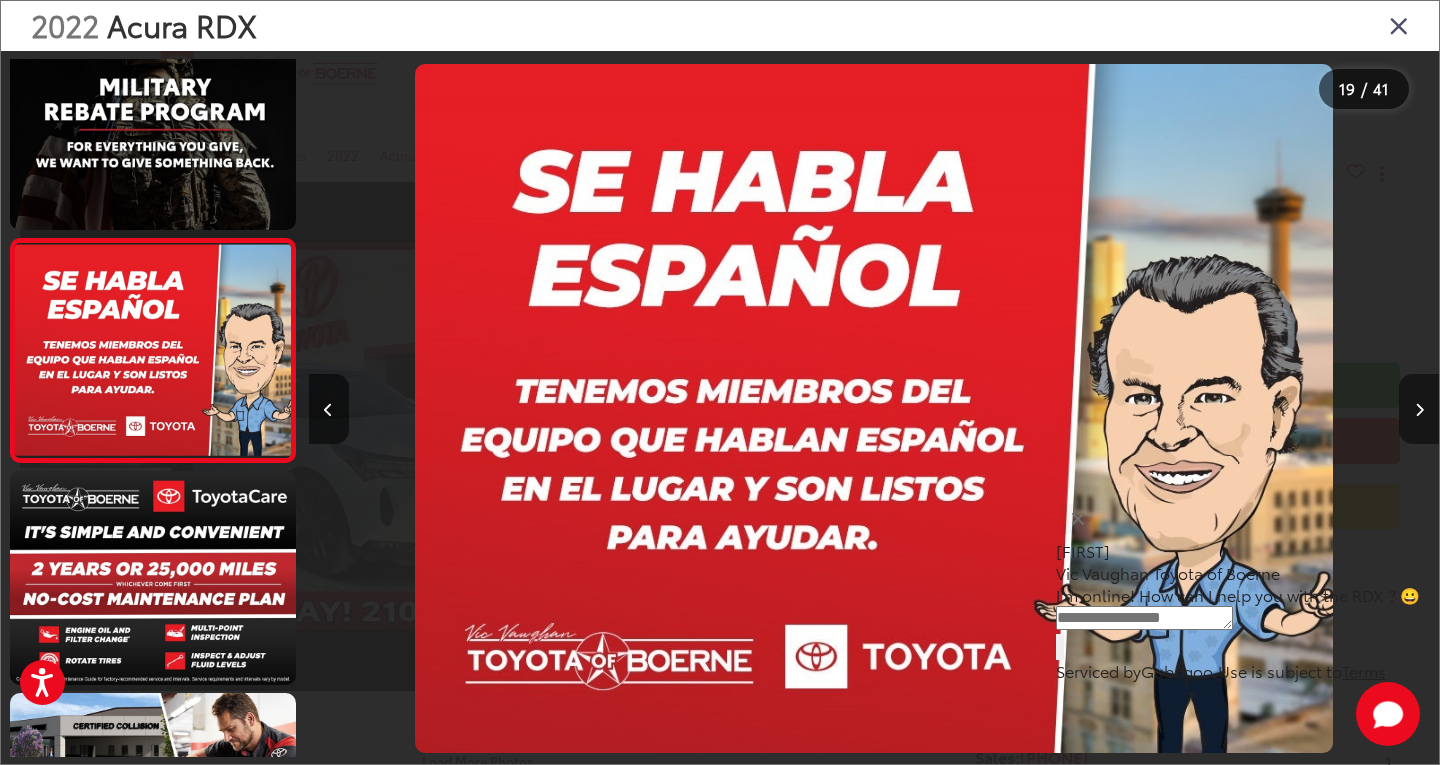 click at bounding box center [1419, 410] 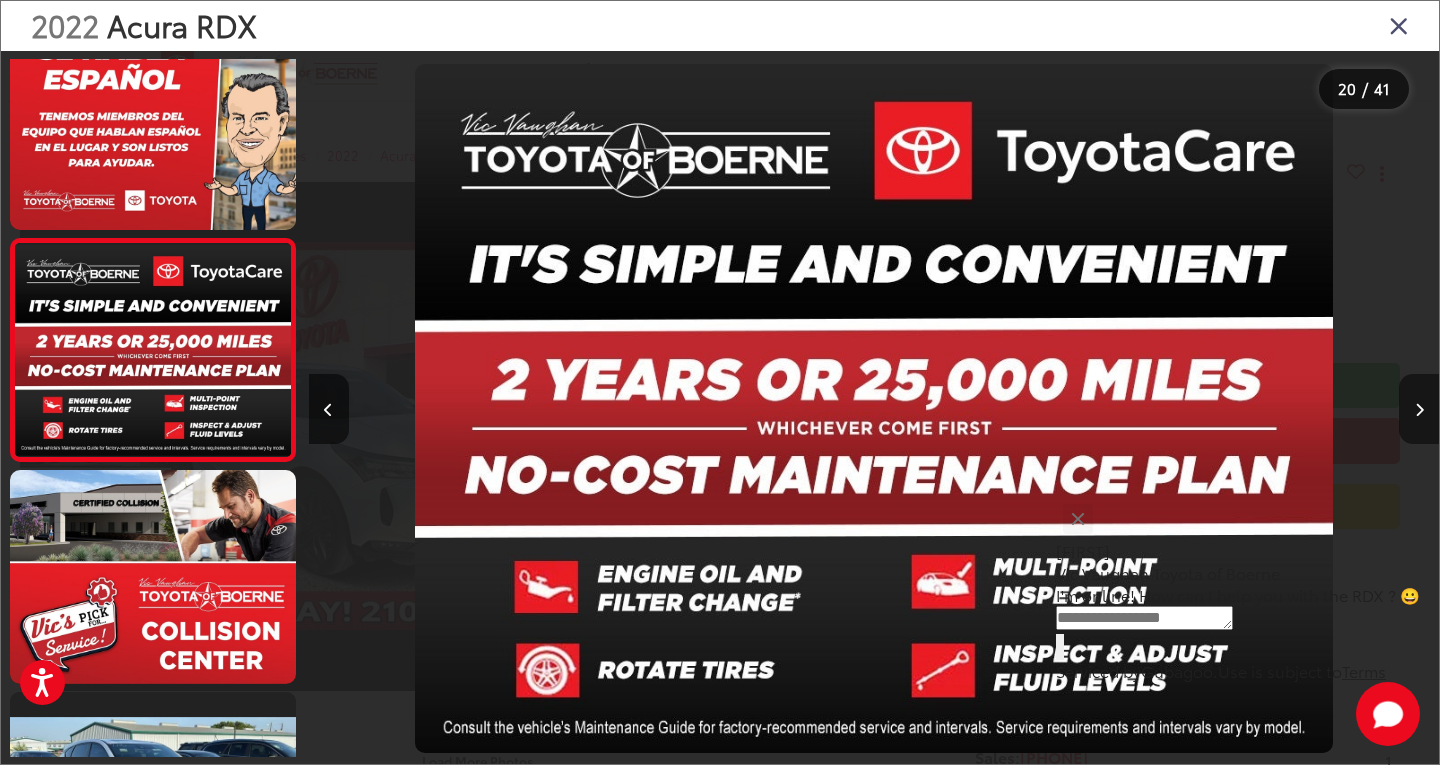 click at bounding box center (1419, 410) 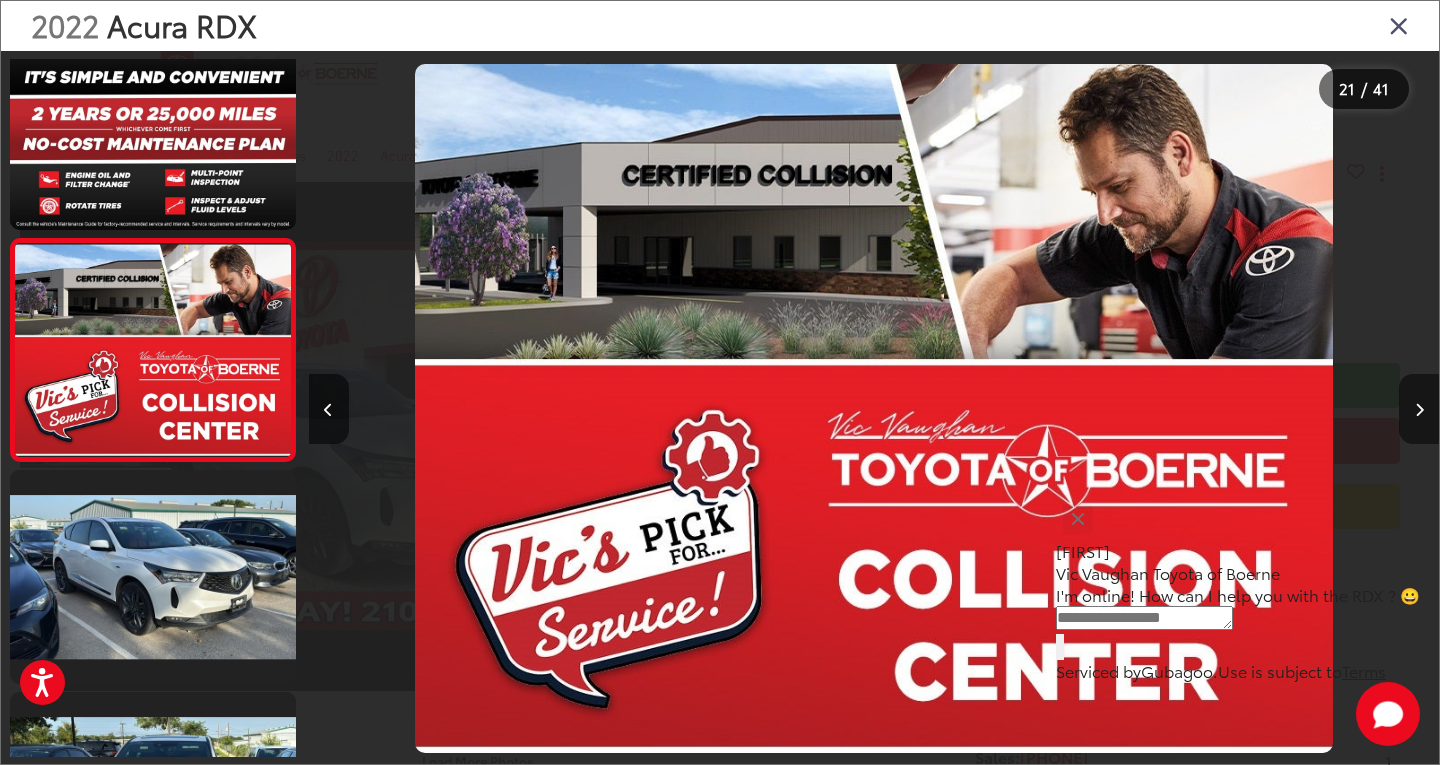 click at bounding box center (1419, 410) 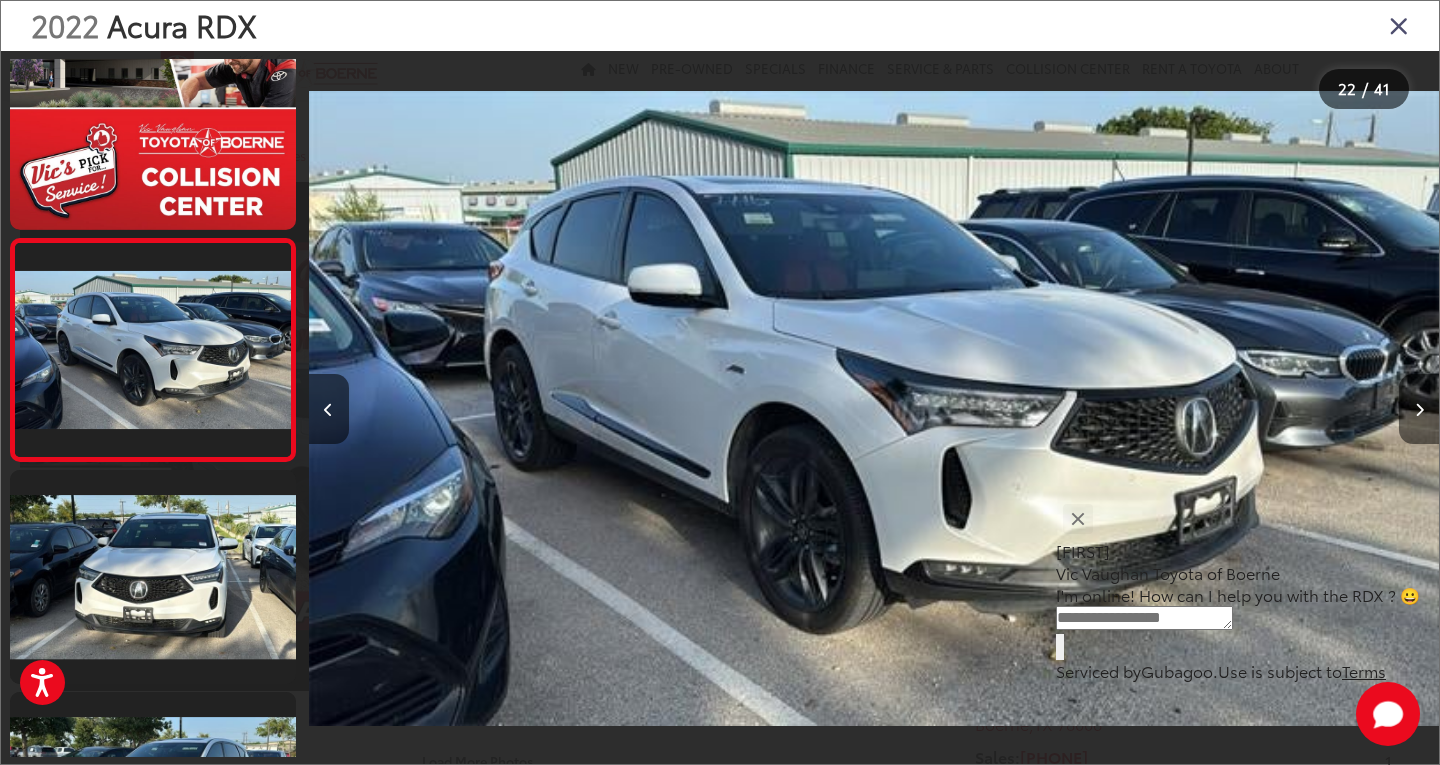 click at bounding box center [1419, 410] 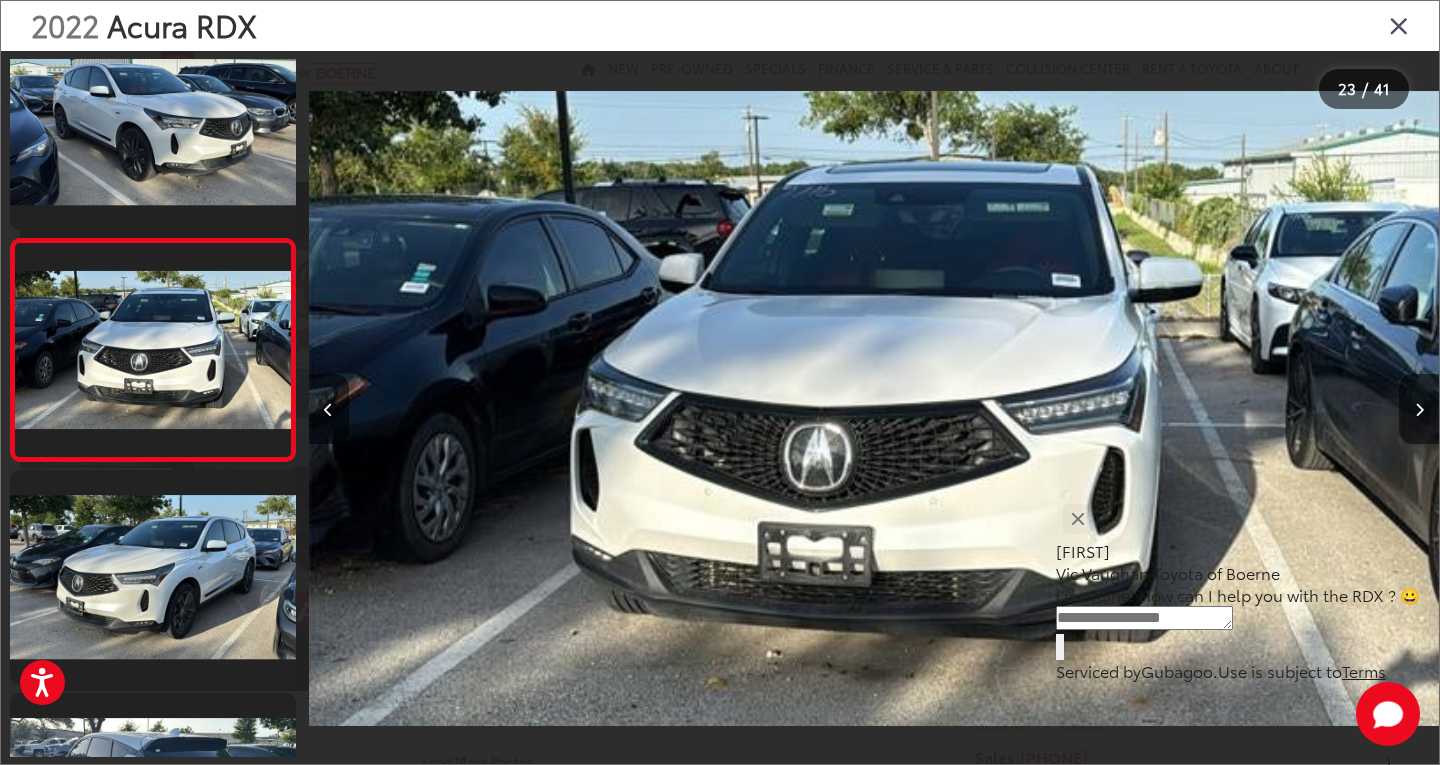 click at bounding box center (1419, 410) 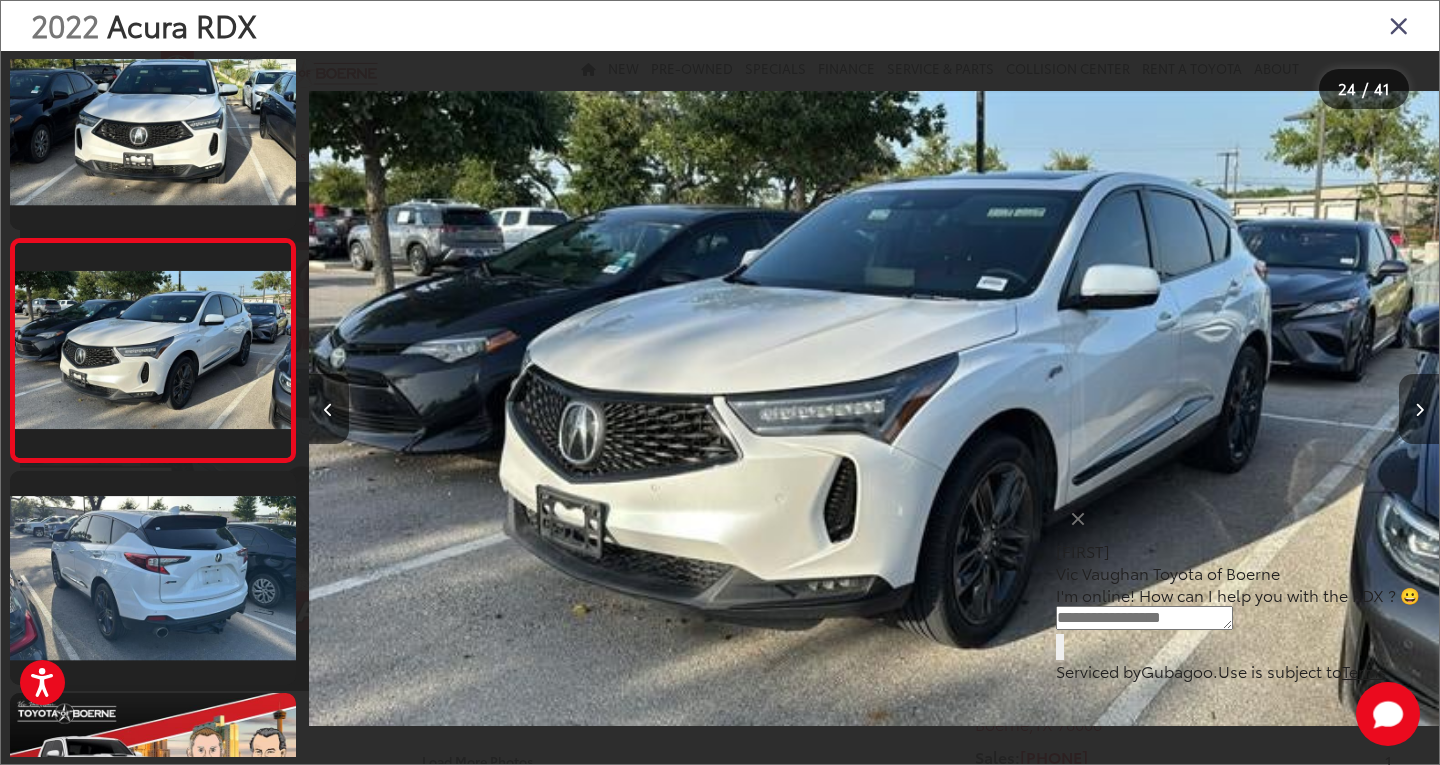 click at bounding box center (1419, 410) 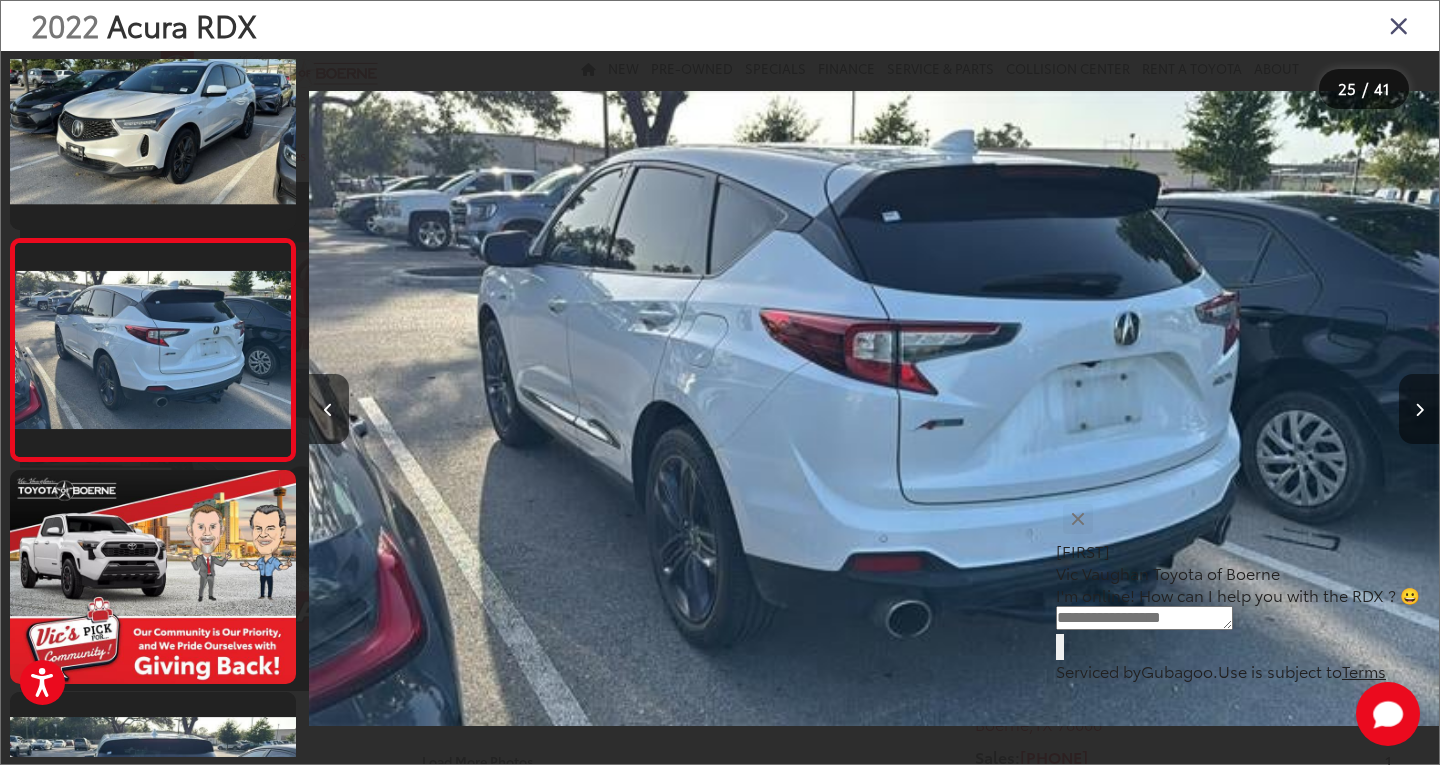 click at bounding box center (1419, 410) 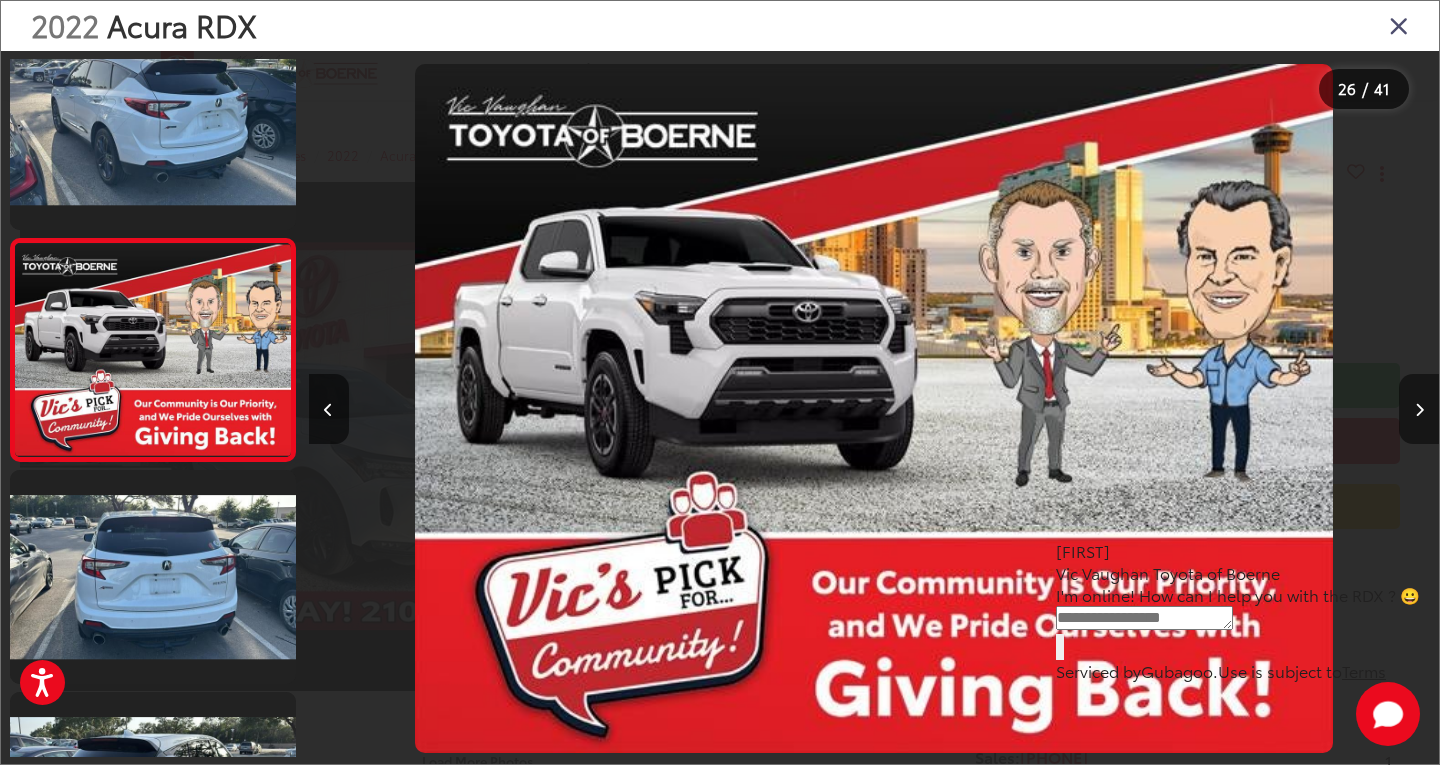 click at bounding box center (1419, 410) 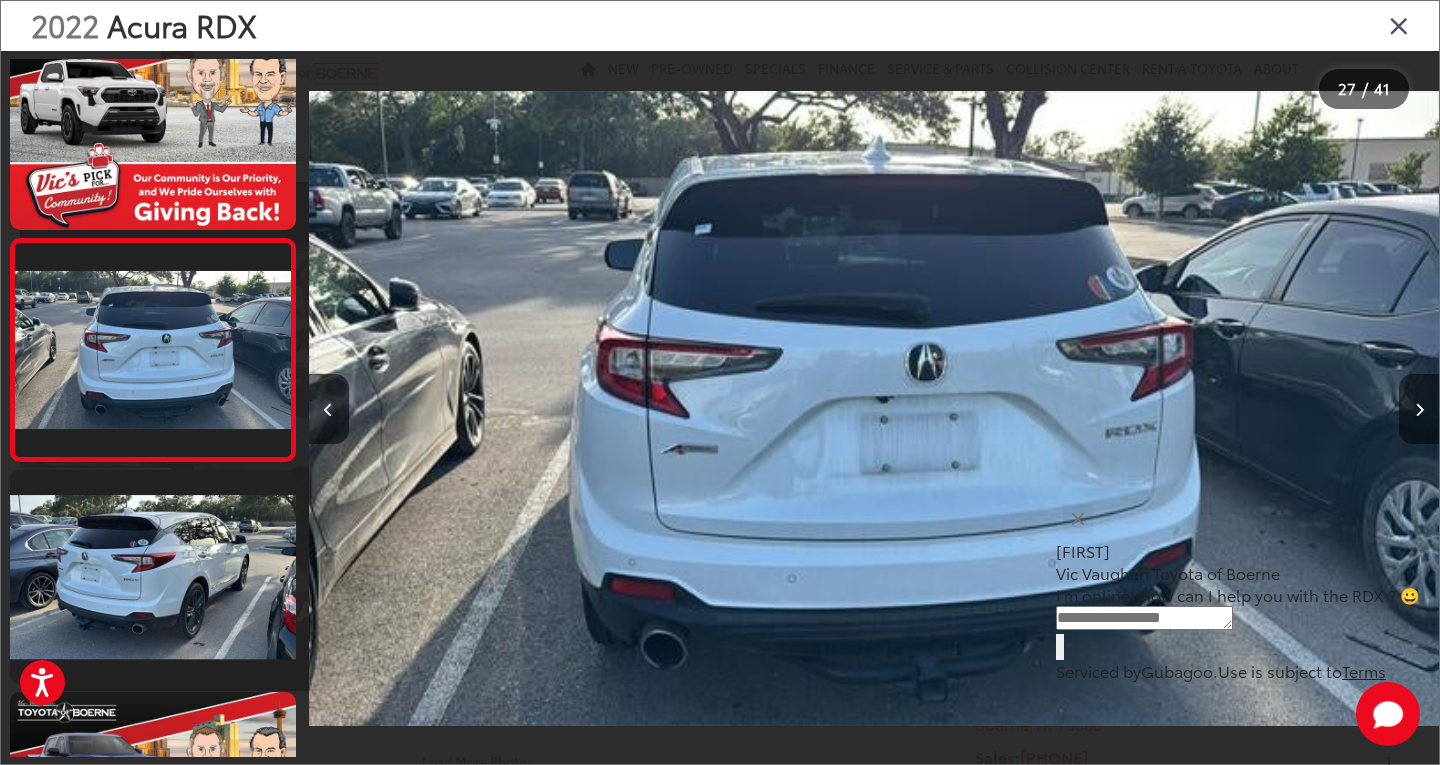 click at bounding box center (1419, 410) 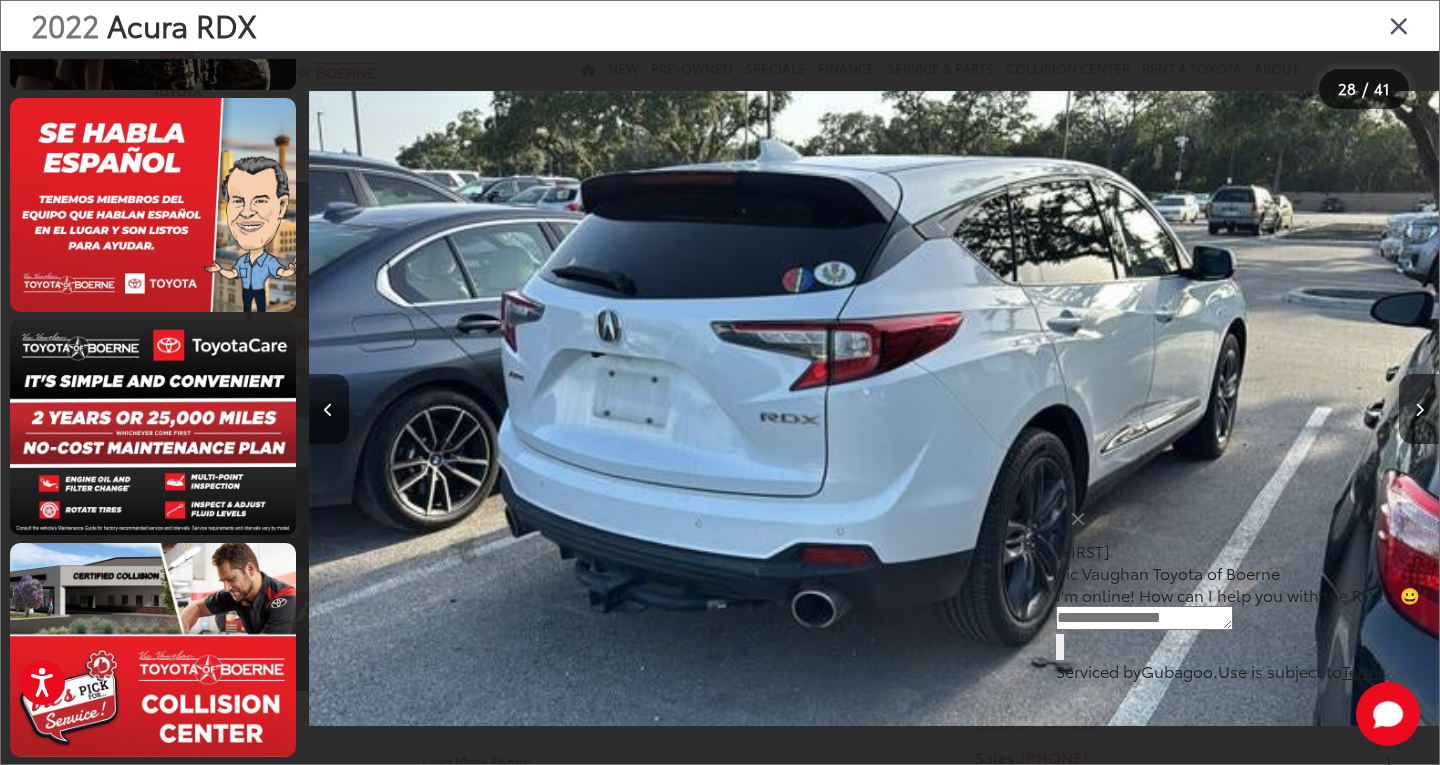 click at bounding box center (1399, 25) 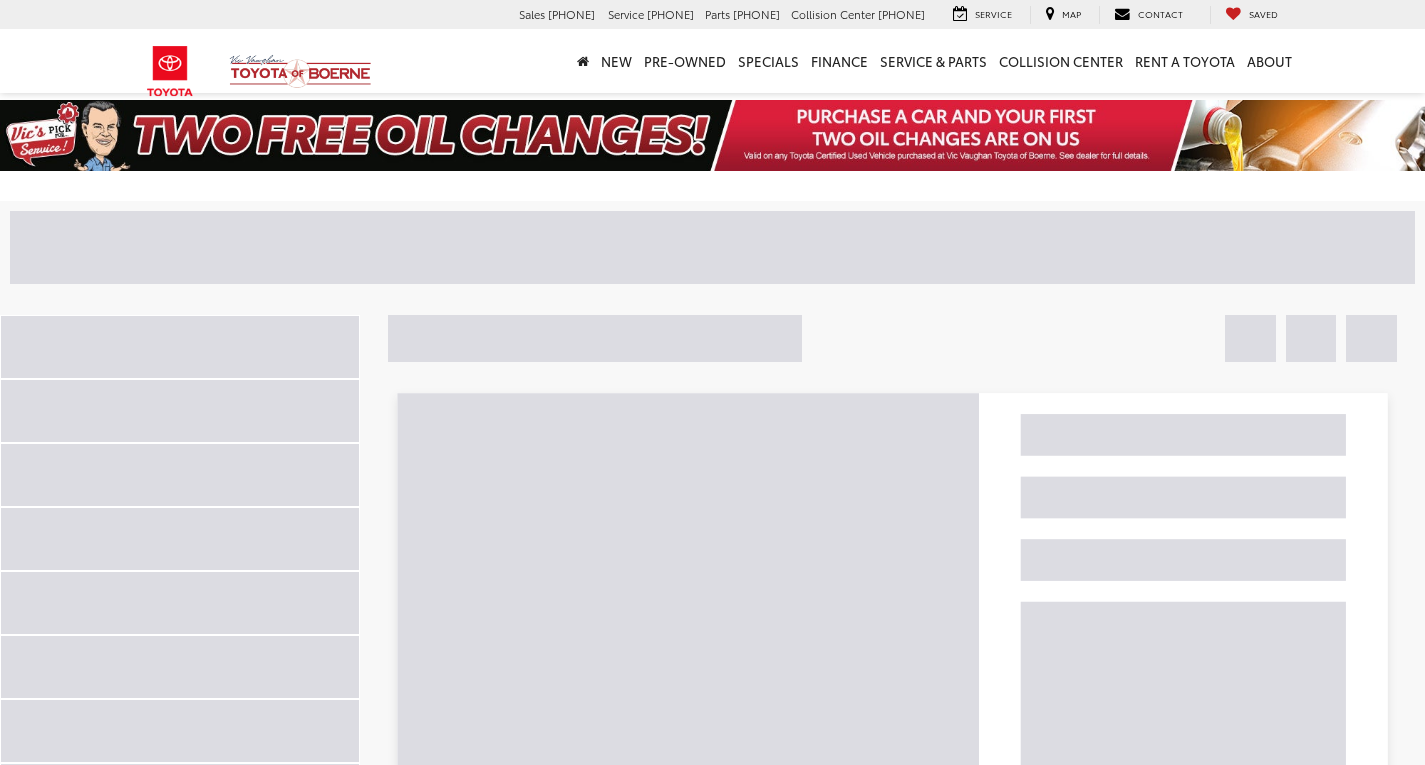scroll, scrollTop: 141, scrollLeft: 0, axis: vertical 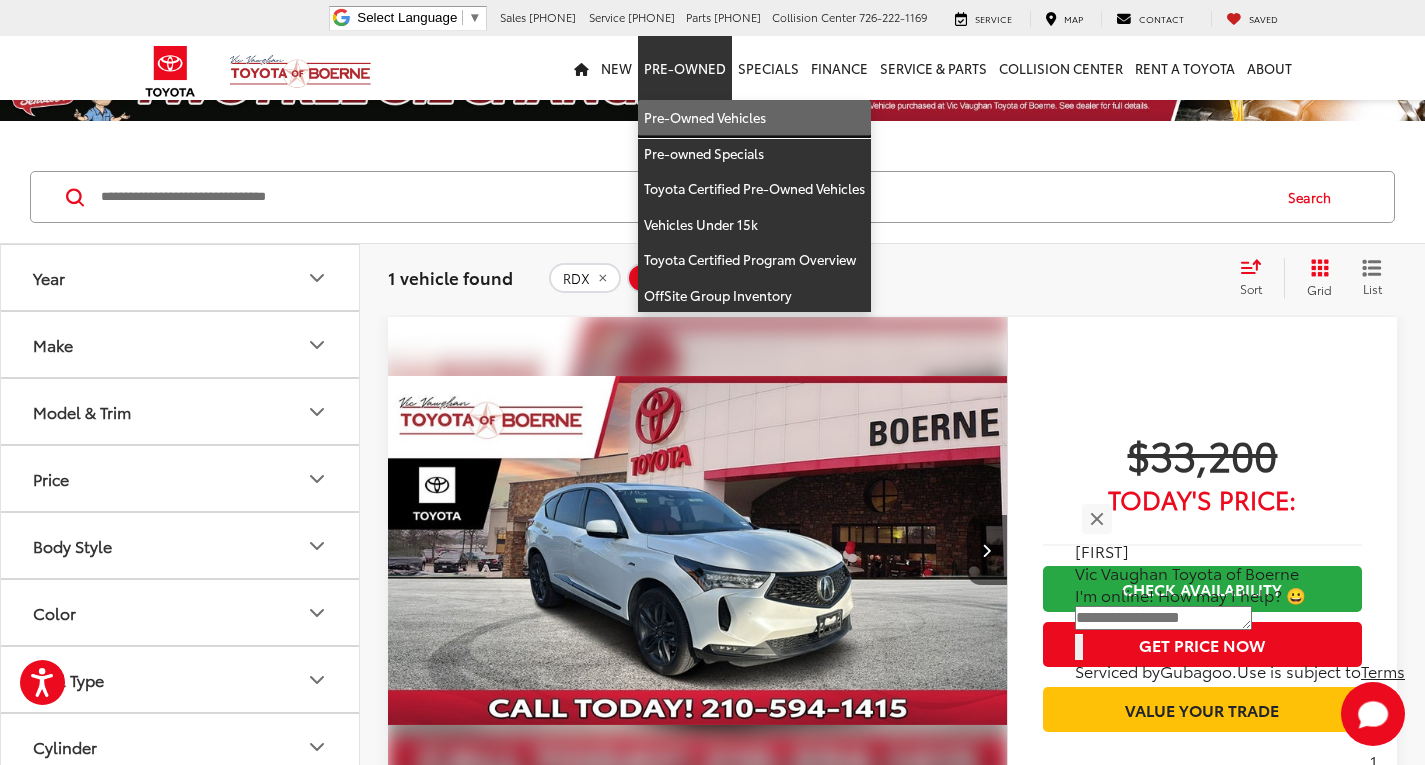 click on "Pre-Owned Vehicles" at bounding box center (754, 118) 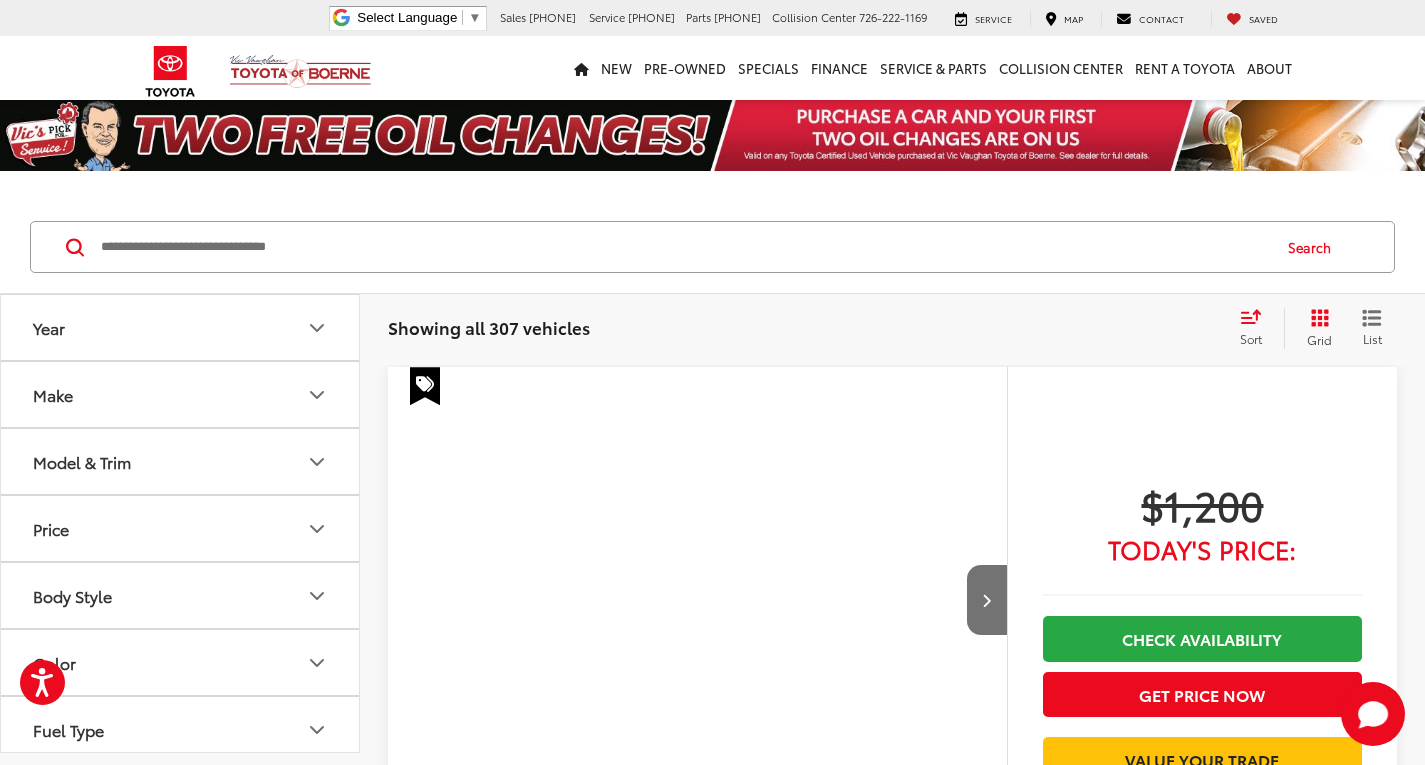 scroll, scrollTop: 0, scrollLeft: 0, axis: both 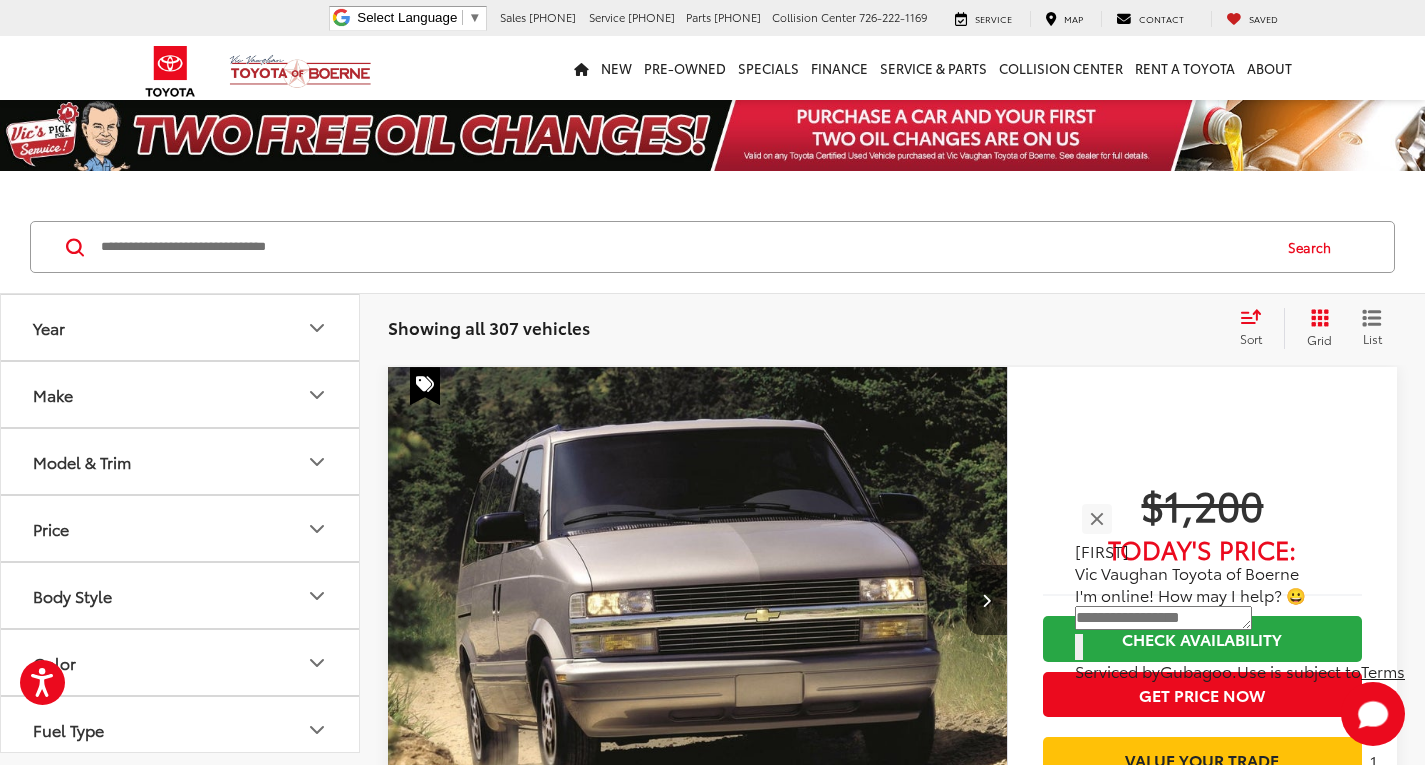 click on "$1,200
Today's Price:
Check Availability
Get Price Now
Value Your Trade" at bounding box center (1202, 701) 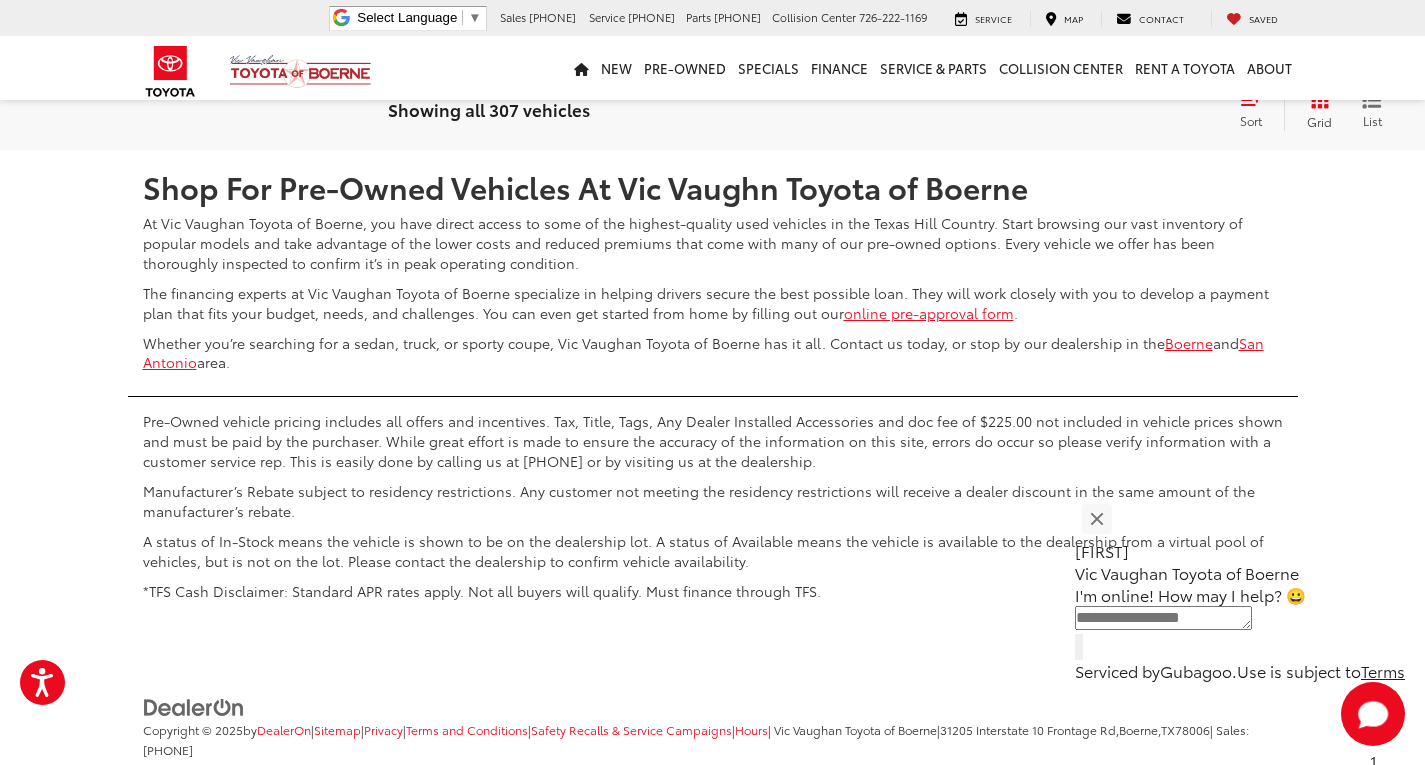 scroll, scrollTop: 10200, scrollLeft: 0, axis: vertical 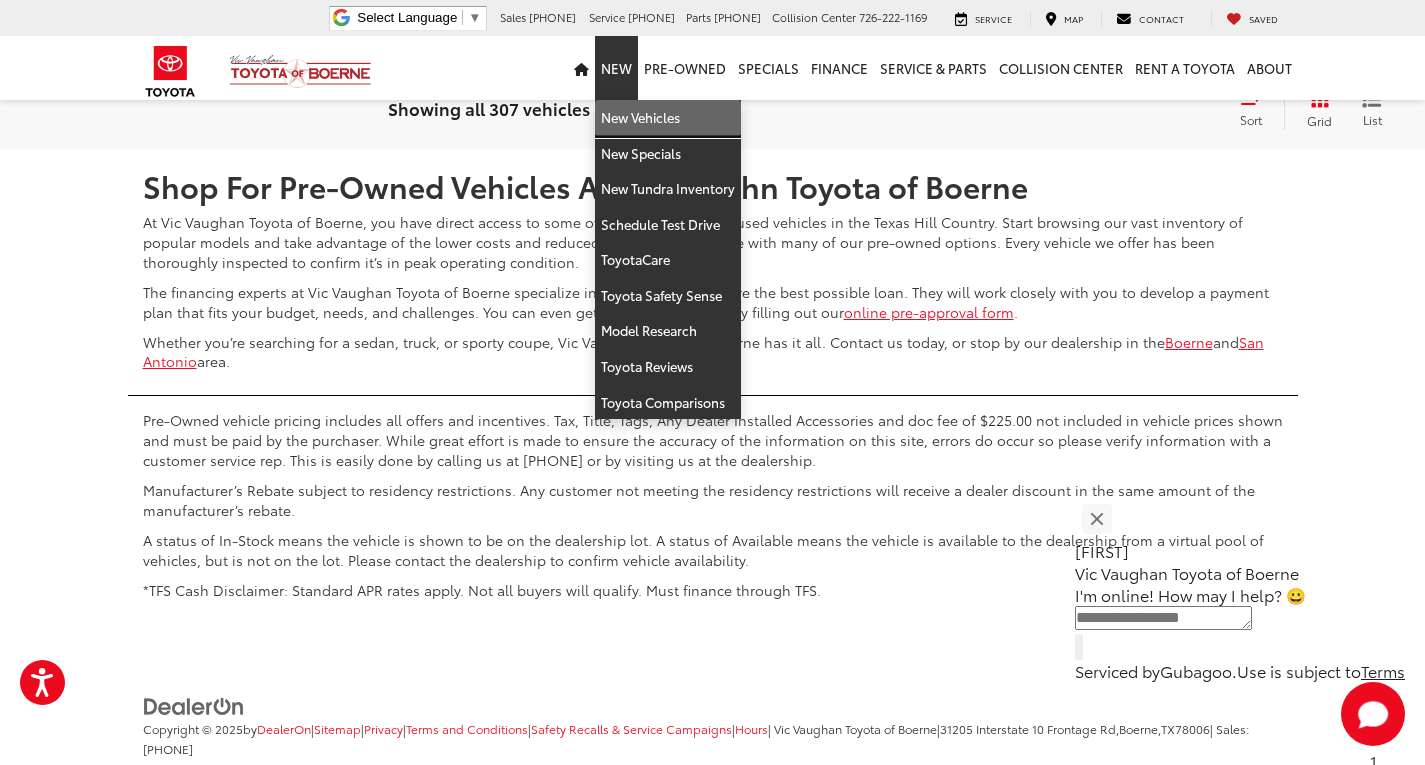 click on "New Vehicles" at bounding box center (668, 118) 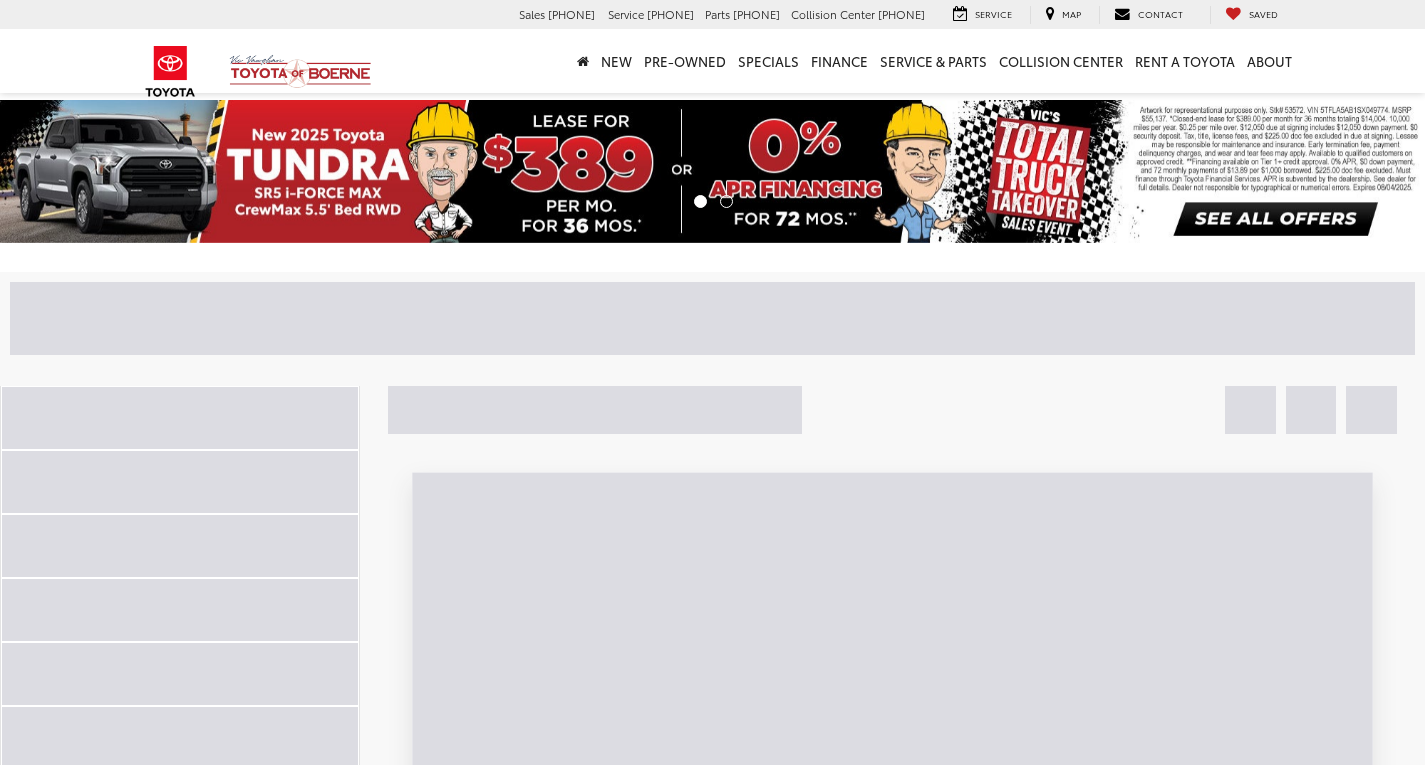 scroll, scrollTop: 0, scrollLeft: 0, axis: both 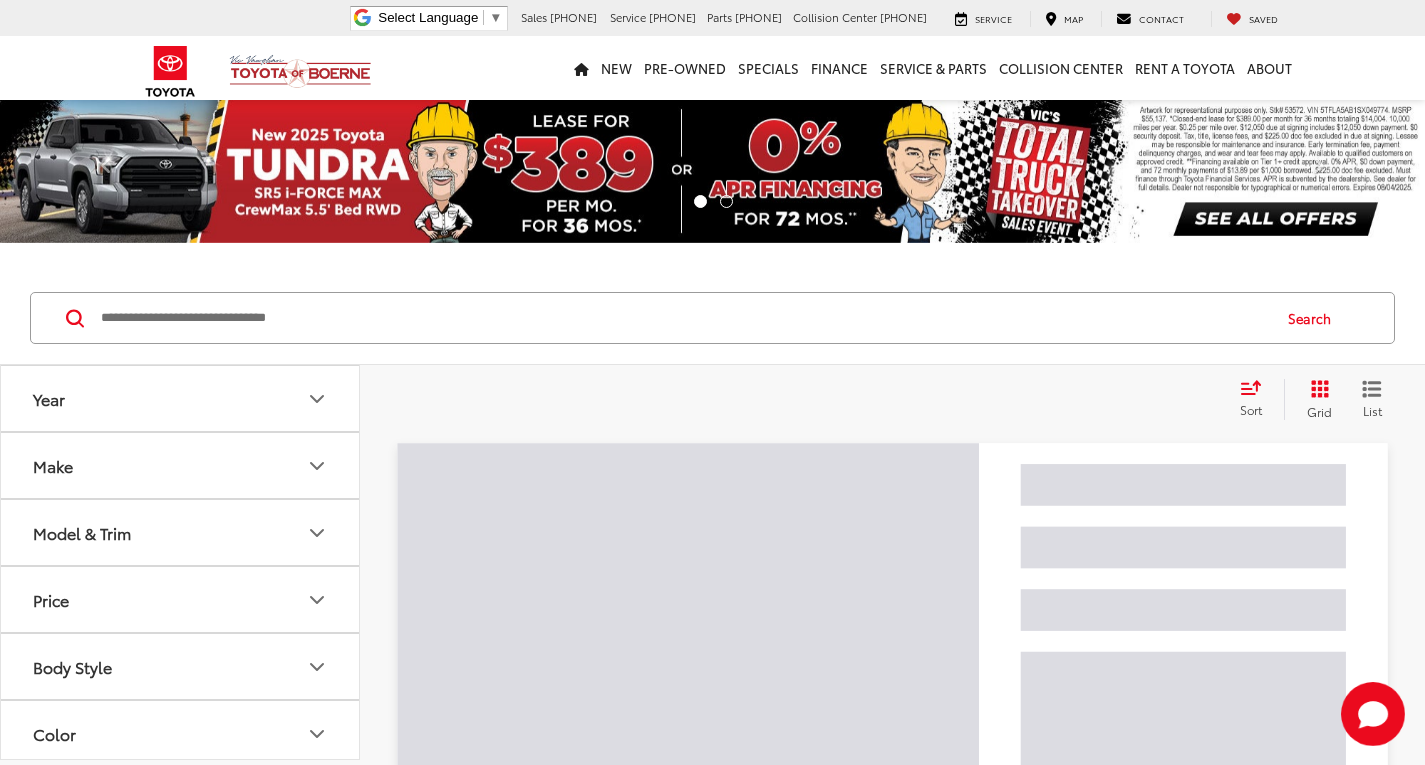 click at bounding box center [684, 318] 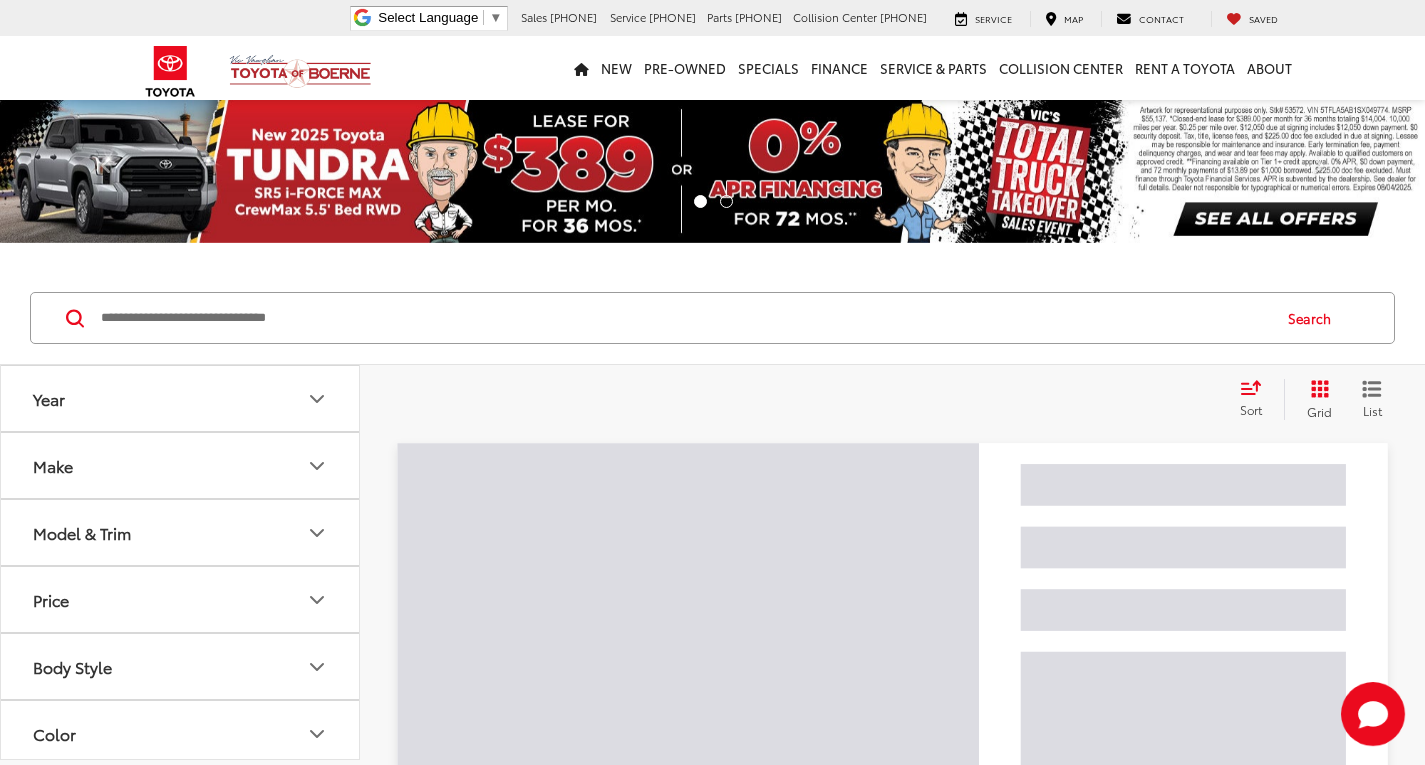 scroll, scrollTop: 0, scrollLeft: 0, axis: both 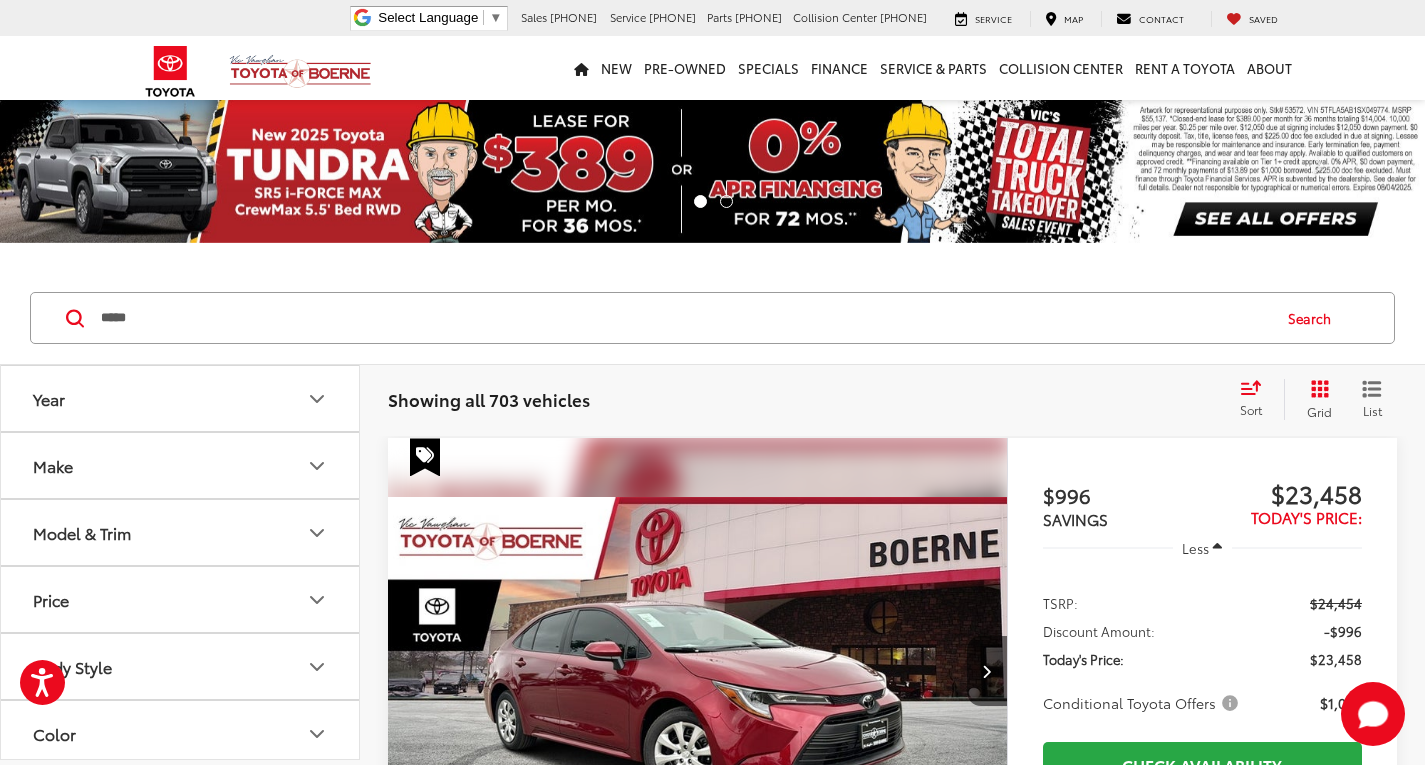 type on "*****" 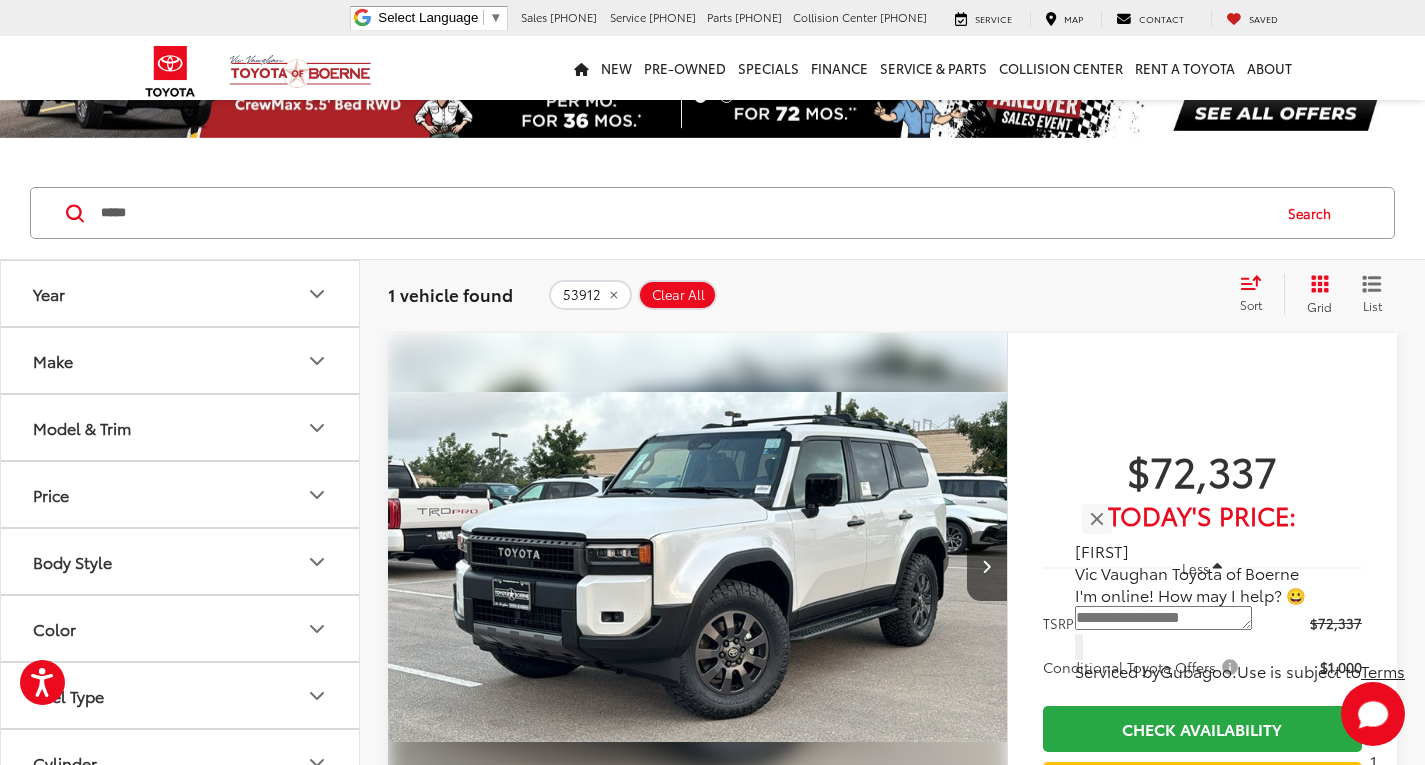scroll, scrollTop: 300, scrollLeft: 0, axis: vertical 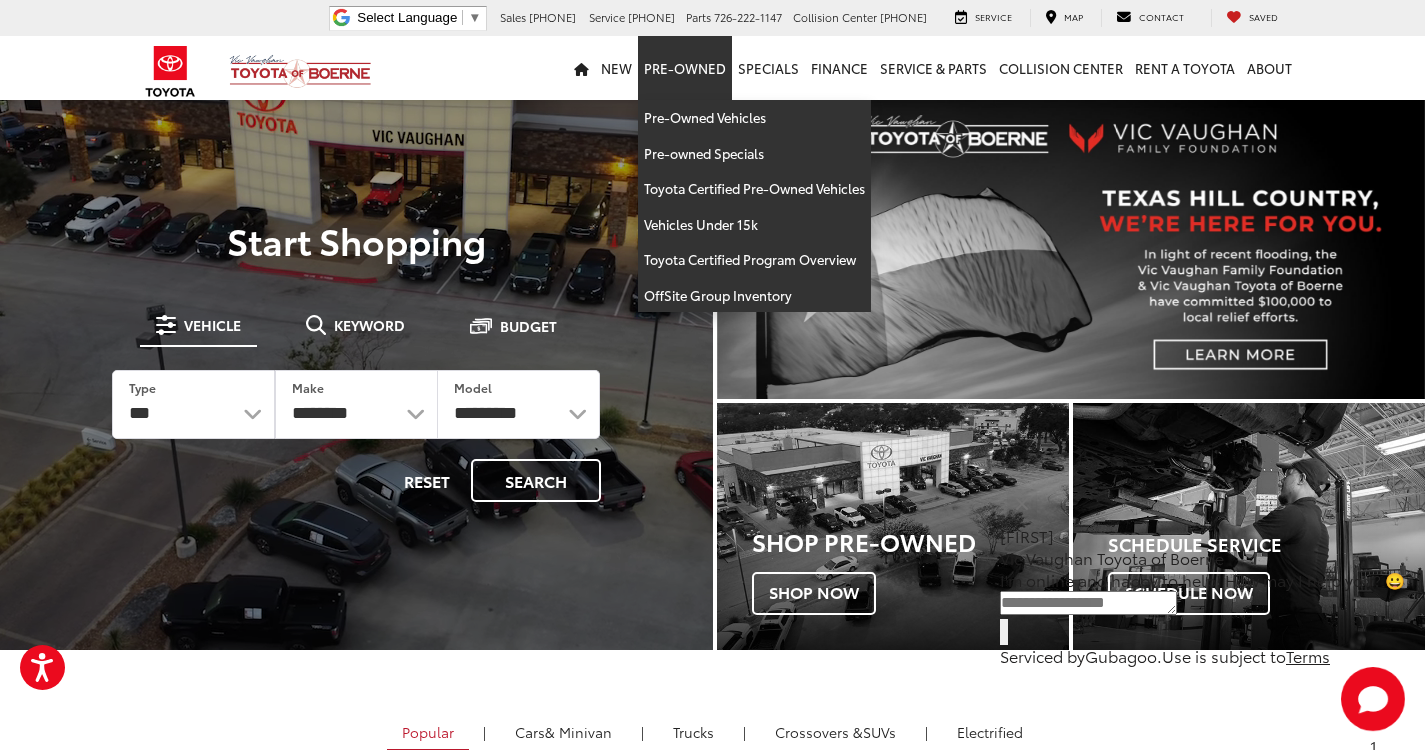 click on "Pre-Owned" at bounding box center (685, 68) 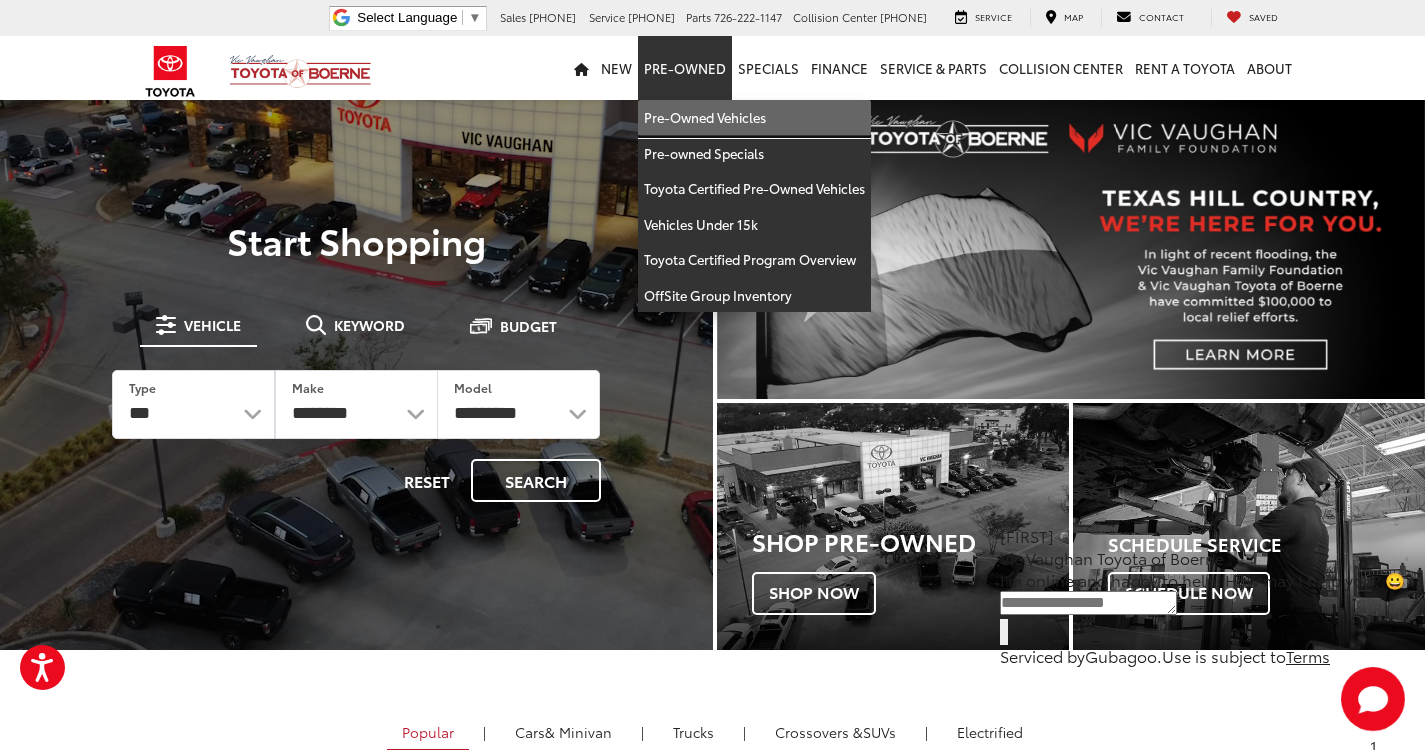 click on "Pre-Owned Vehicles" at bounding box center [754, 118] 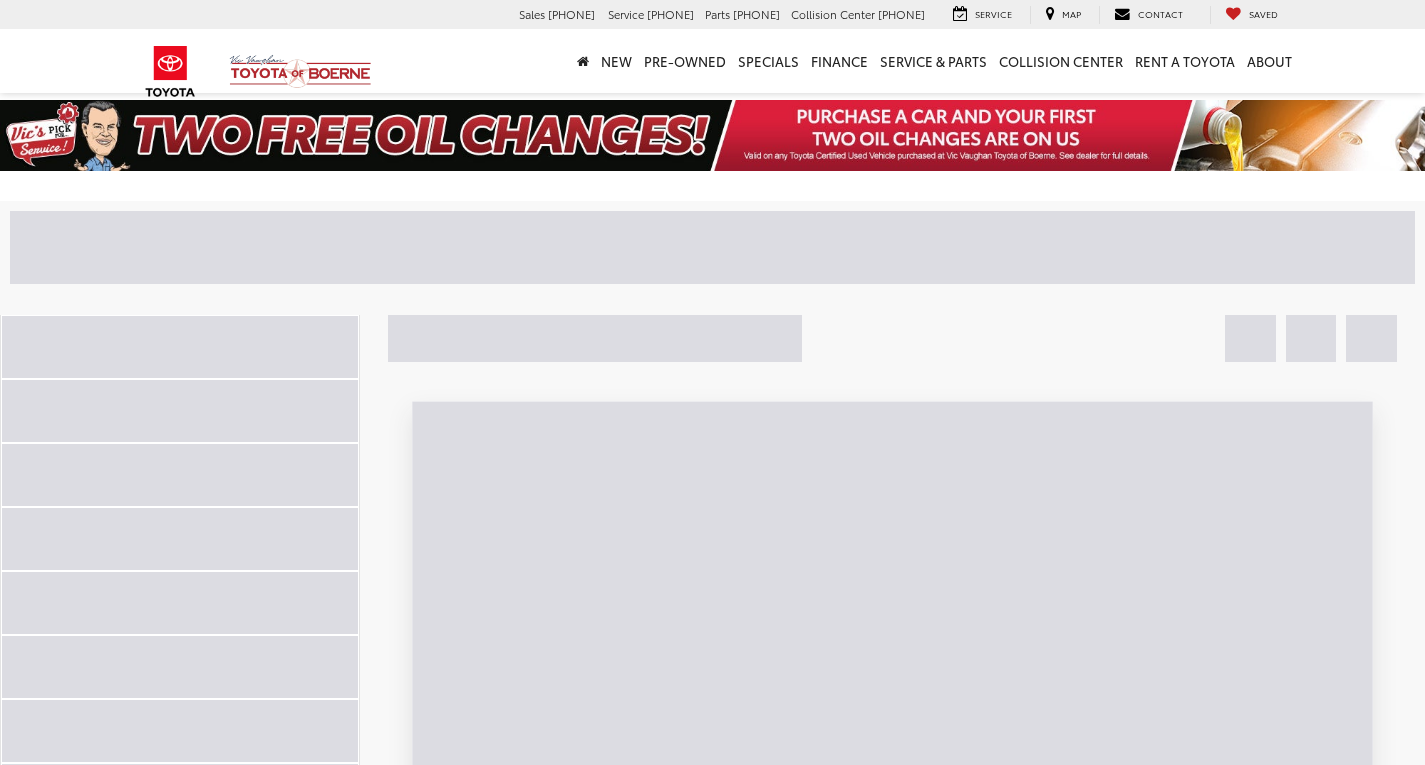 scroll, scrollTop: 0, scrollLeft: 0, axis: both 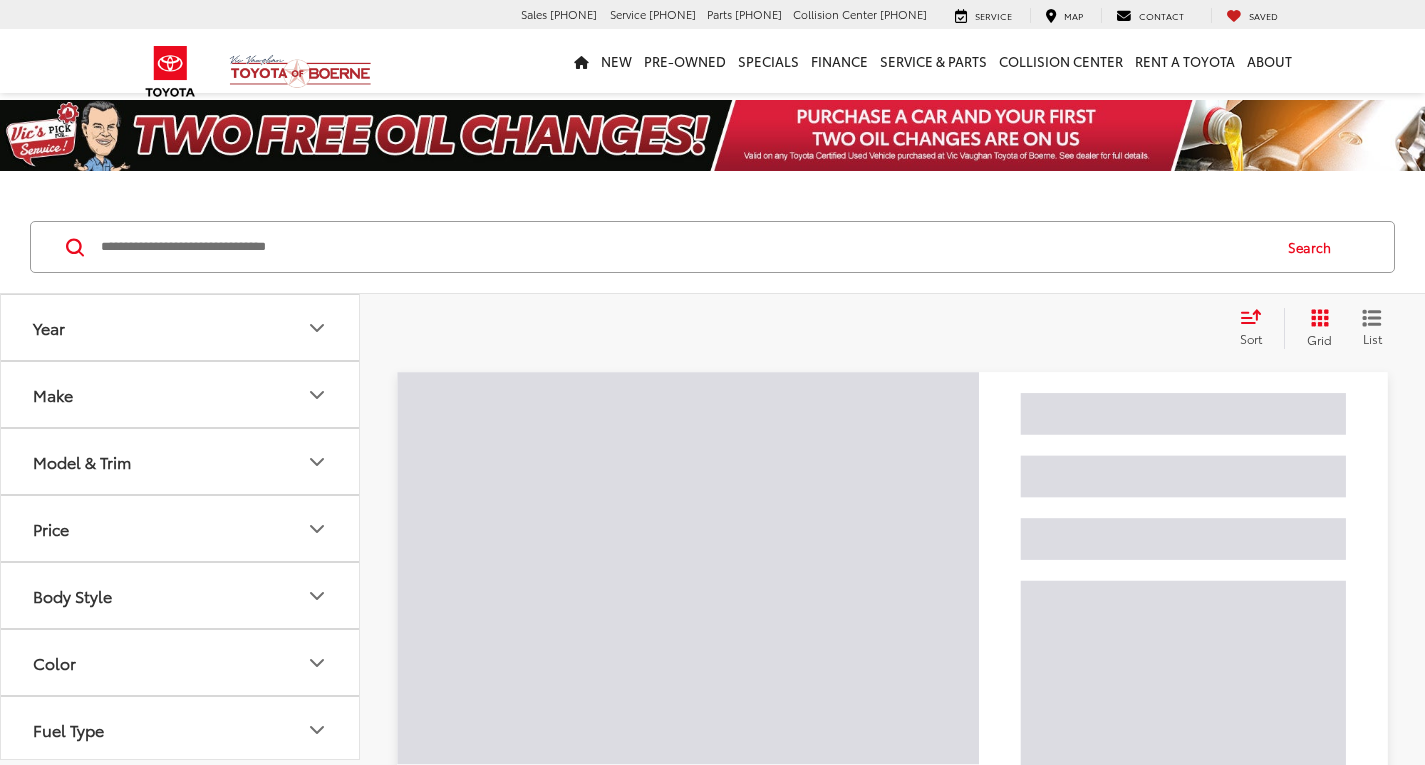 click at bounding box center [684, 247] 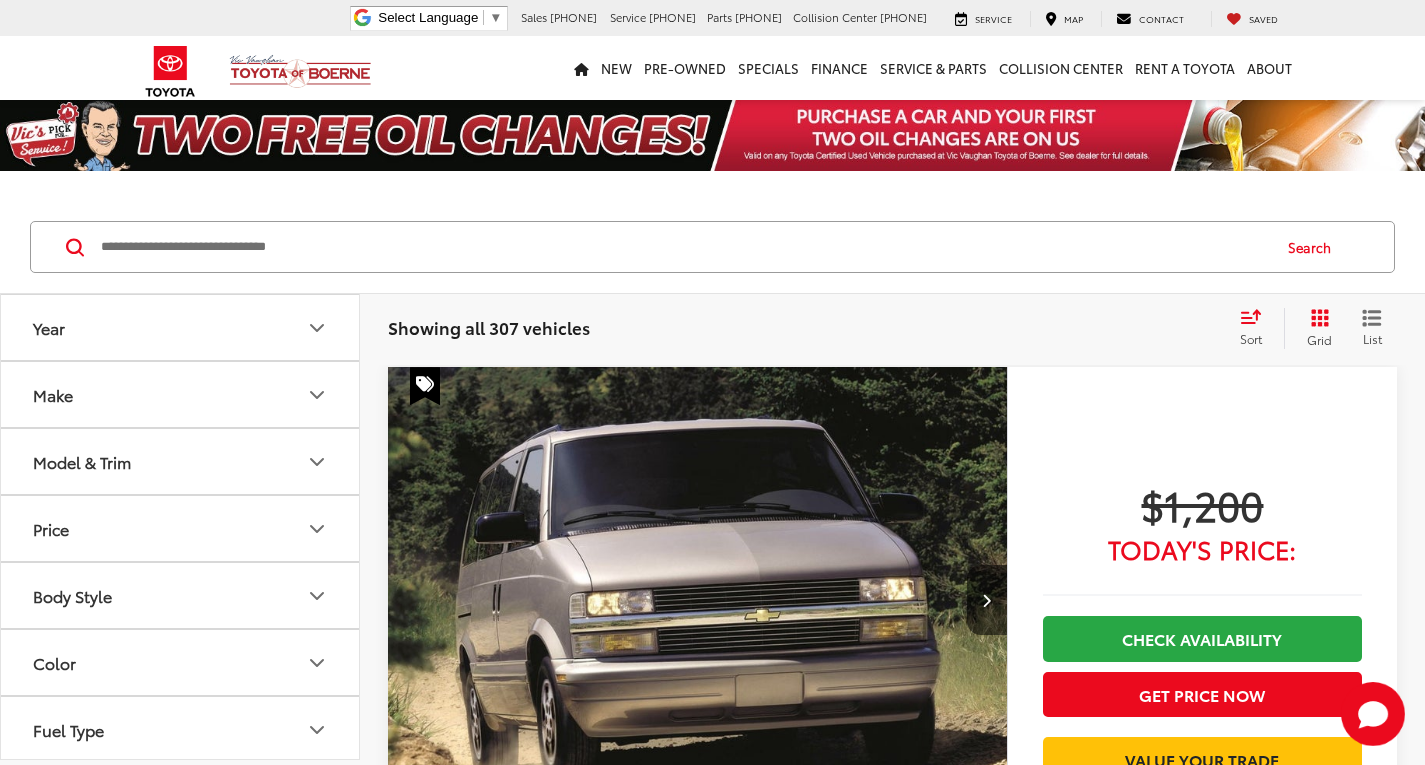 scroll, scrollTop: 0, scrollLeft: 0, axis: both 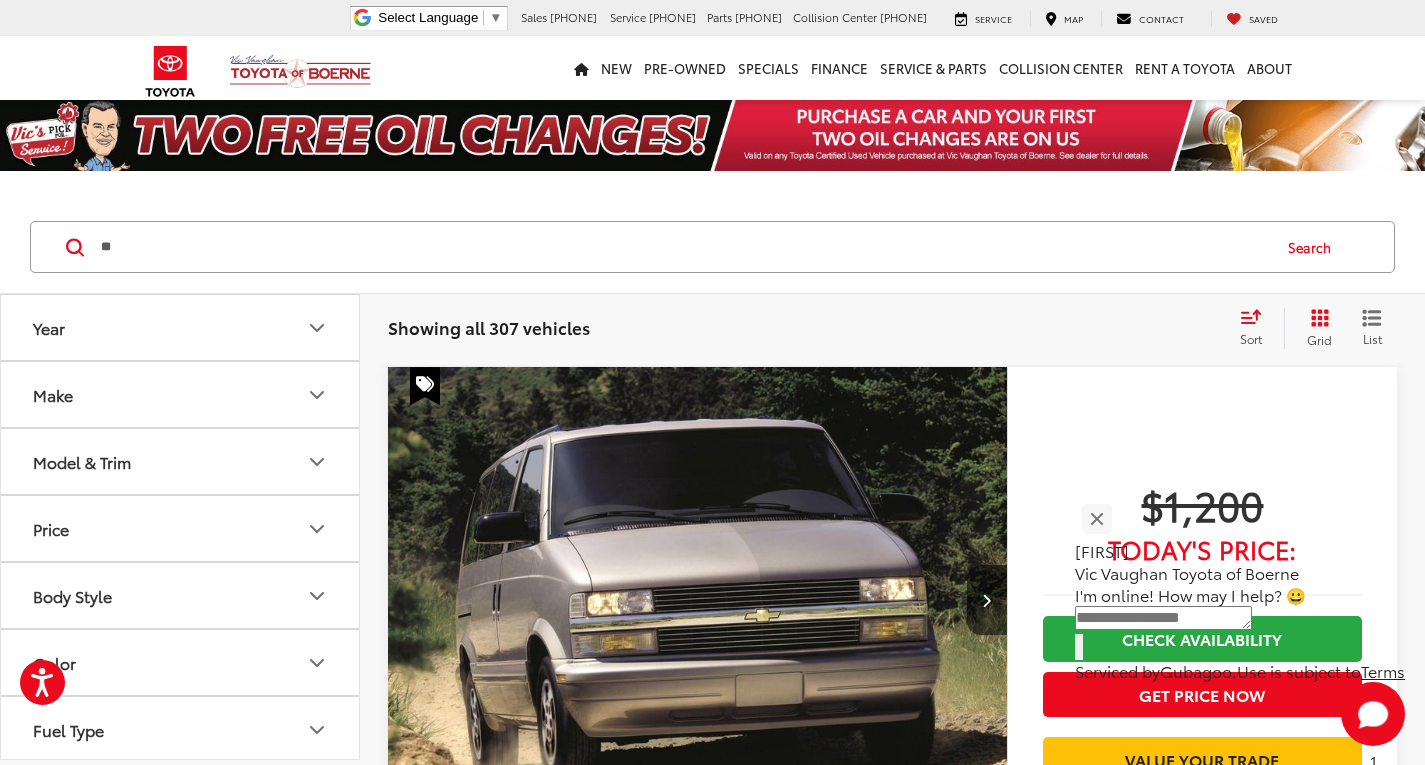 type on "*" 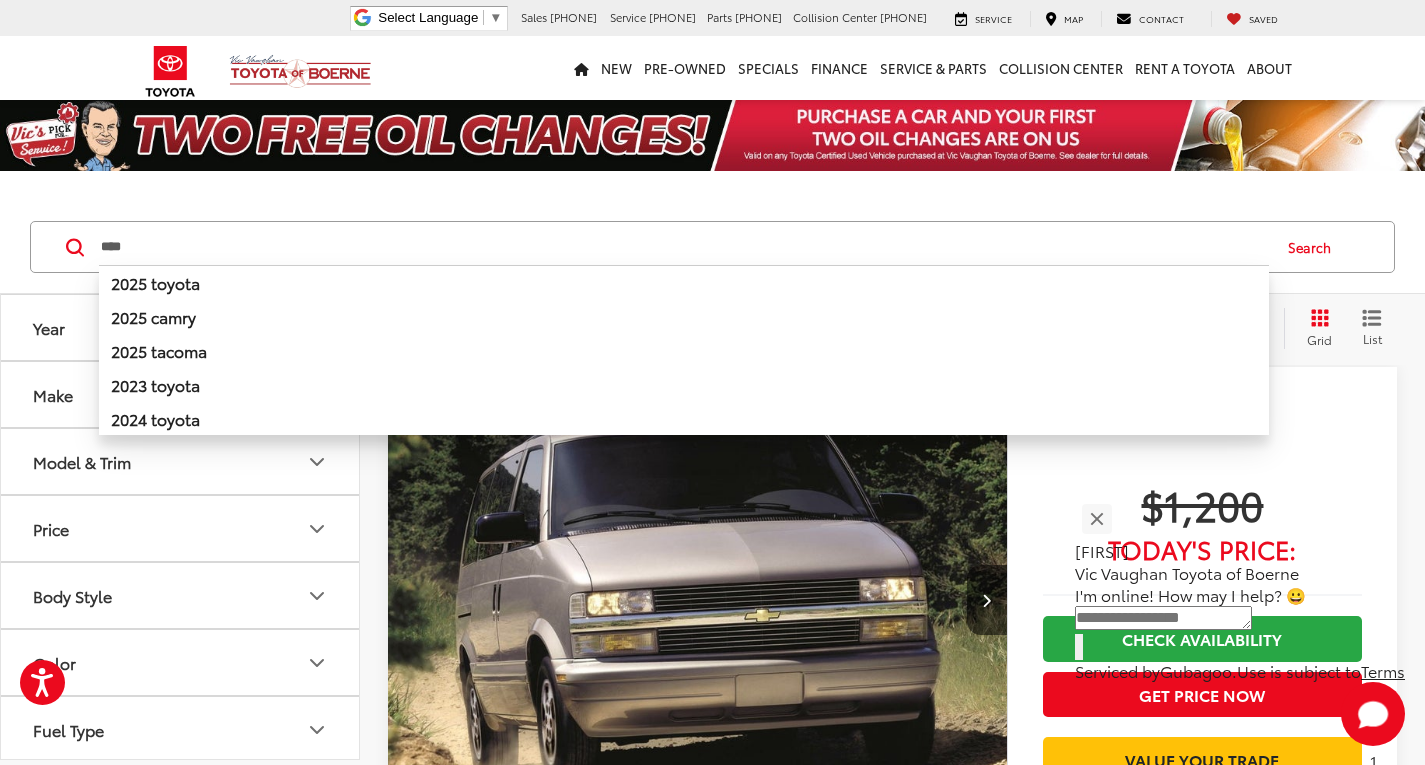 type on "****" 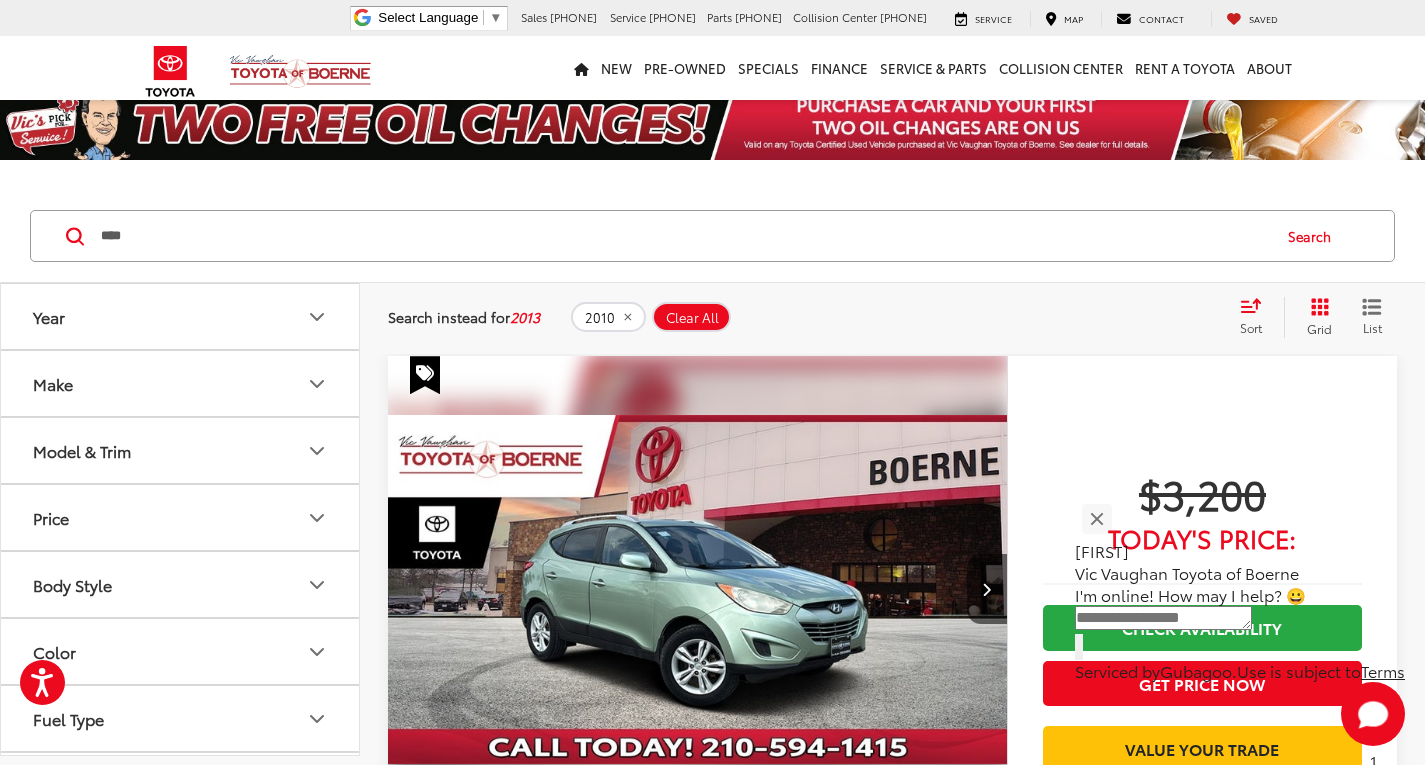 scroll, scrollTop: 0, scrollLeft: 0, axis: both 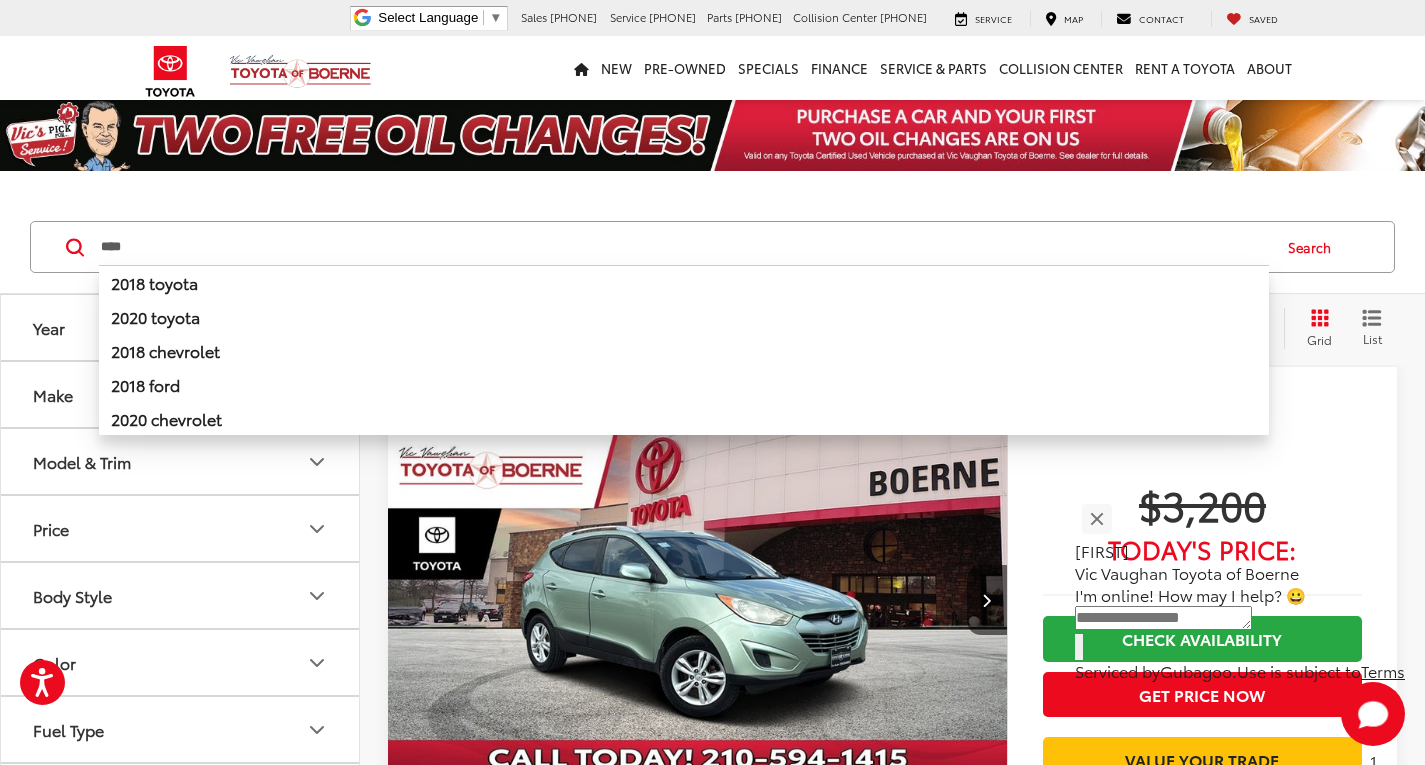 click on "$3,200
Today's Price:
Check Availability
Get Price Now
Value Your Trade" at bounding box center (1202, 730) 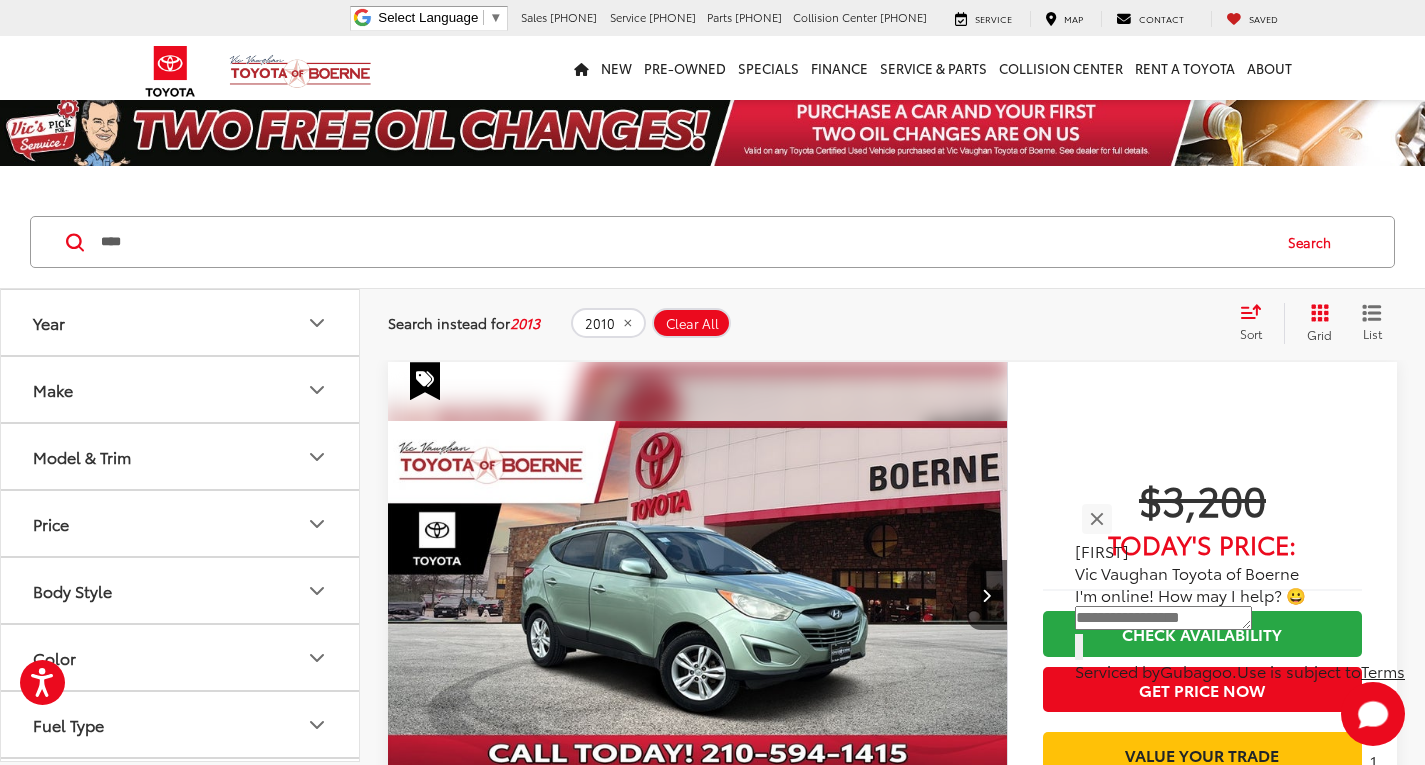 scroll, scrollTop: 0, scrollLeft: 0, axis: both 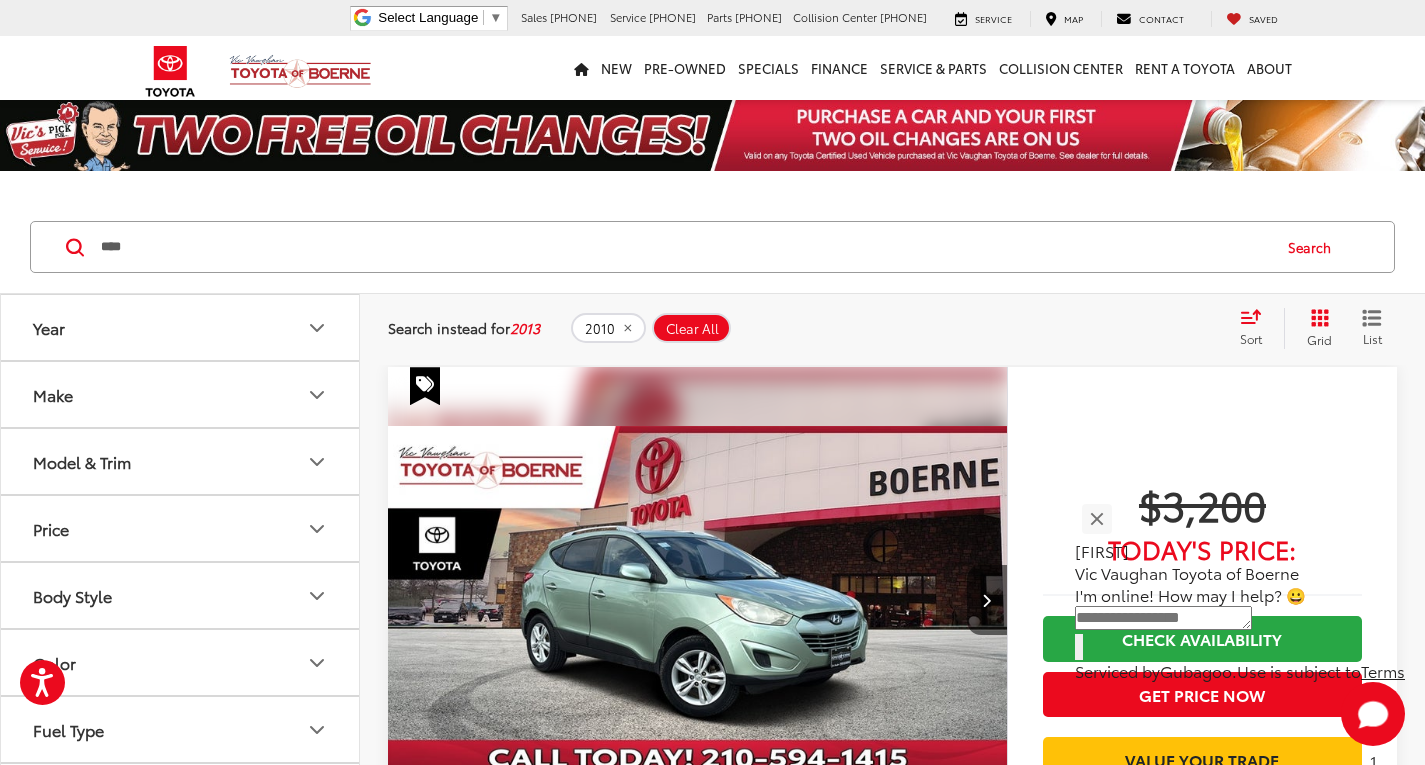 click 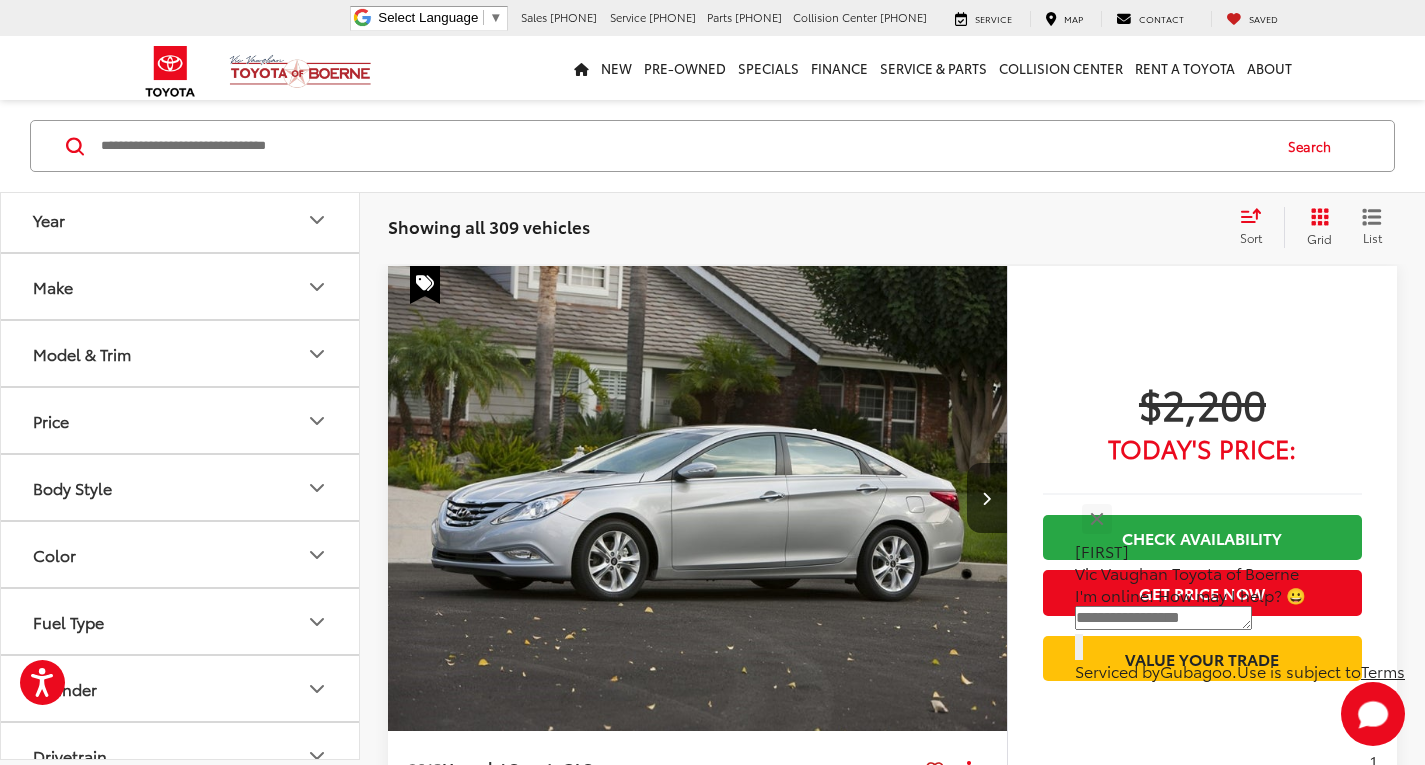 scroll, scrollTop: 1000, scrollLeft: 0, axis: vertical 